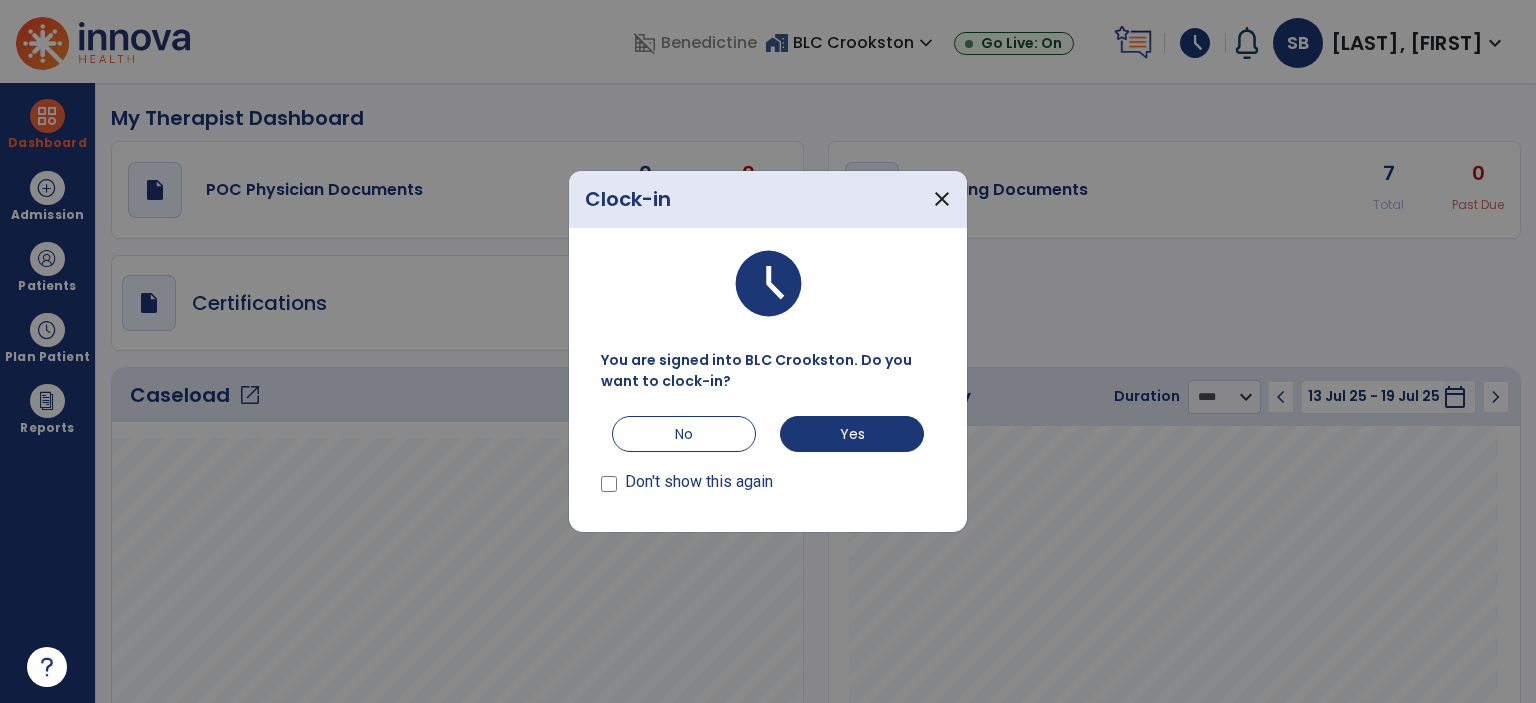 select on "****" 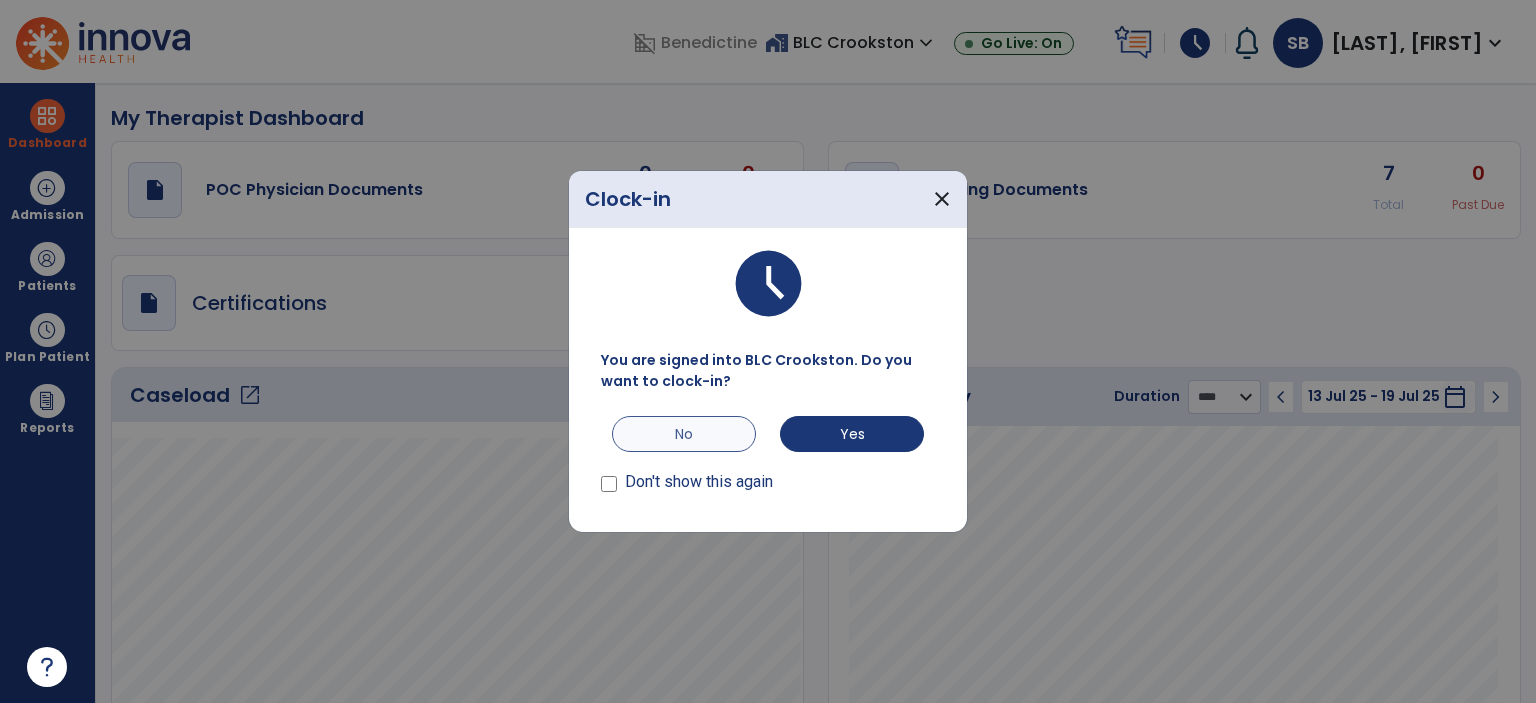 scroll, scrollTop: 0, scrollLeft: 0, axis: both 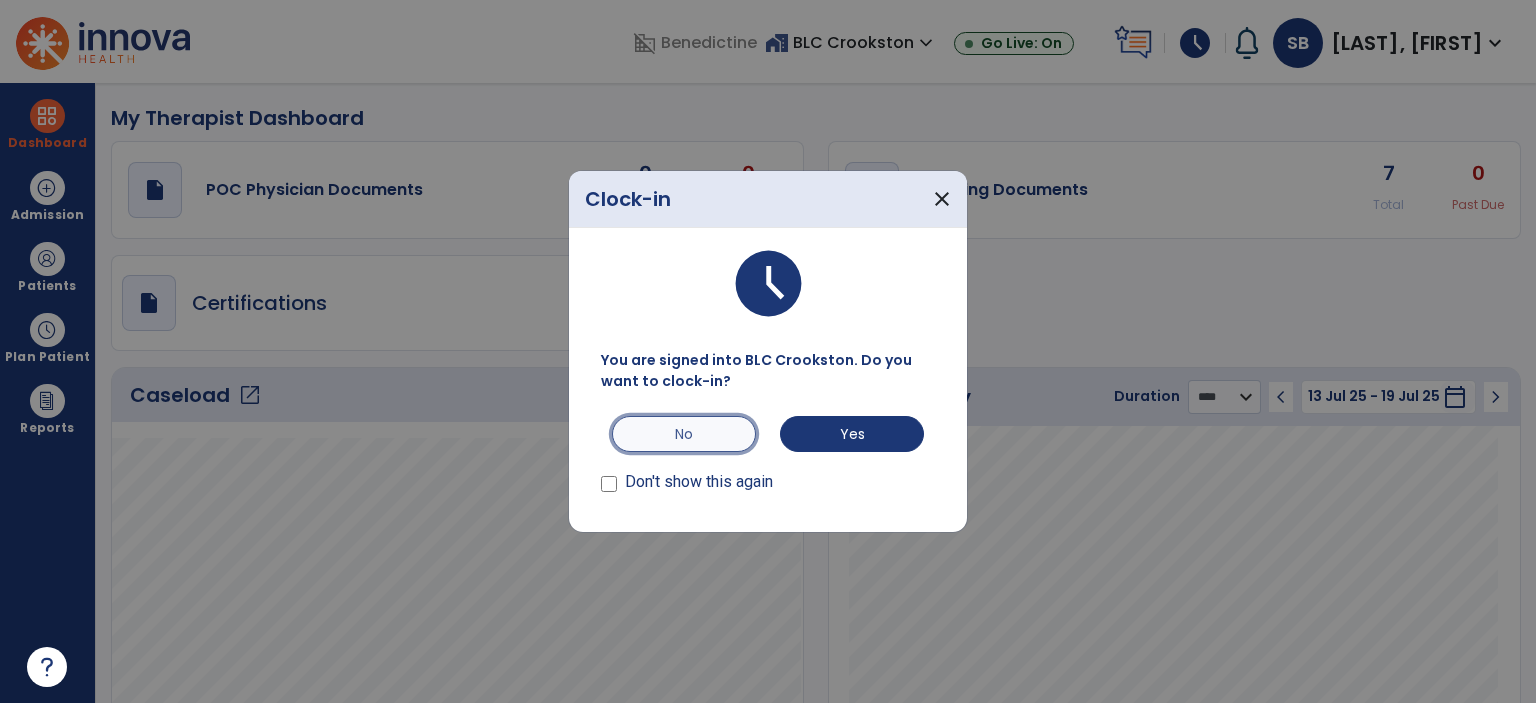 click on "No" at bounding box center [684, 434] 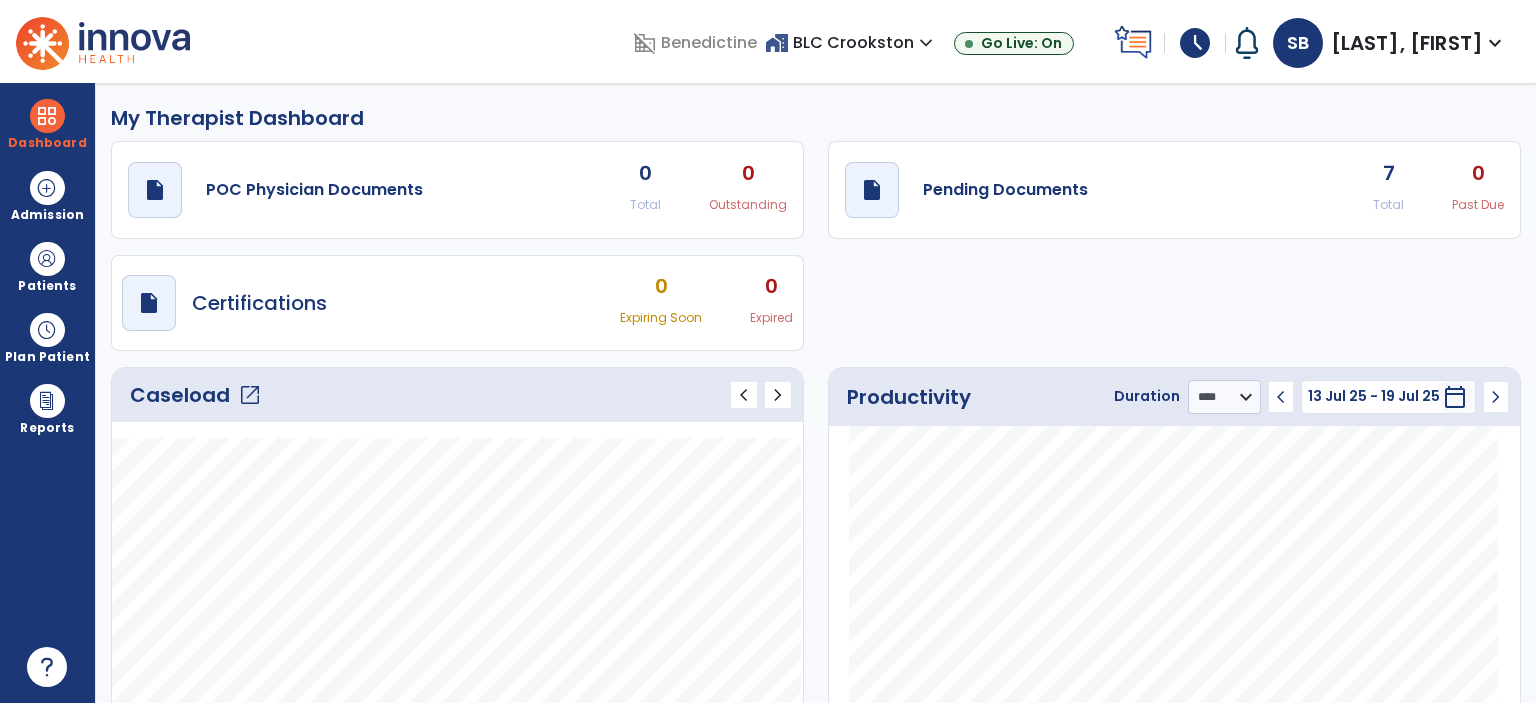 click on "open_in_new" 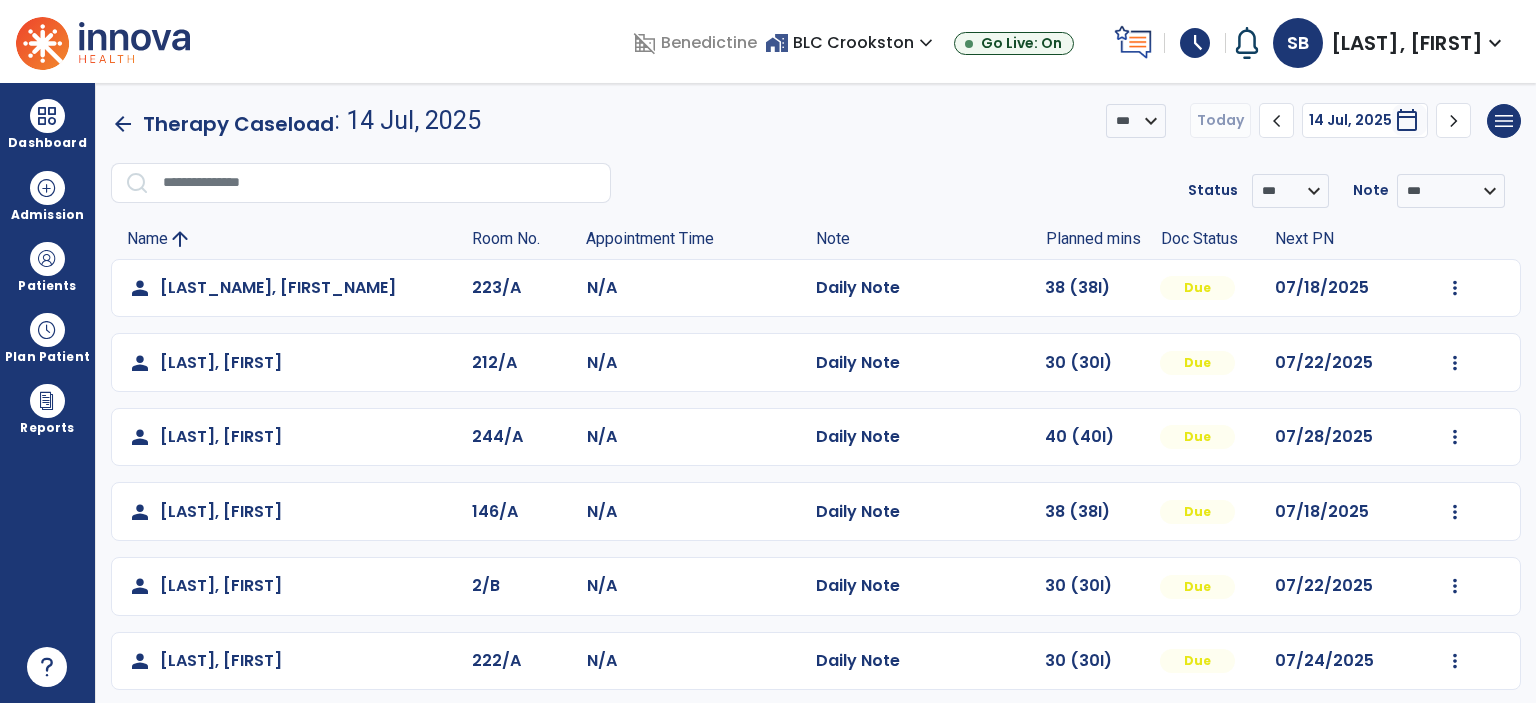 scroll, scrollTop: 86, scrollLeft: 0, axis: vertical 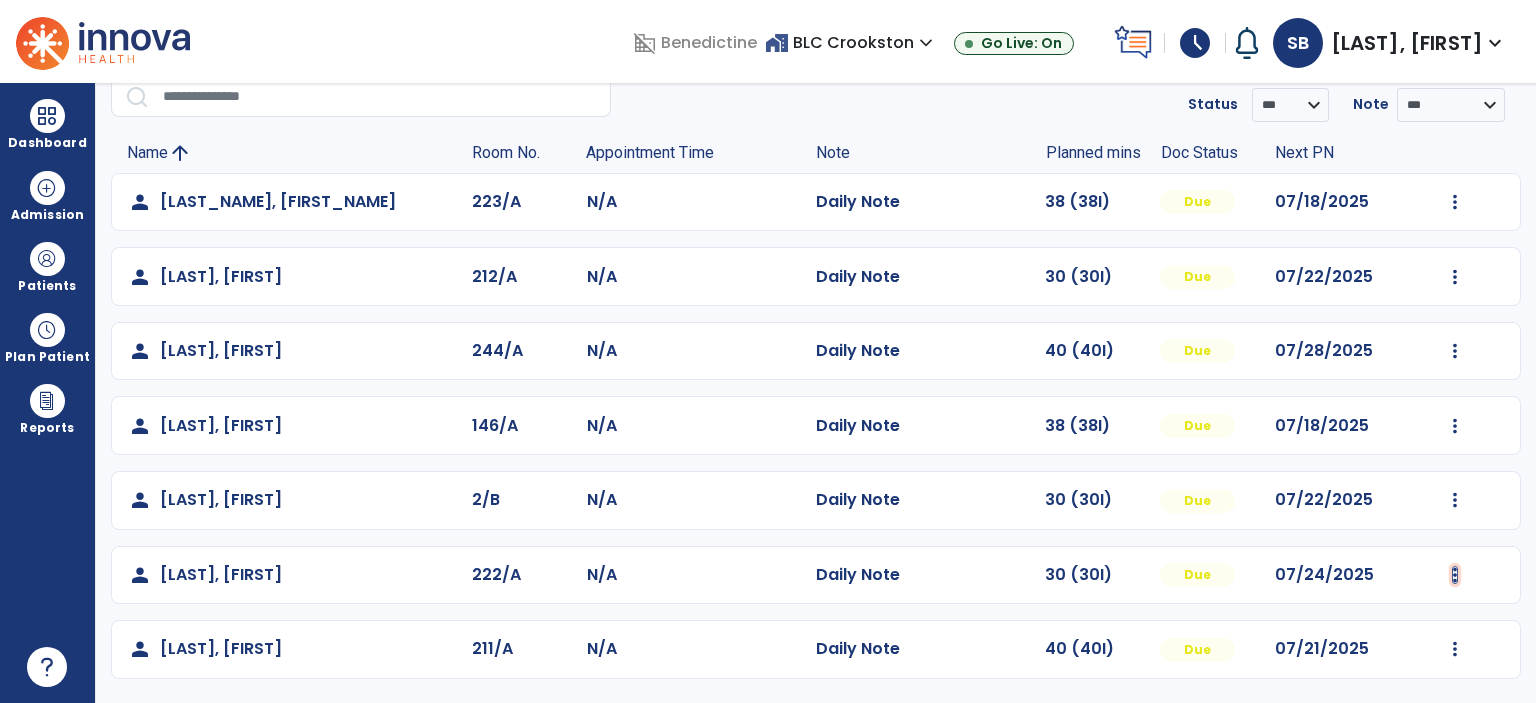 click at bounding box center [1455, 202] 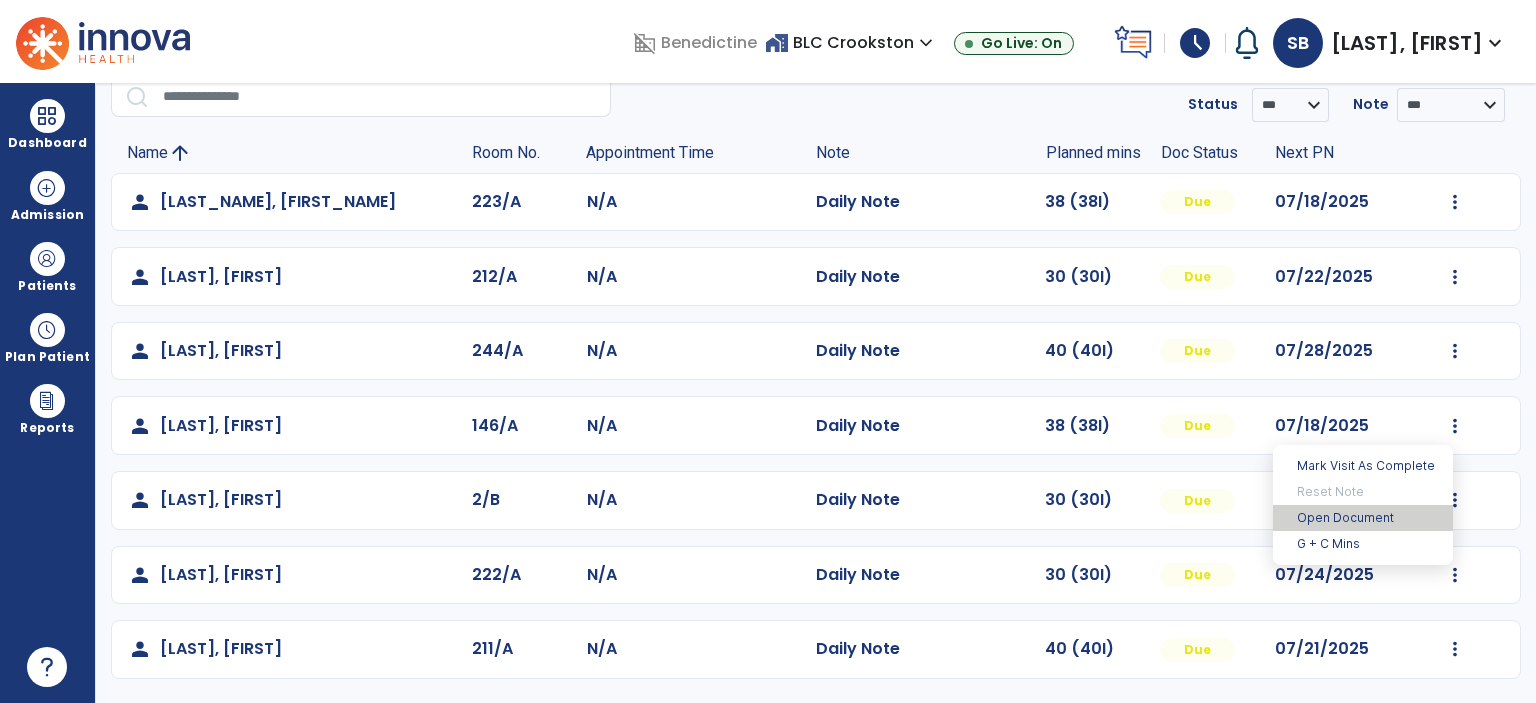 click on "Open Document" at bounding box center [1363, 518] 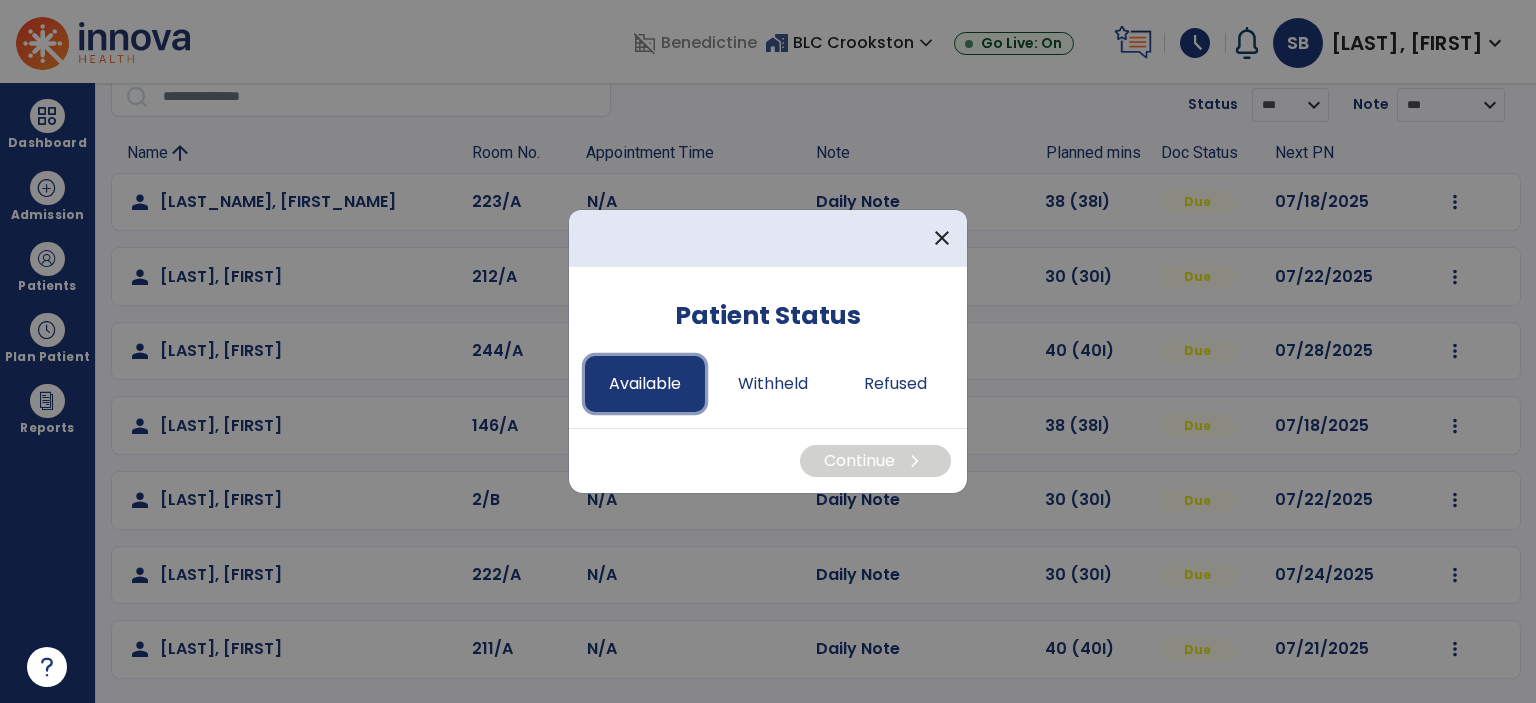 click on "Available" at bounding box center [645, 384] 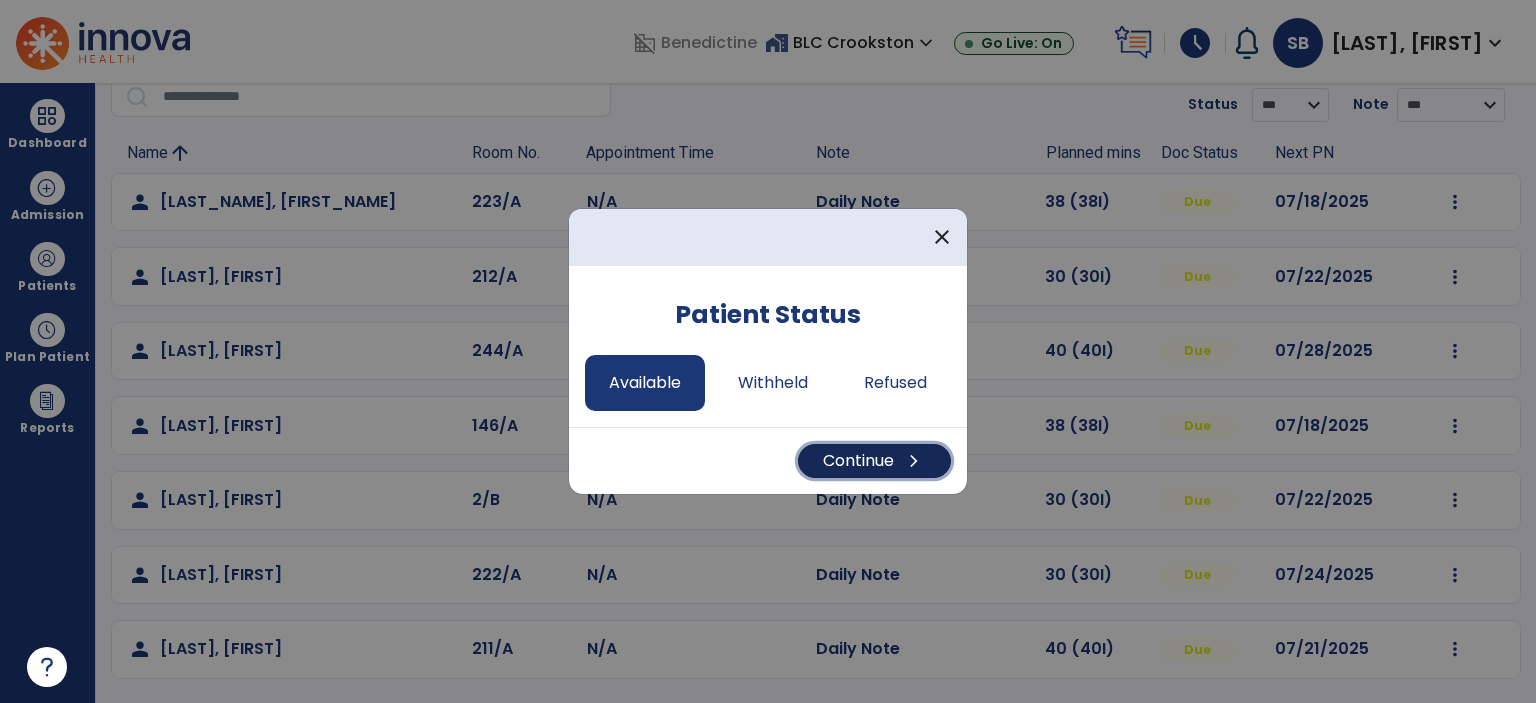 click on "Continue   chevron_right" at bounding box center [874, 461] 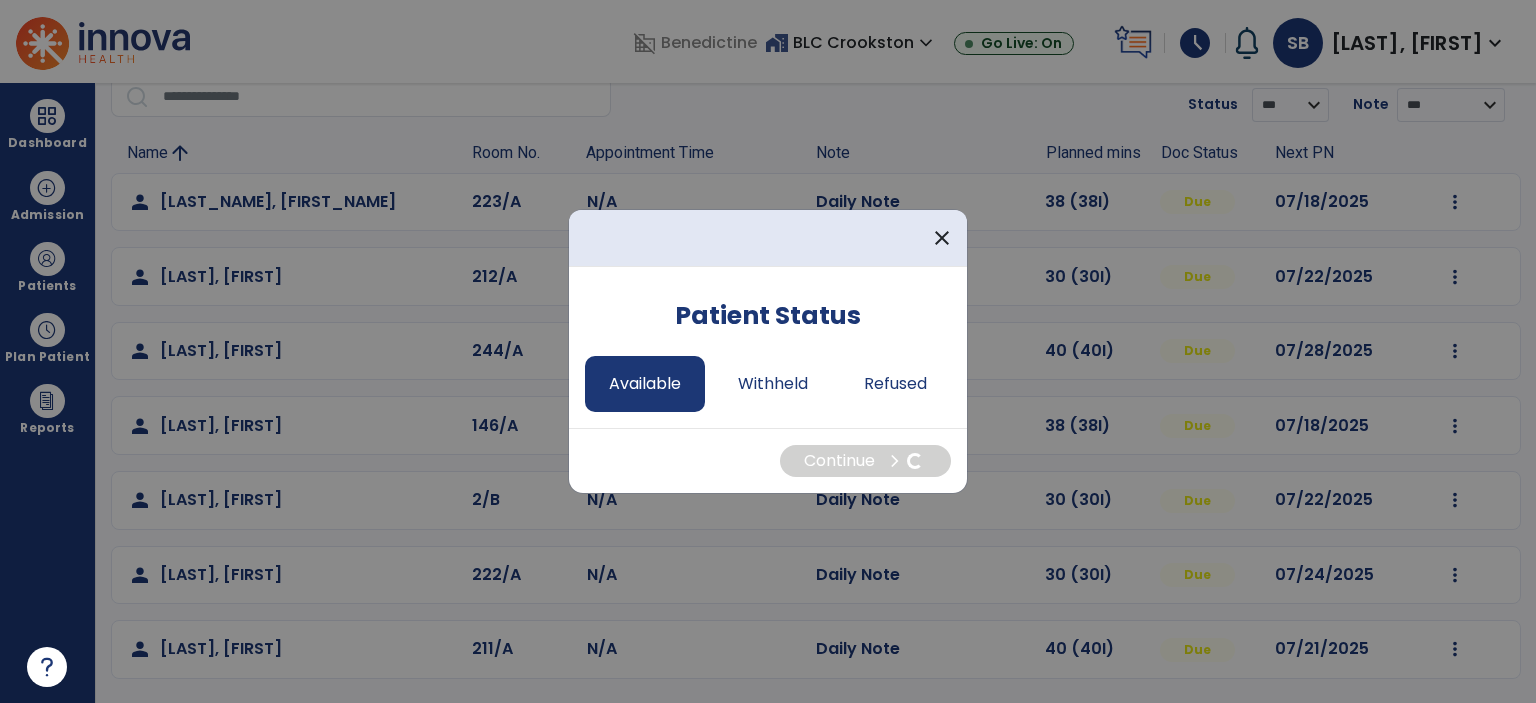select on "*" 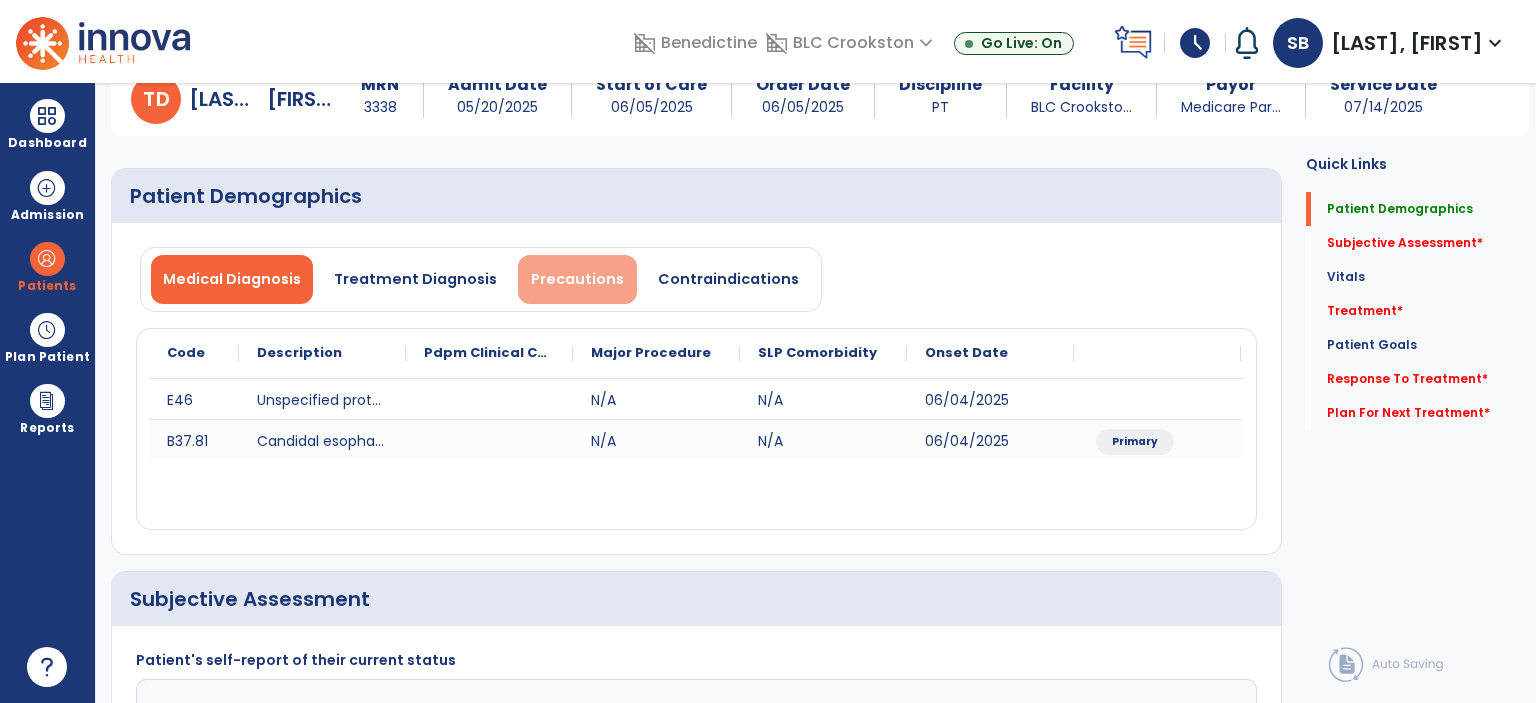 click on "Precautions" at bounding box center [577, 279] 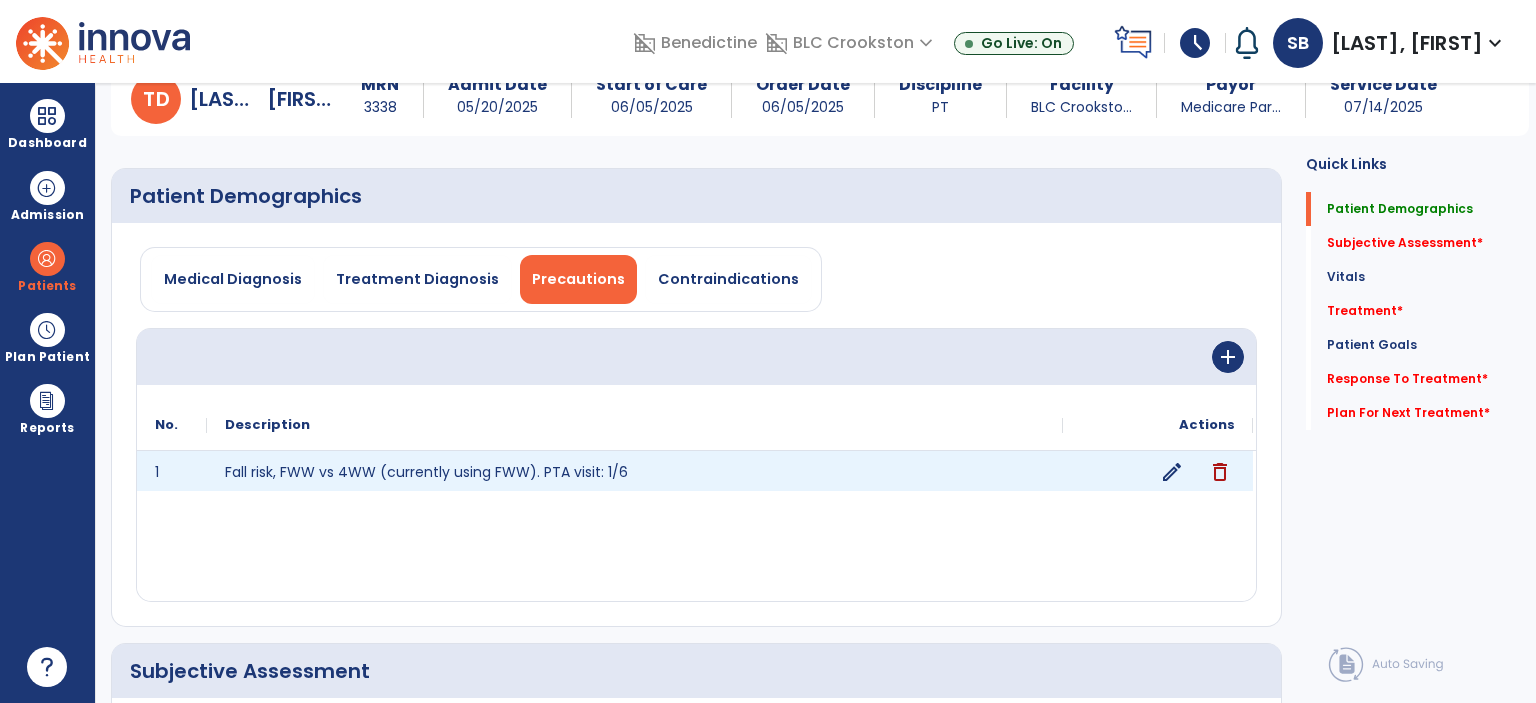 click on "edit" 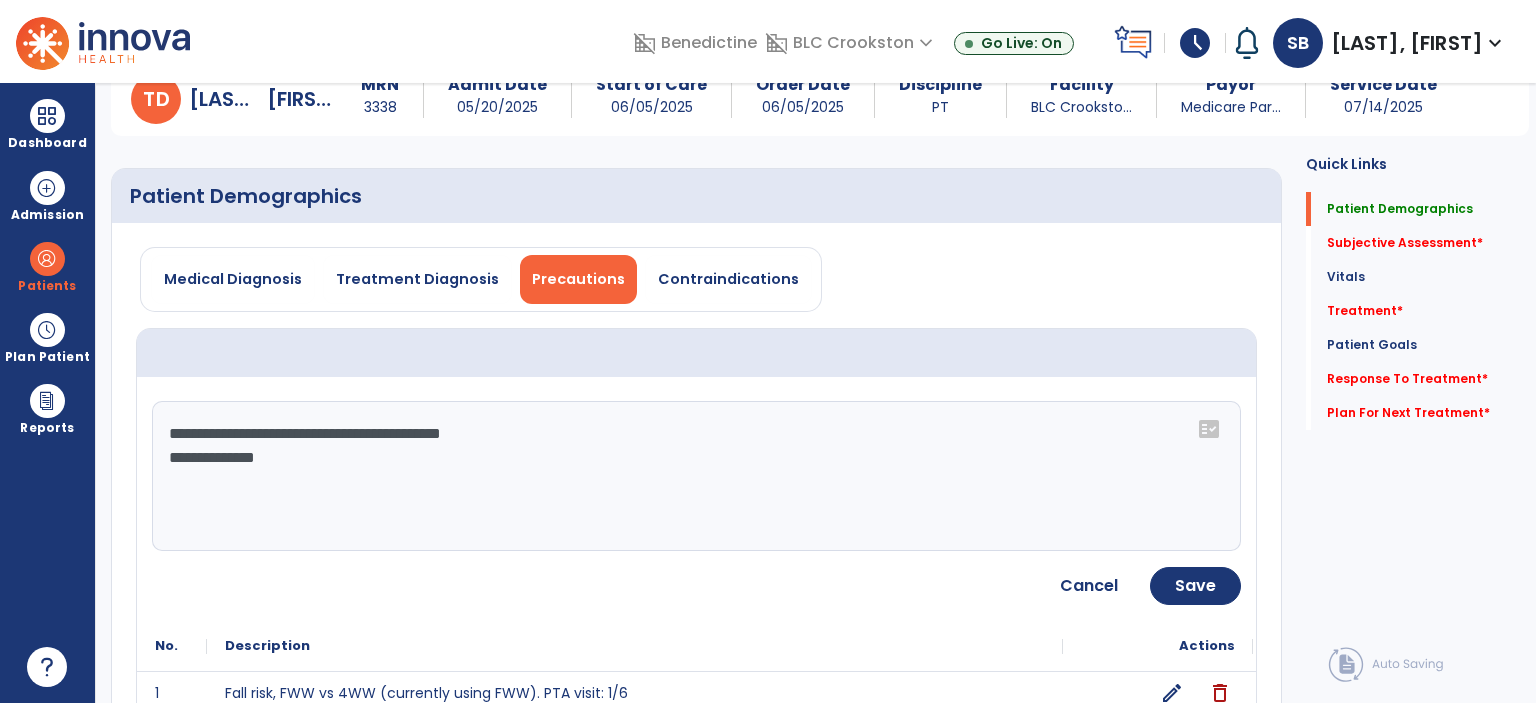 click on "**********" 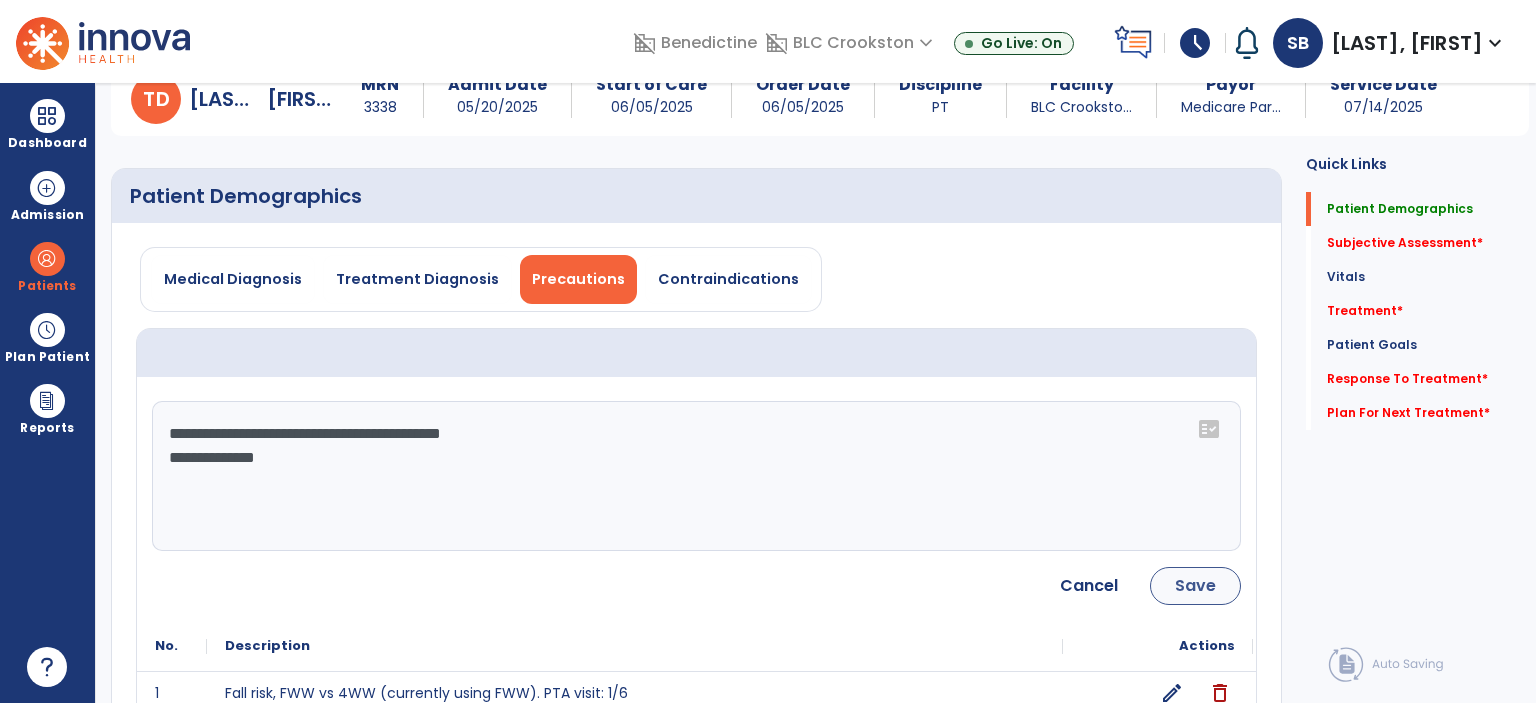 type on "**********" 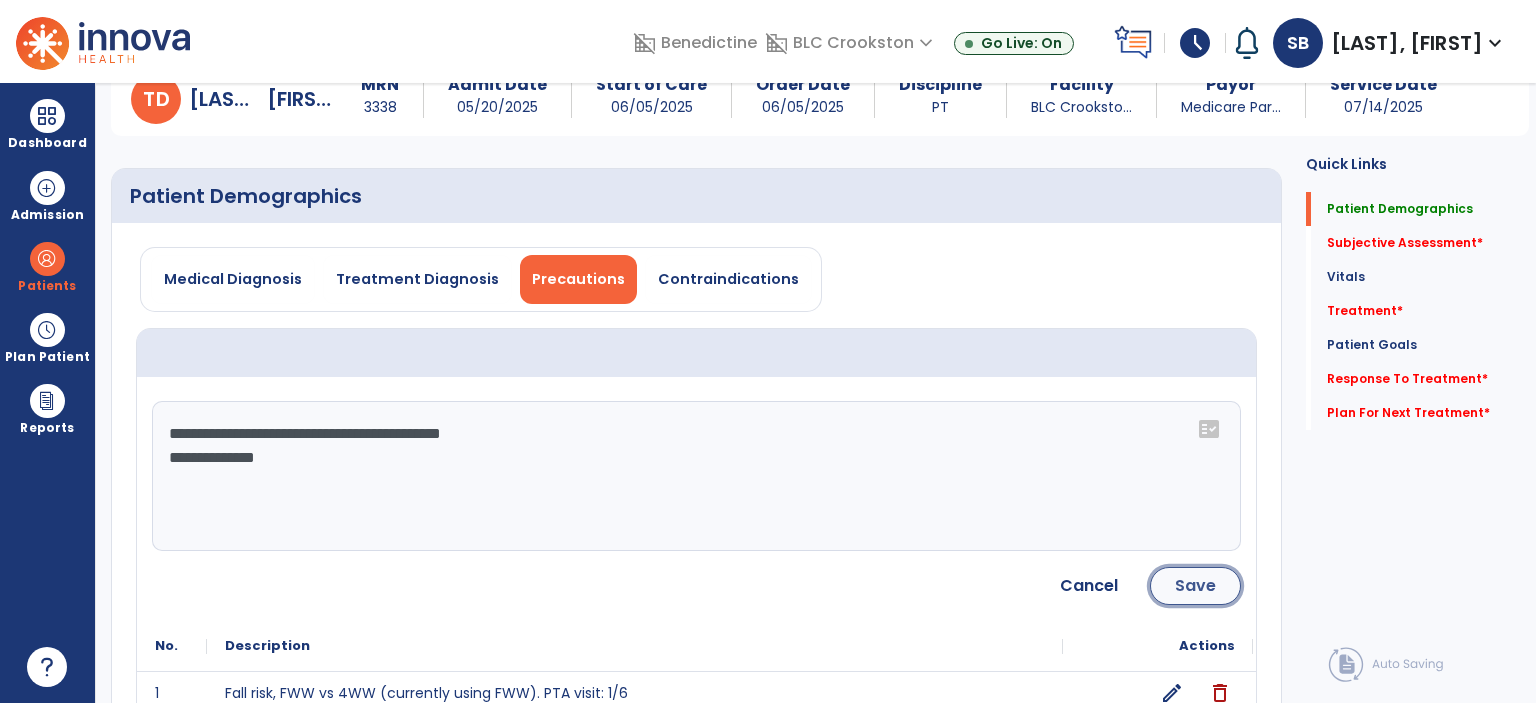 click on "Save" 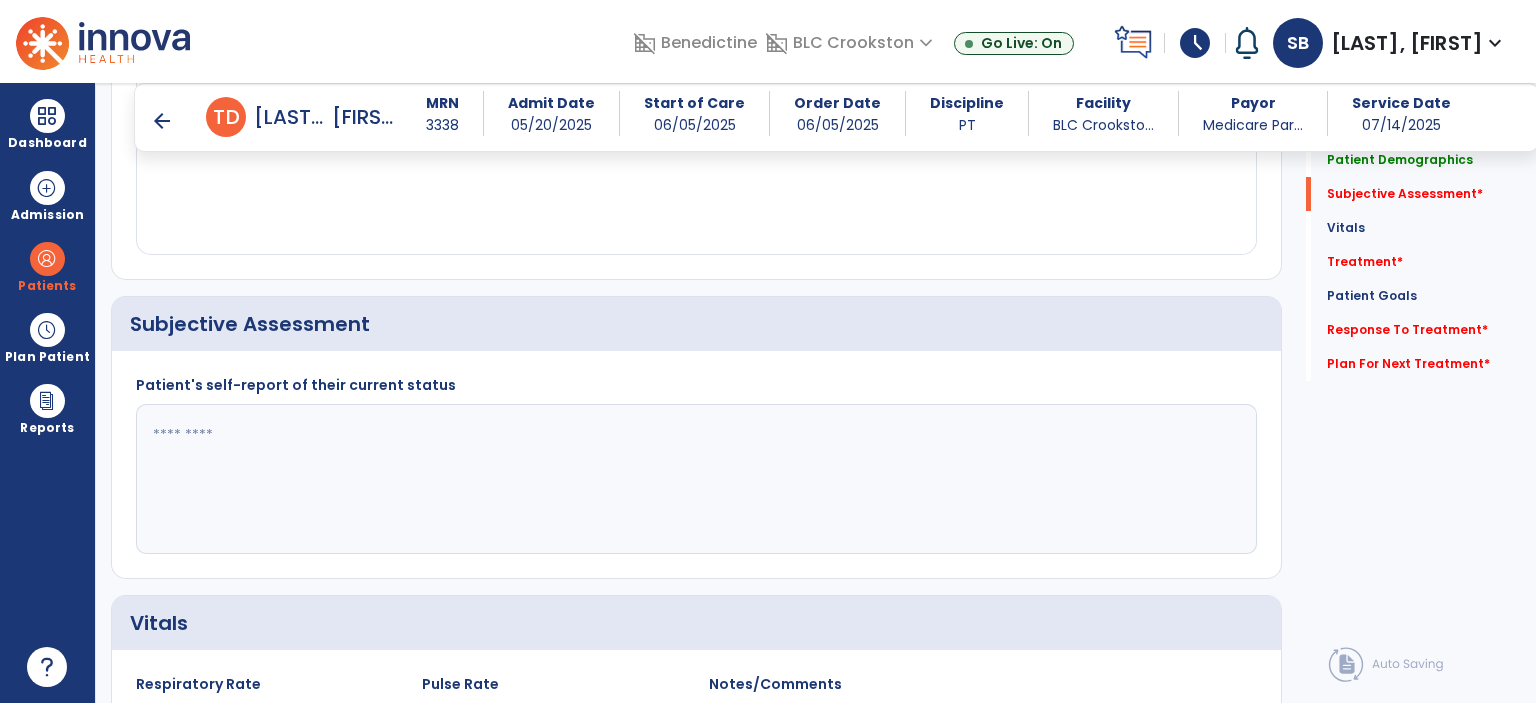 scroll, scrollTop: 420, scrollLeft: 0, axis: vertical 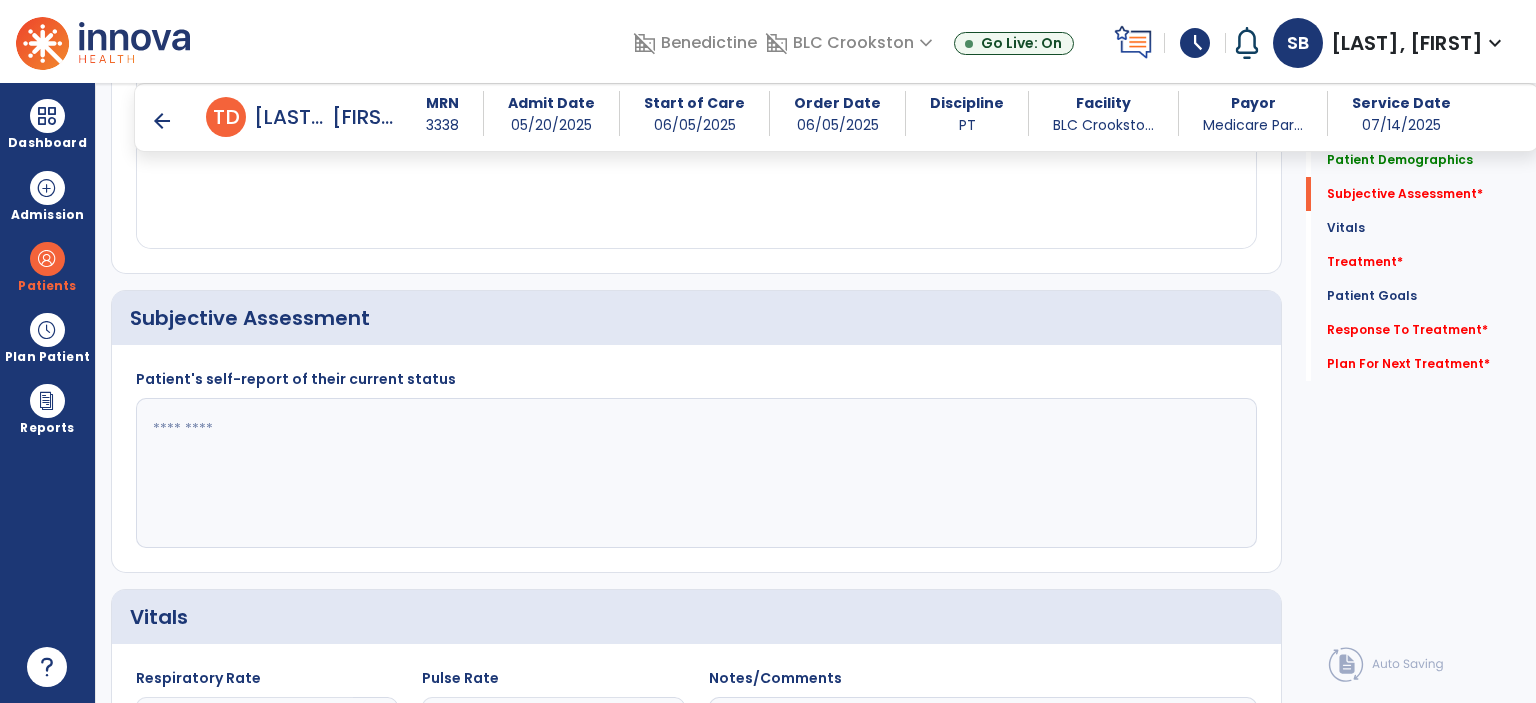 click 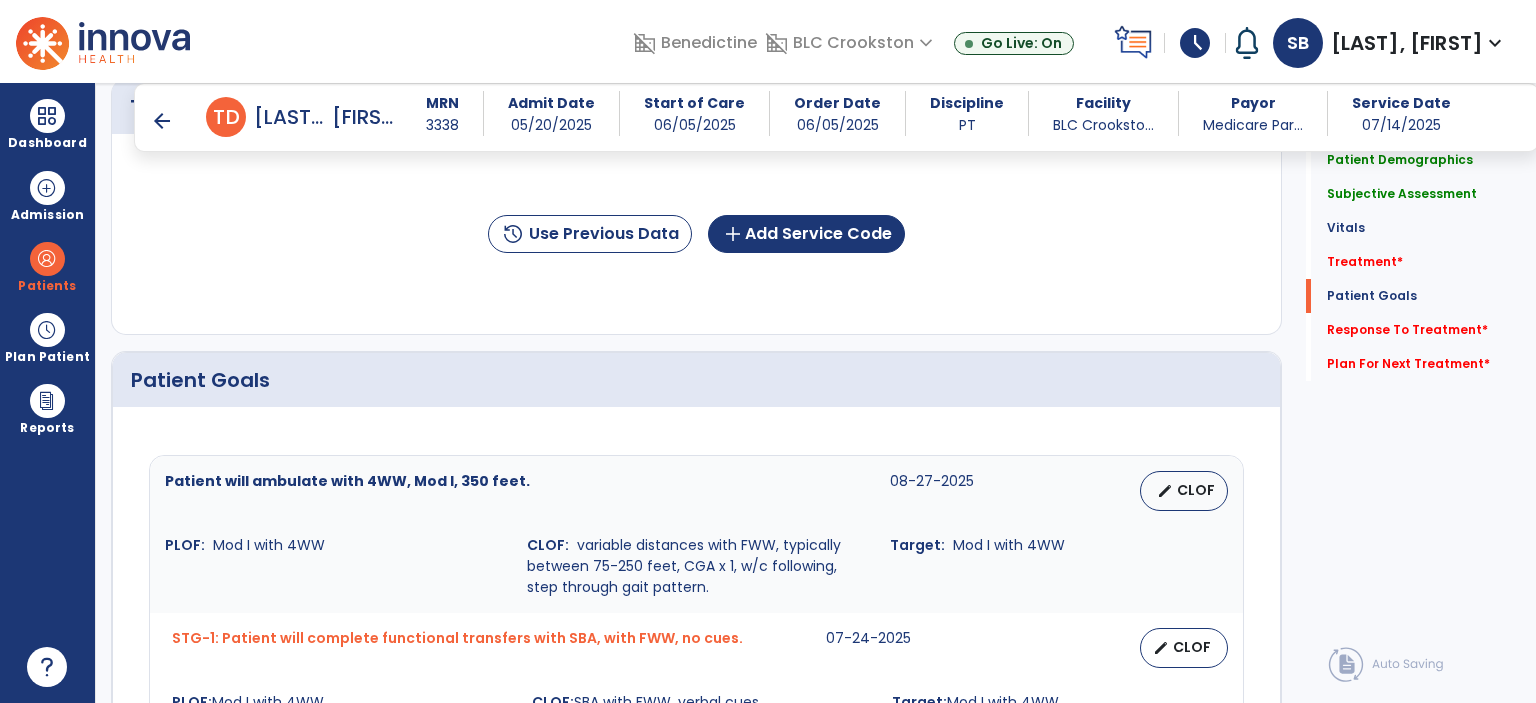 scroll, scrollTop: 1353, scrollLeft: 0, axis: vertical 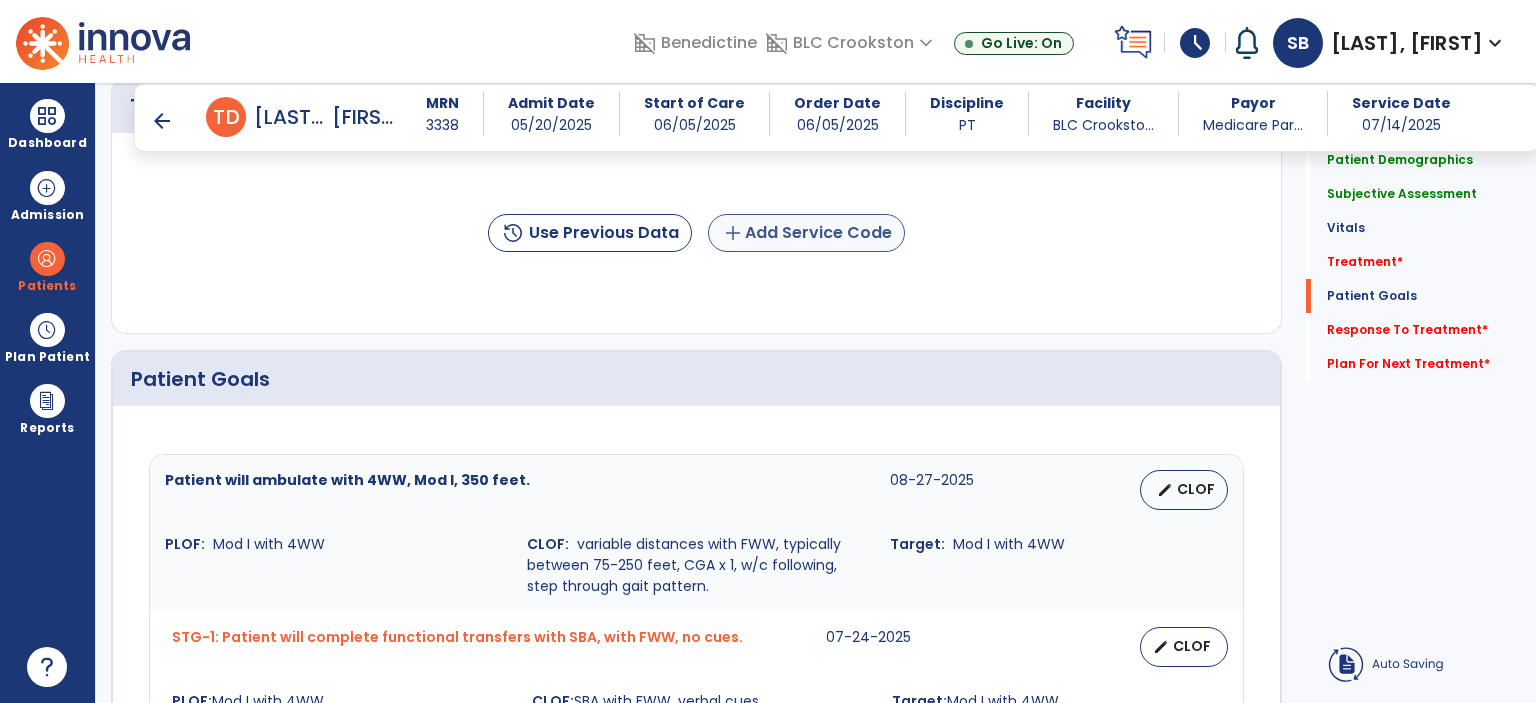 type on "**********" 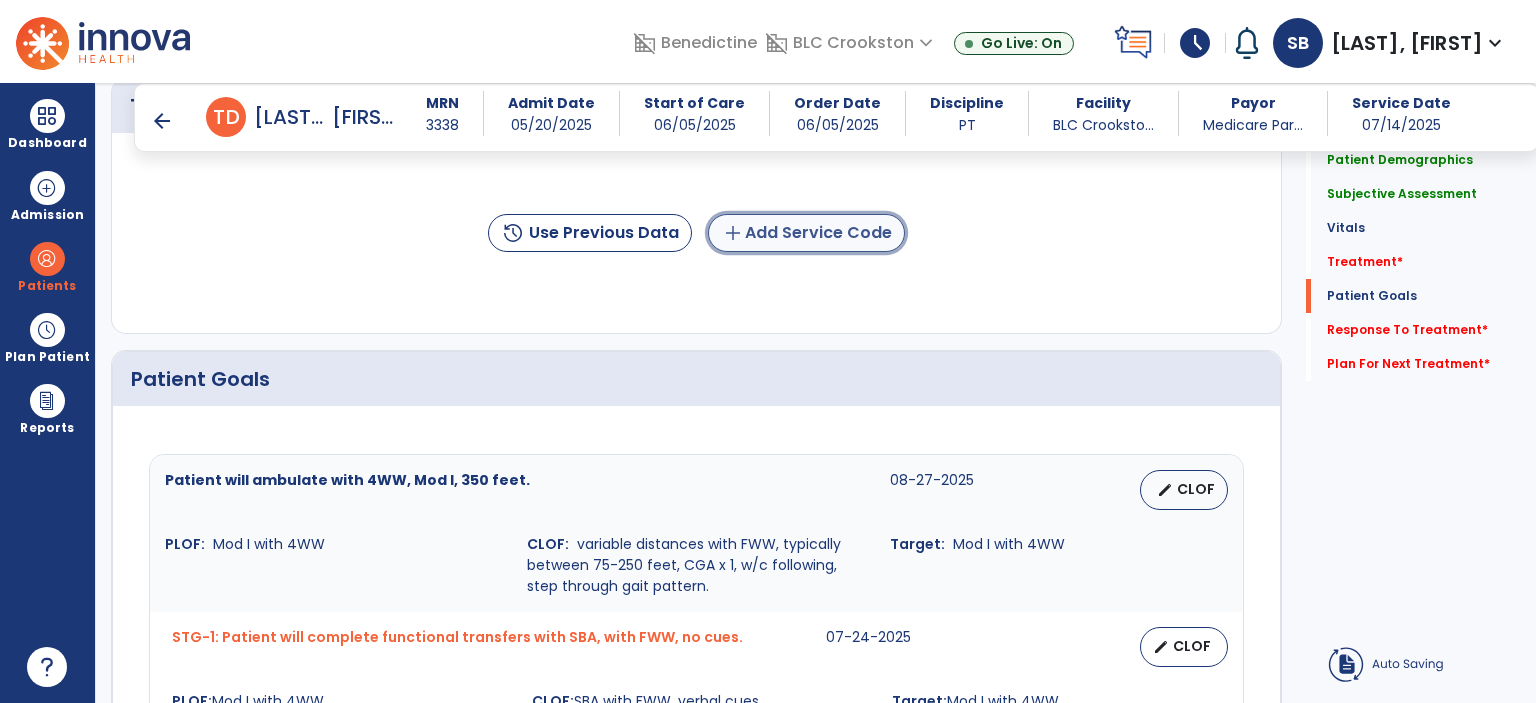 click on "add  Add Service Code" 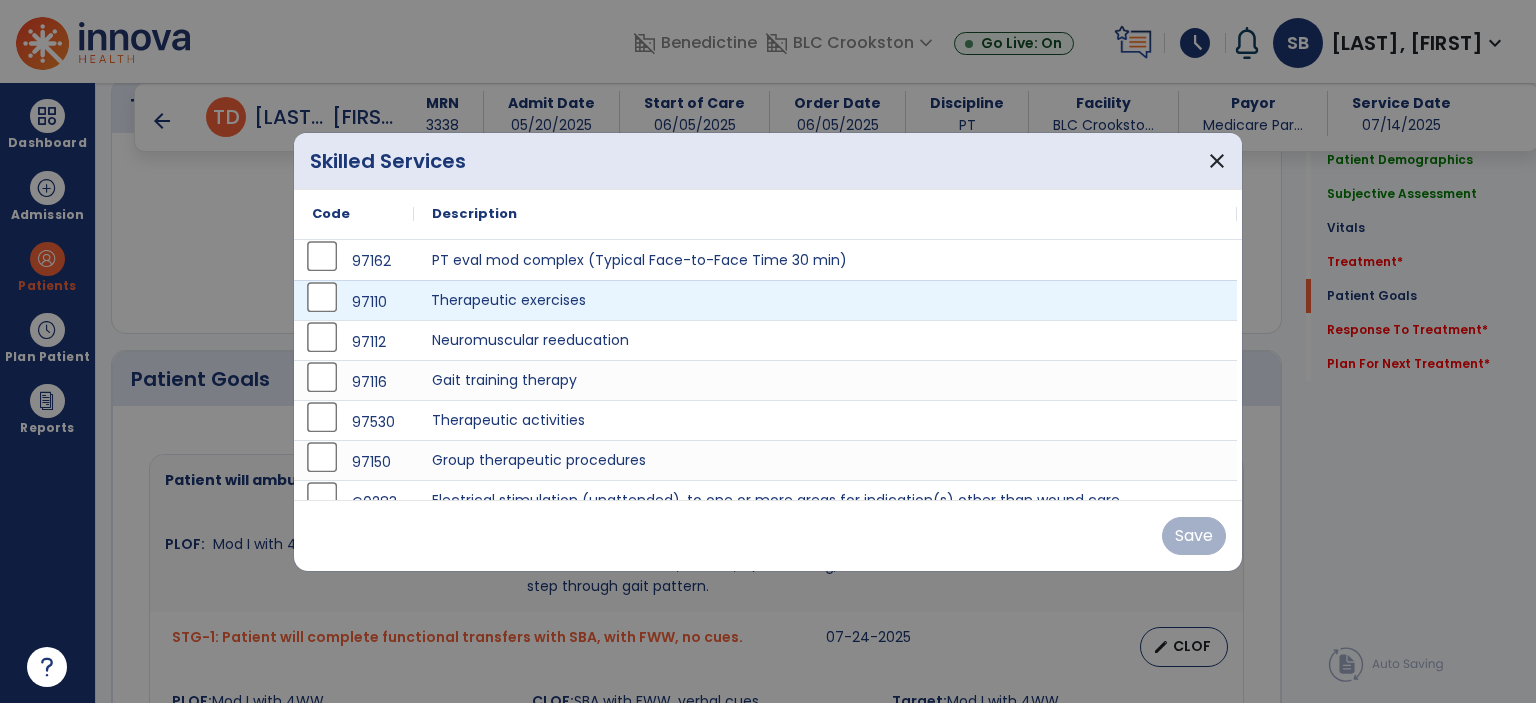 click on "Therapeutic exercises" at bounding box center [825, 300] 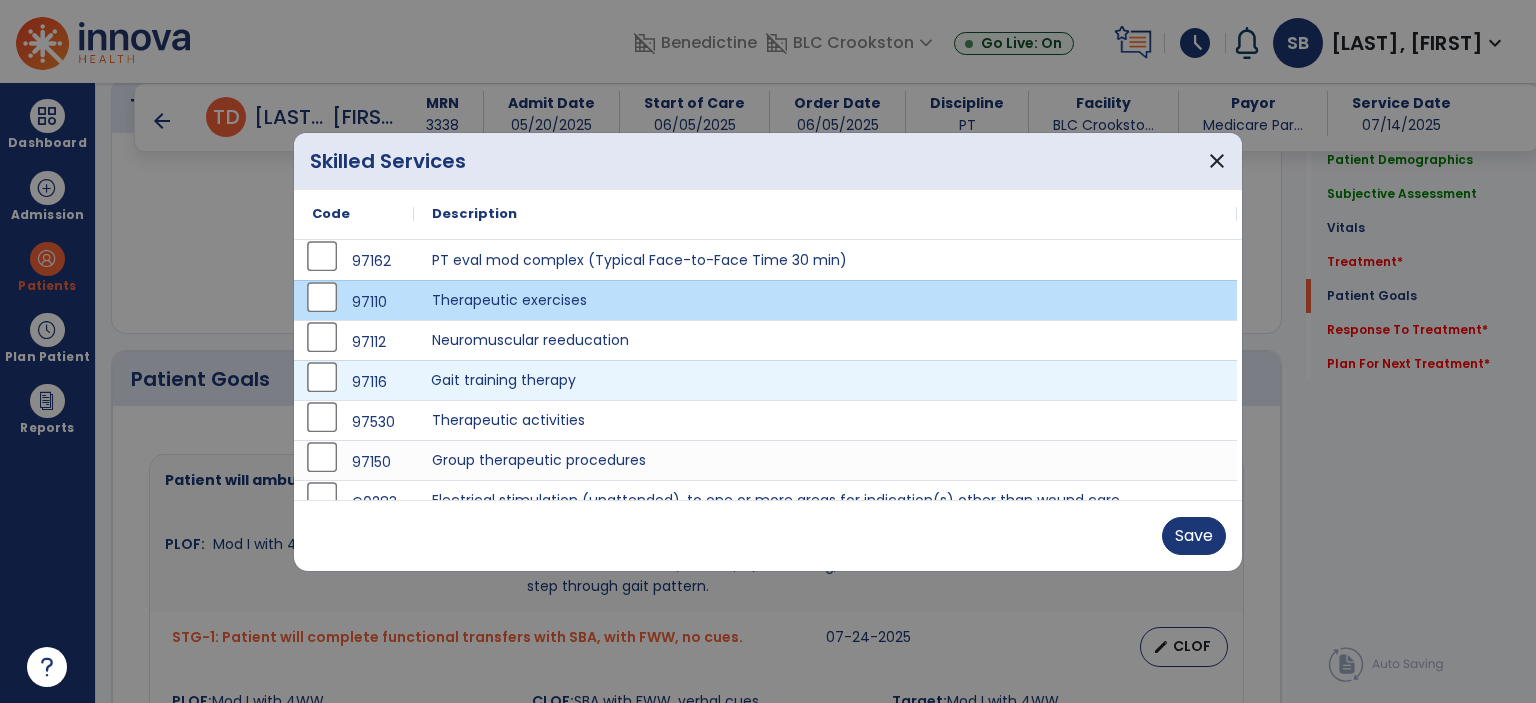 click on "Gait training therapy" at bounding box center [825, 380] 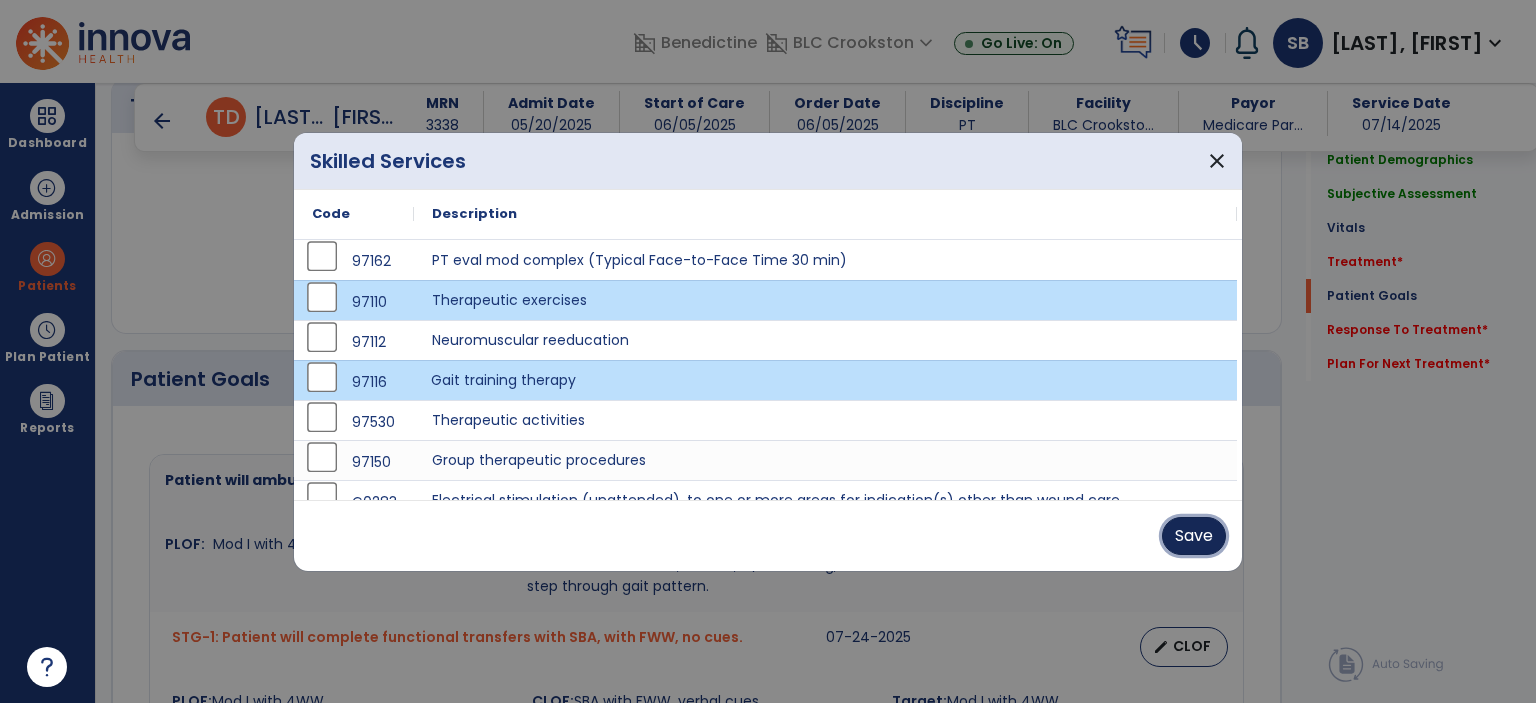 click on "Save" at bounding box center (1194, 536) 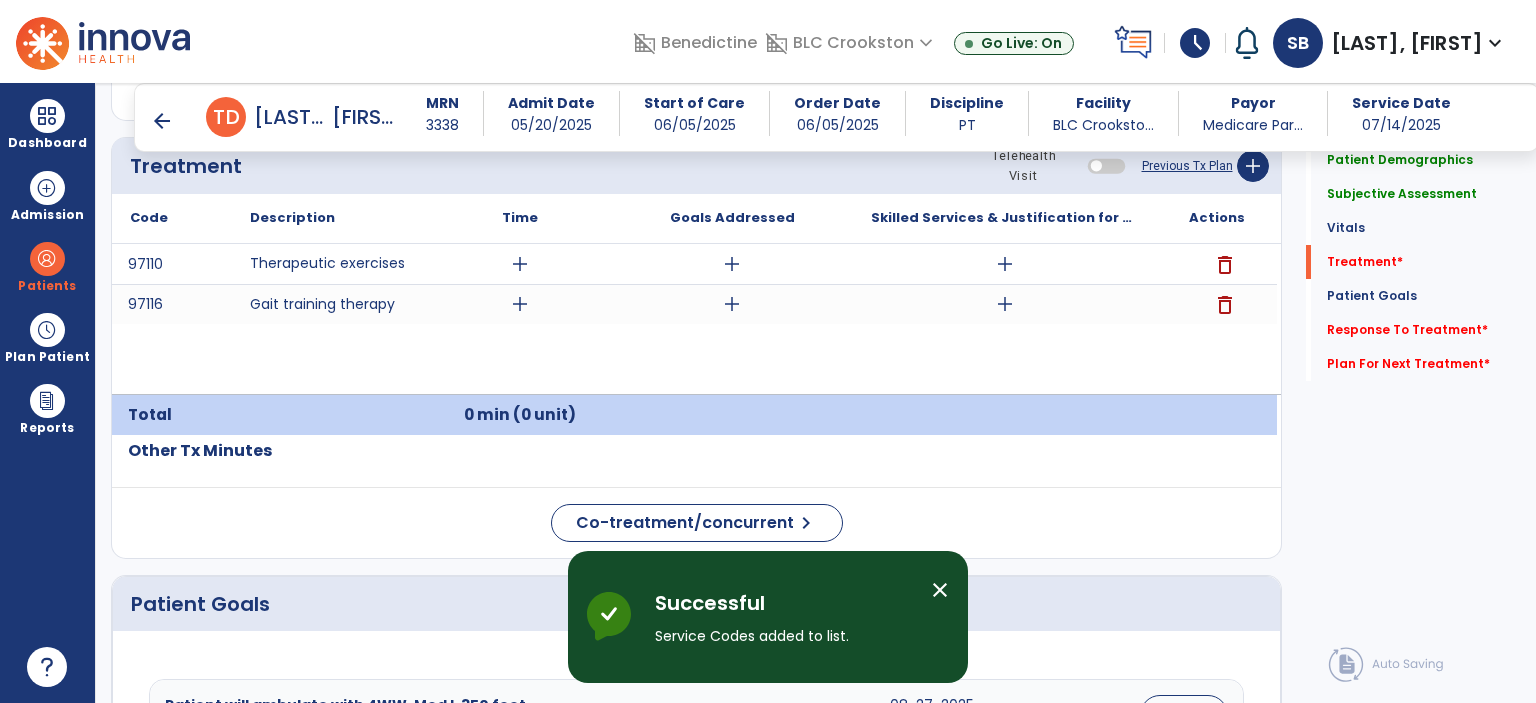 scroll, scrollTop: 1280, scrollLeft: 0, axis: vertical 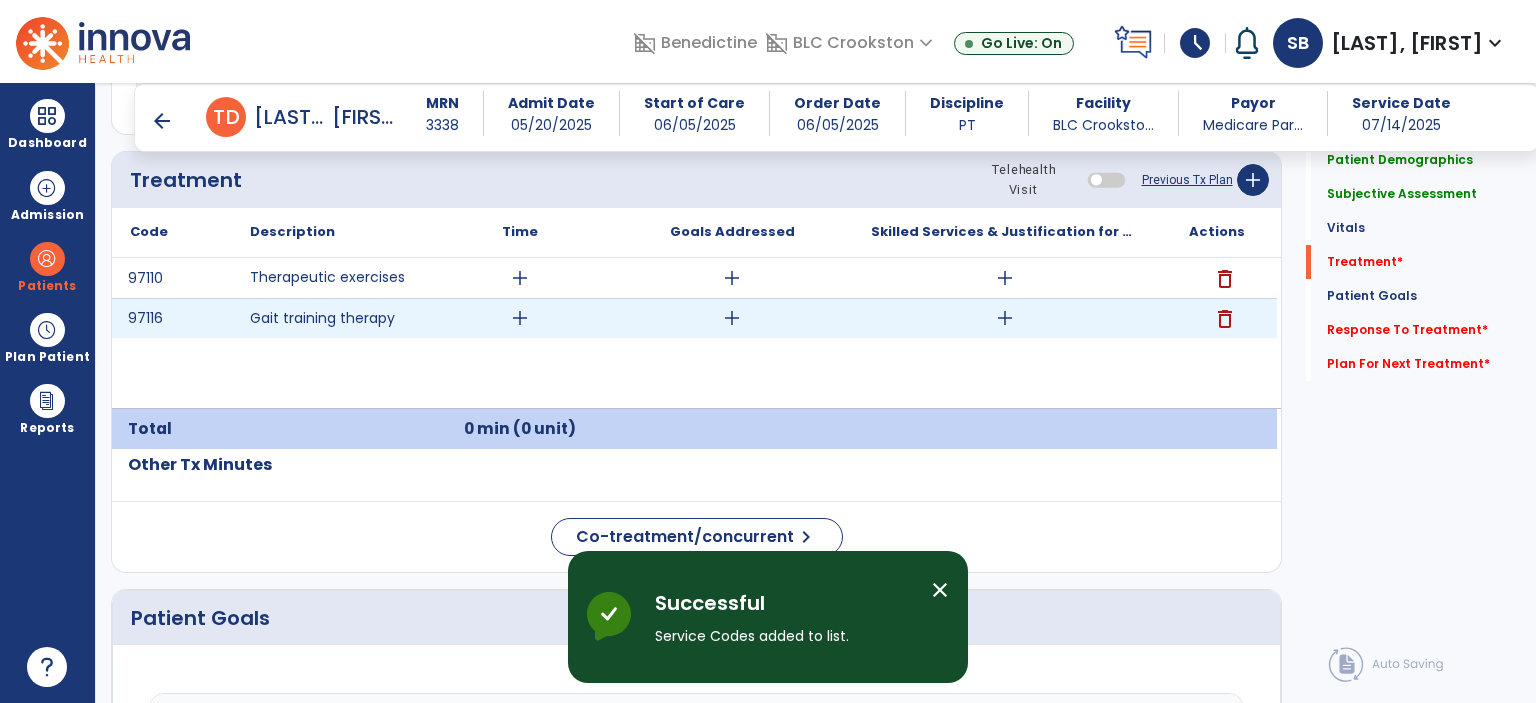 click on "add" at bounding box center (732, 318) 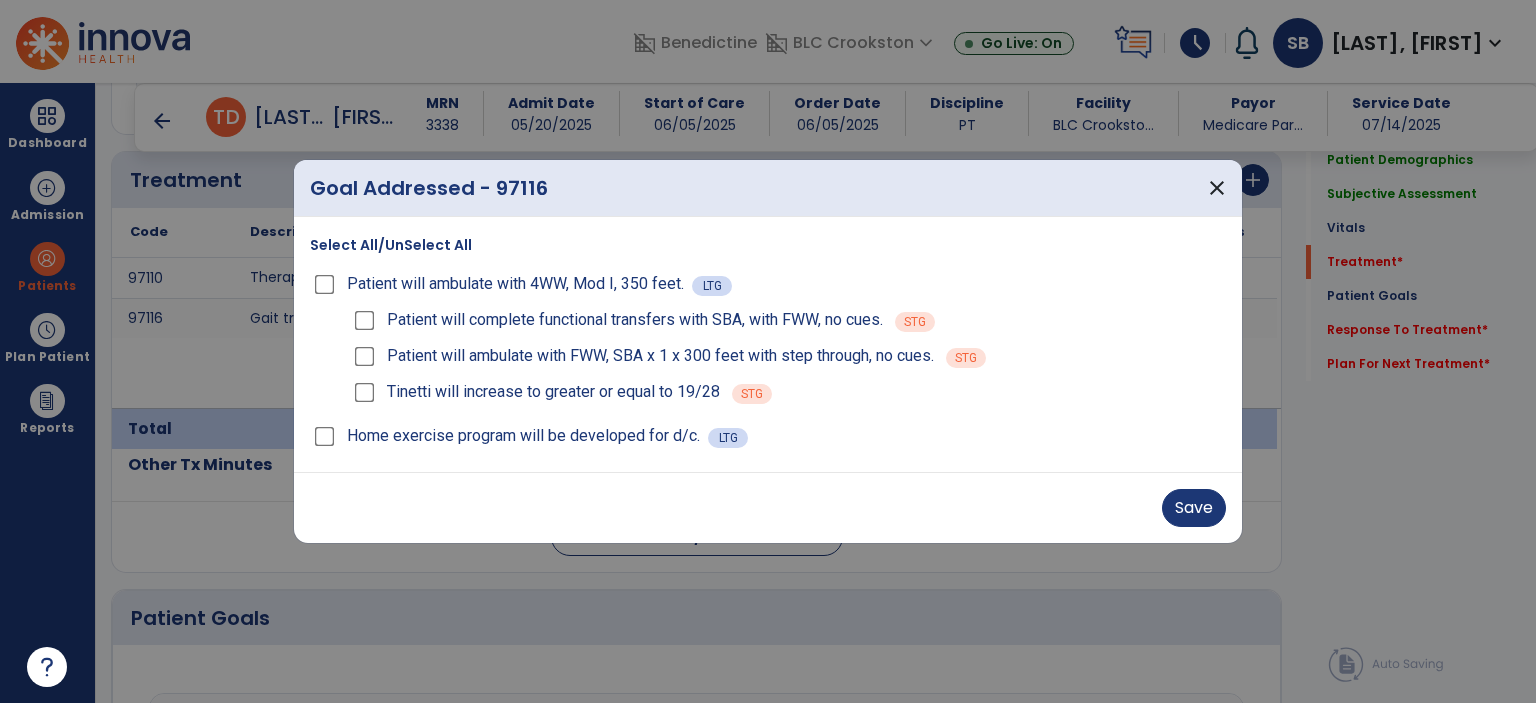 click on "Patient will ambulate with FWW, SBA x 1 x 300 feet with step through, no cues. STG" at bounding box center (788, 356) 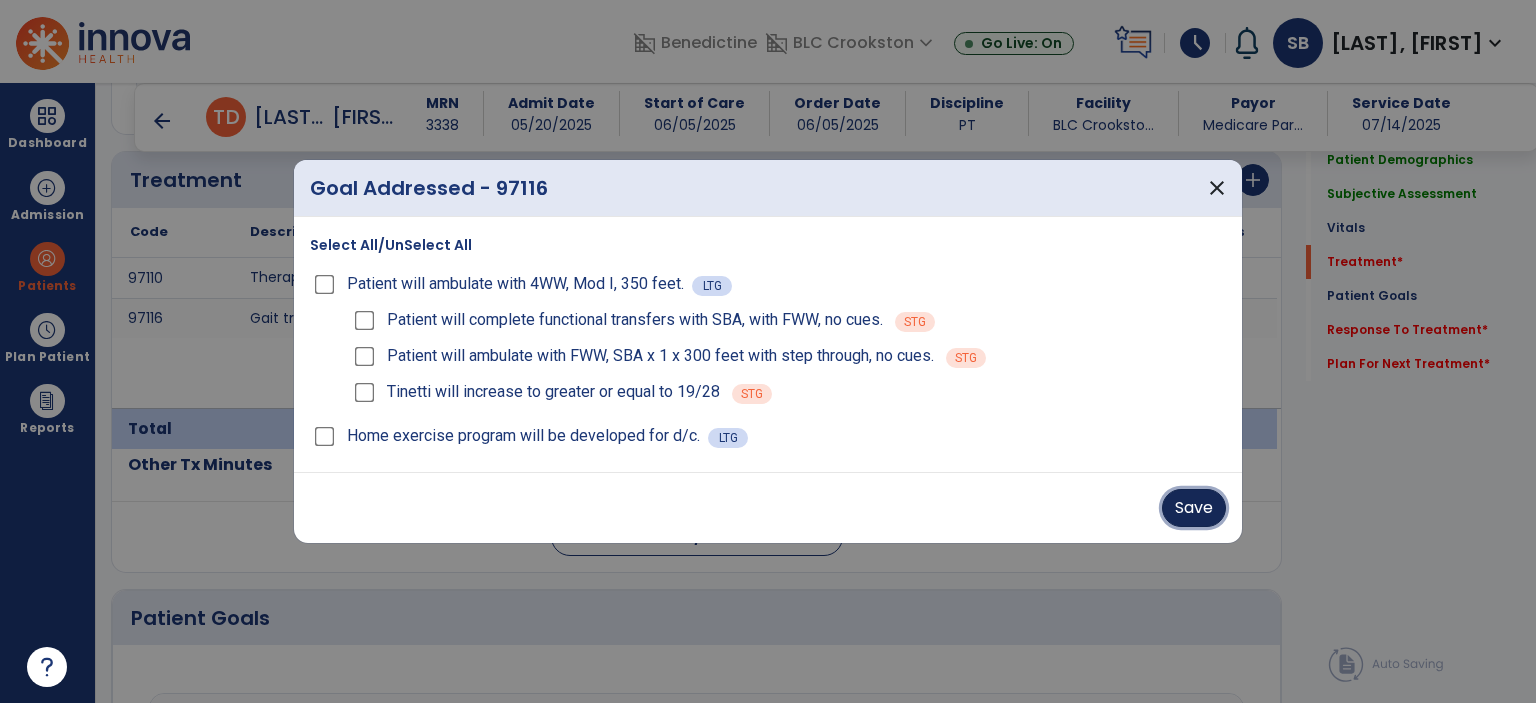 click on "Save" at bounding box center [1194, 508] 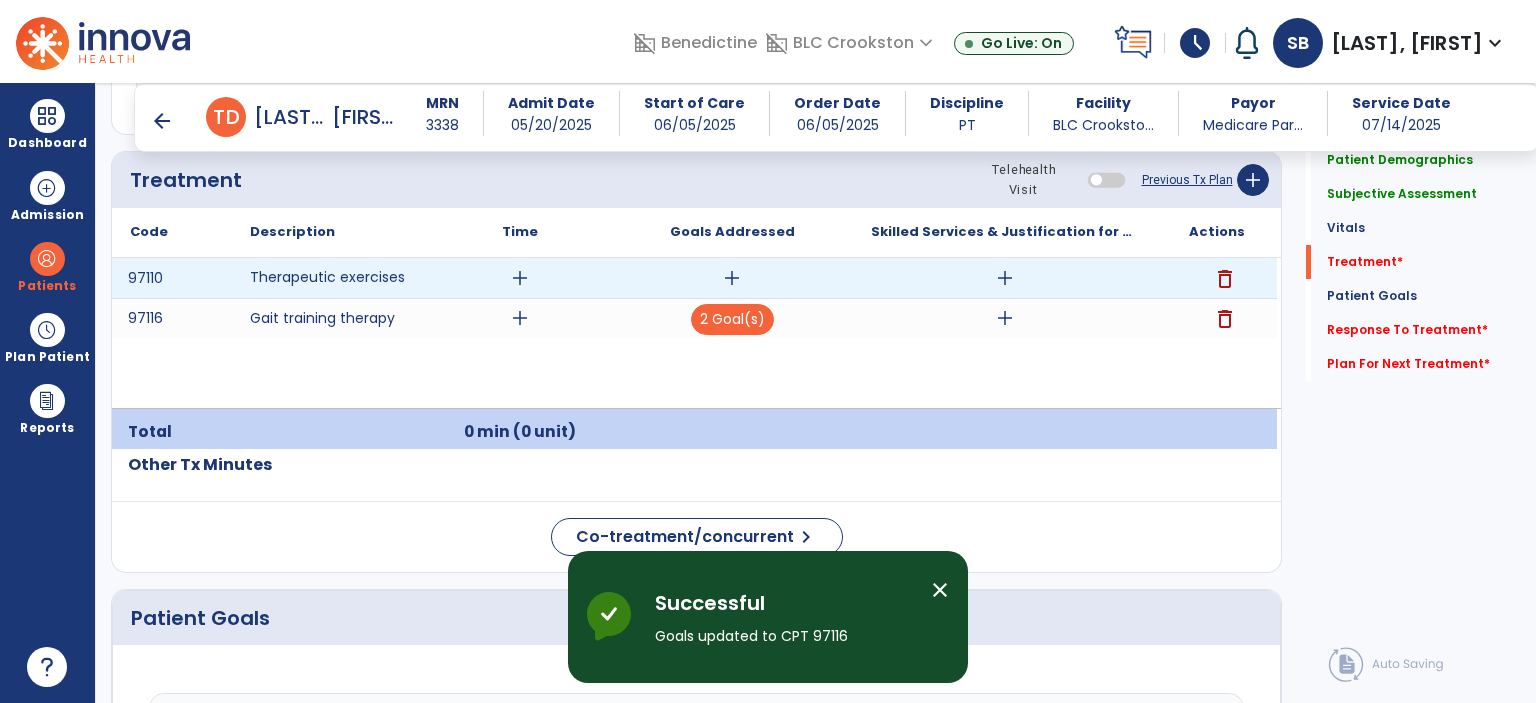click on "add" at bounding box center [732, 278] 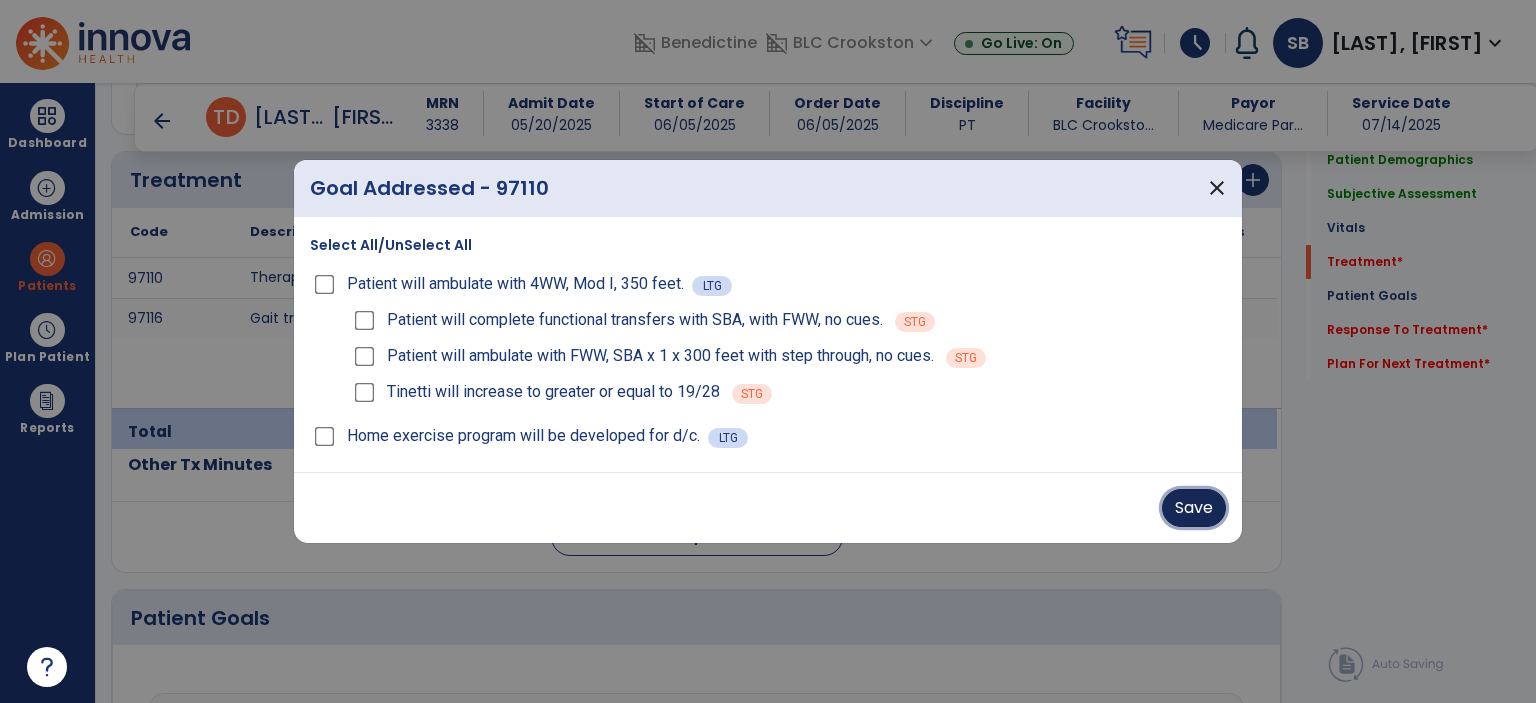 click on "Save" at bounding box center (1194, 508) 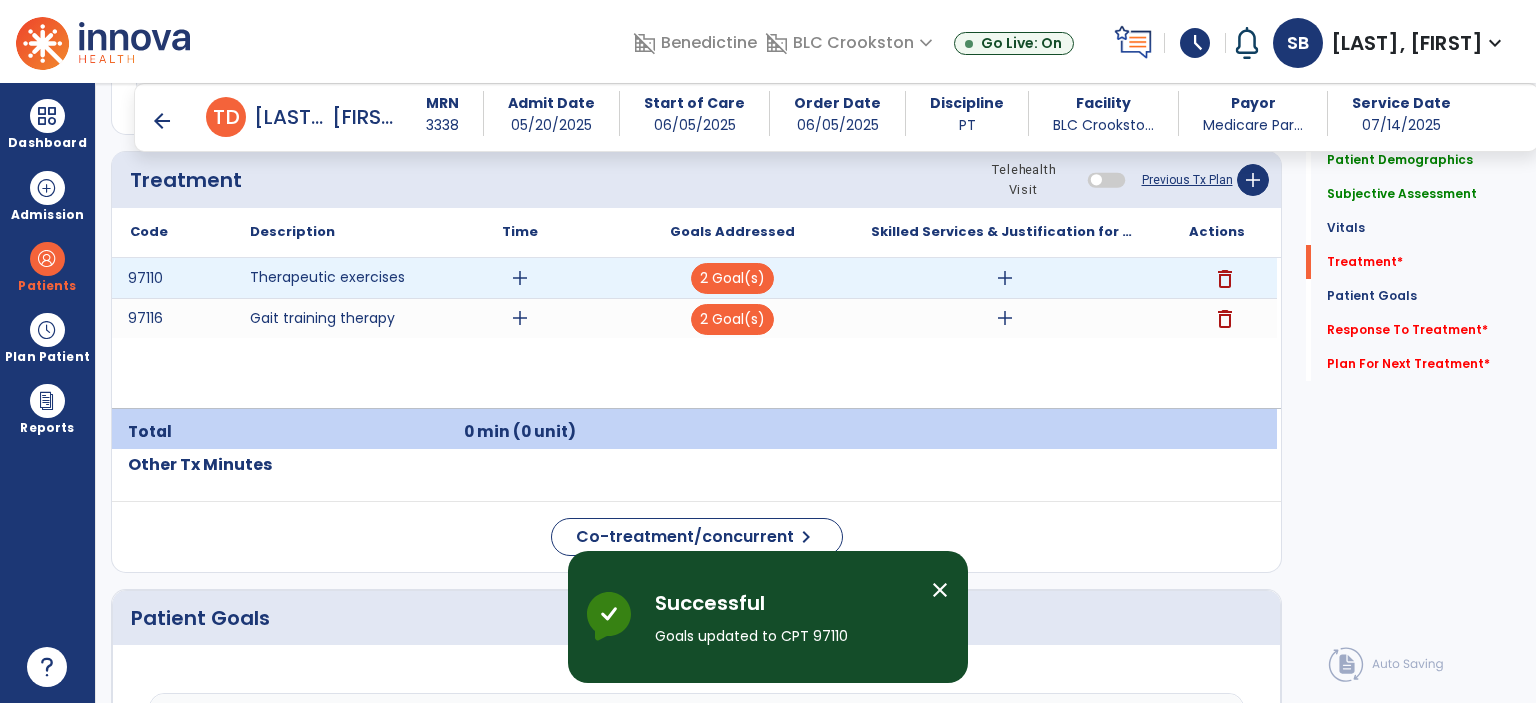 click on "add" at bounding box center (1004, 278) 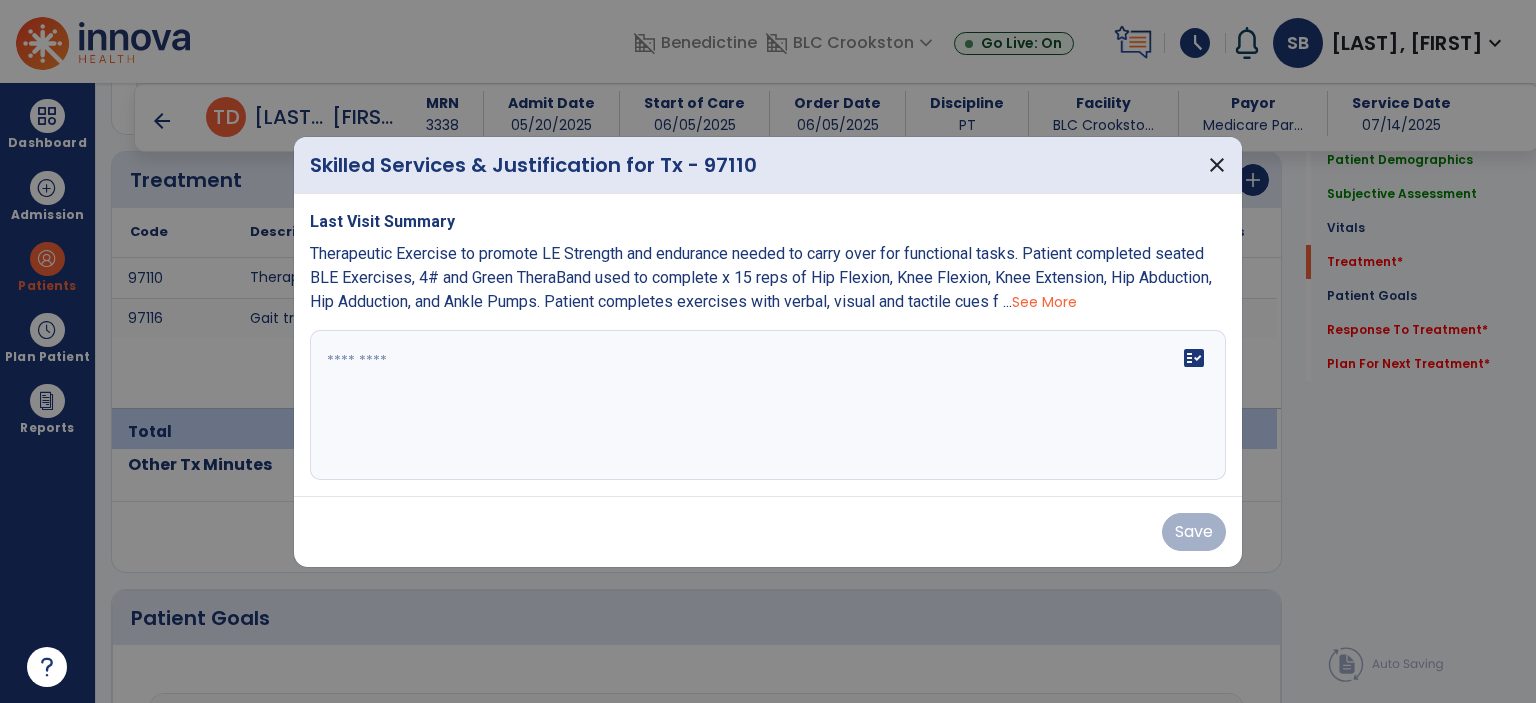 click on "fact_check" at bounding box center (768, 405) 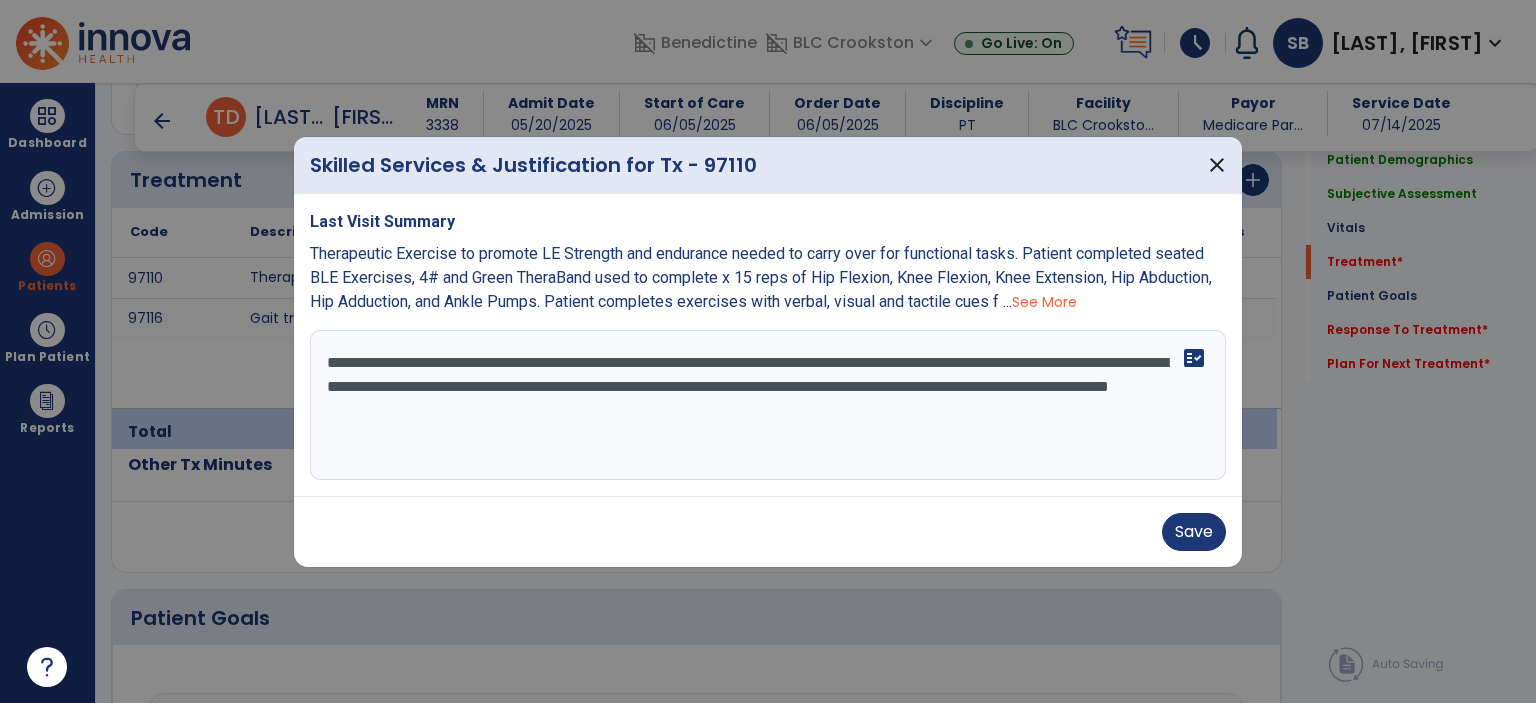 click on "**********" at bounding box center (768, 405) 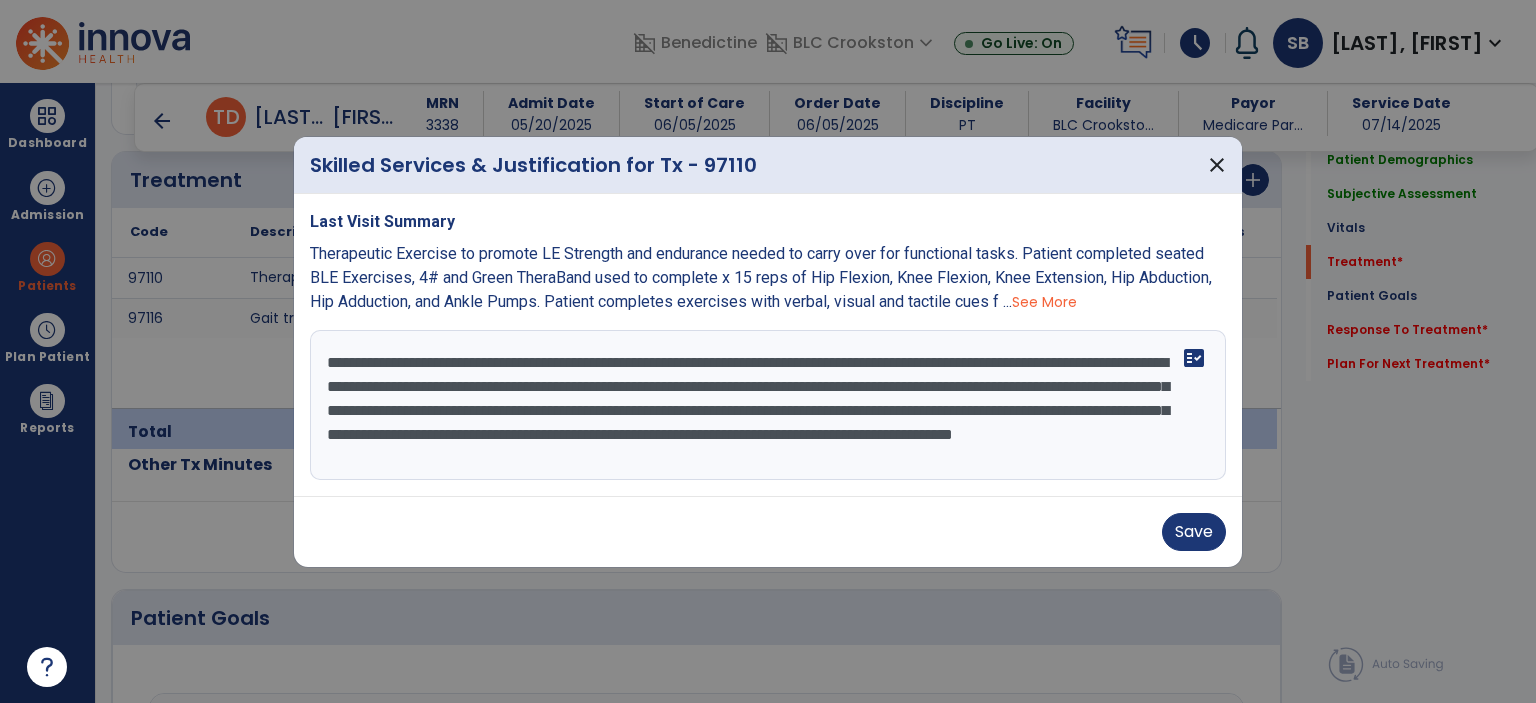 scroll, scrollTop: 15, scrollLeft: 0, axis: vertical 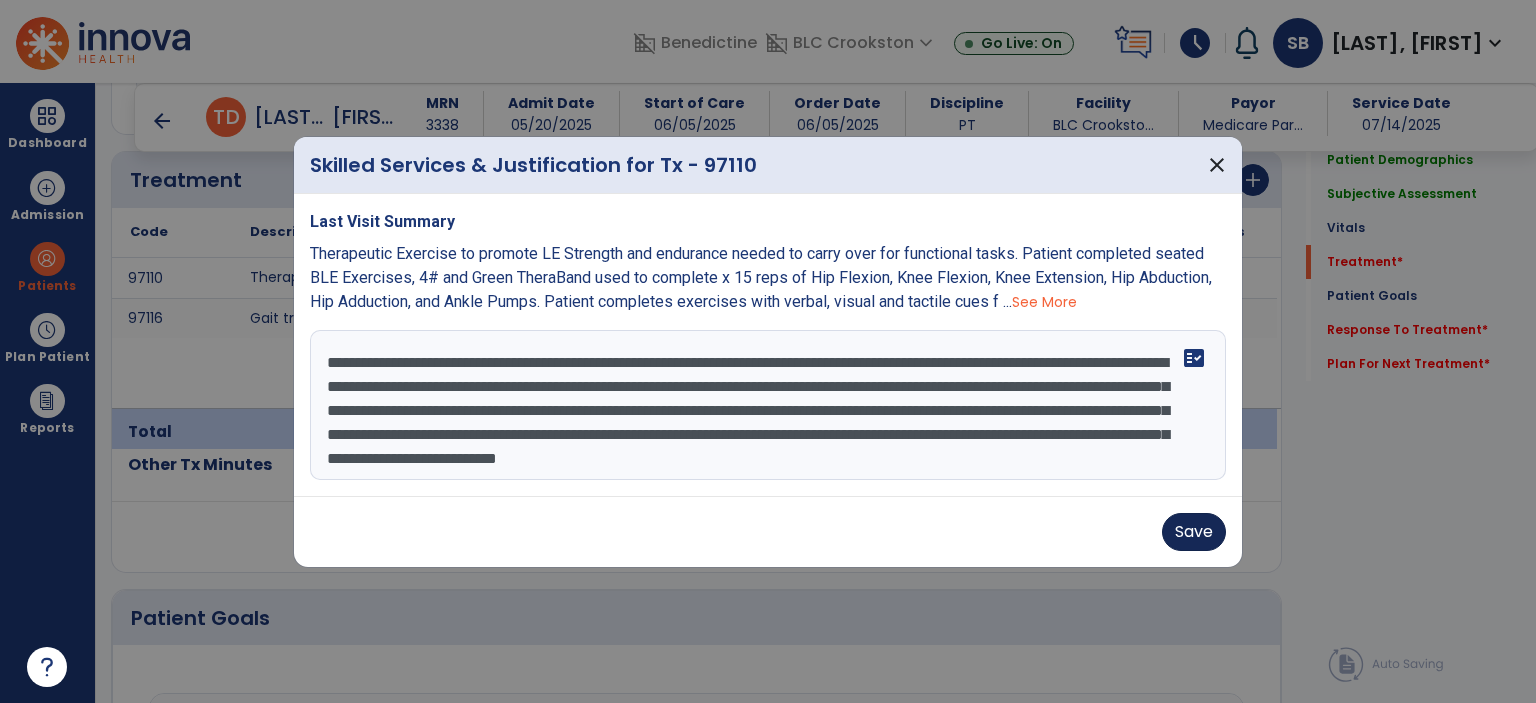 type on "**********" 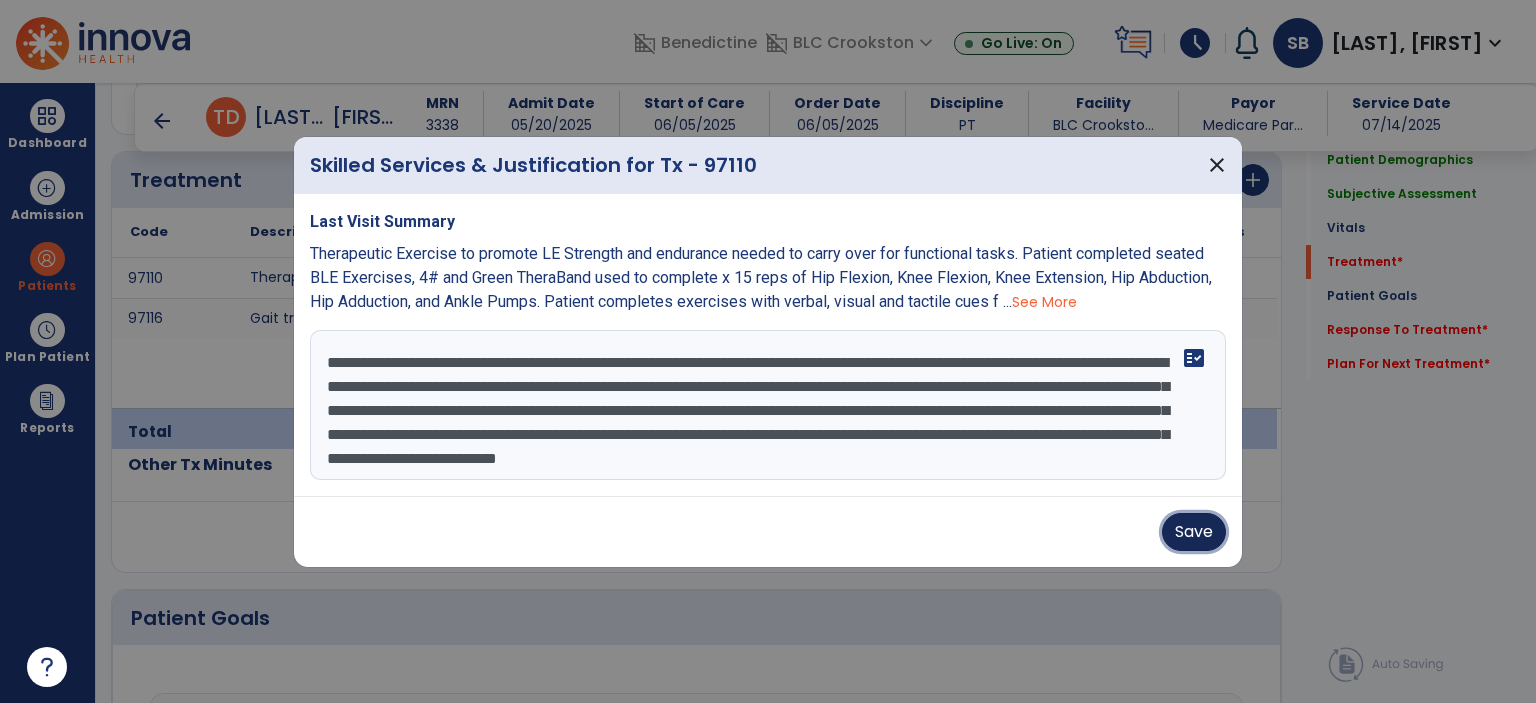 click on "Save" at bounding box center (1194, 532) 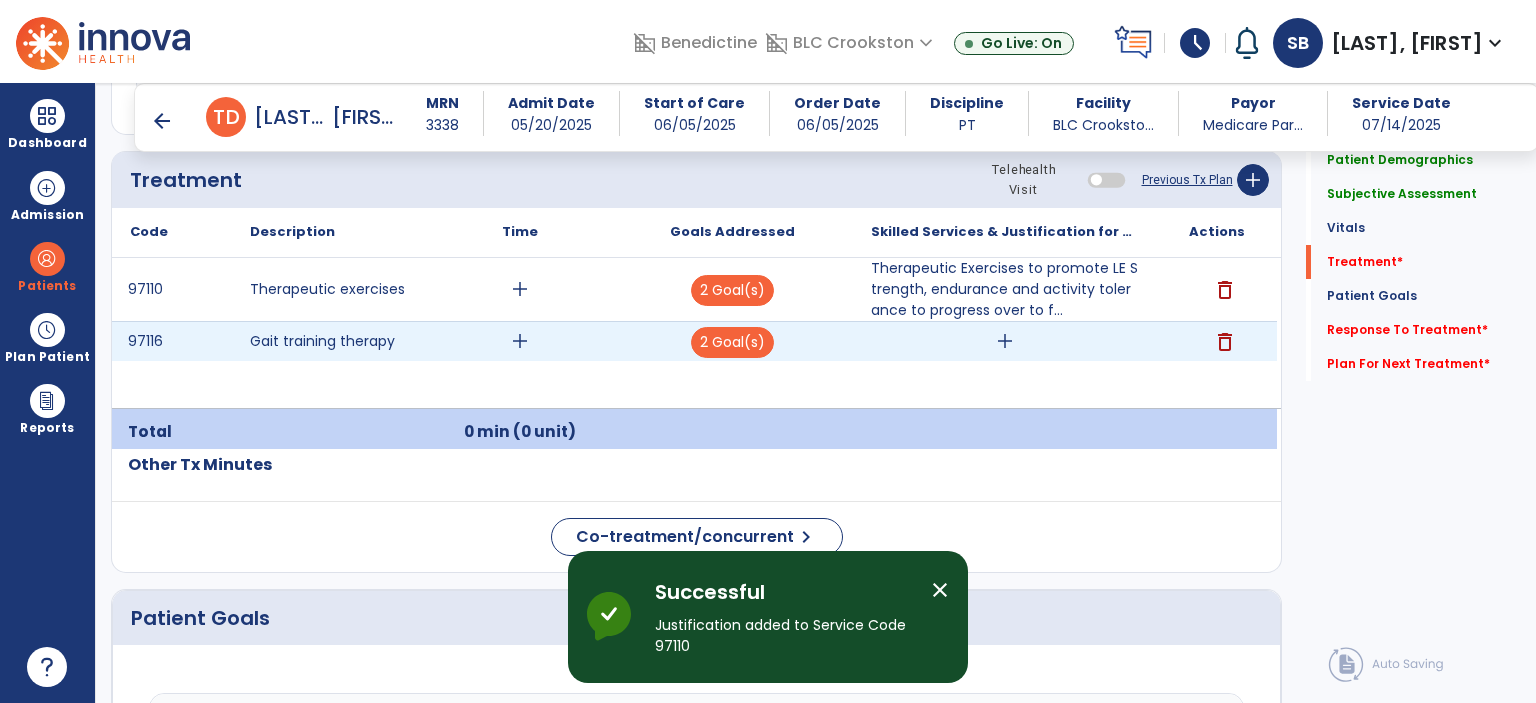 click on "add" at bounding box center [1004, 341] 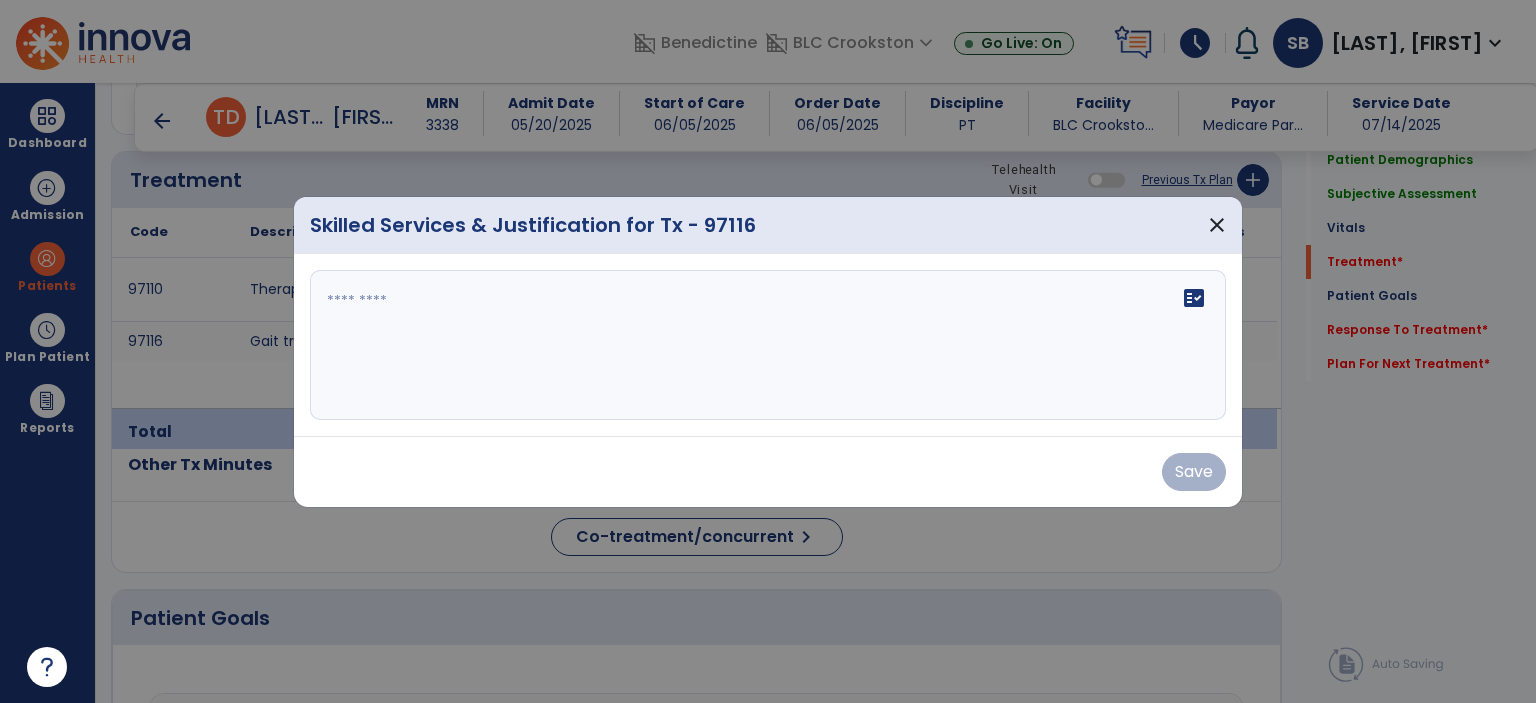 click at bounding box center (768, 345) 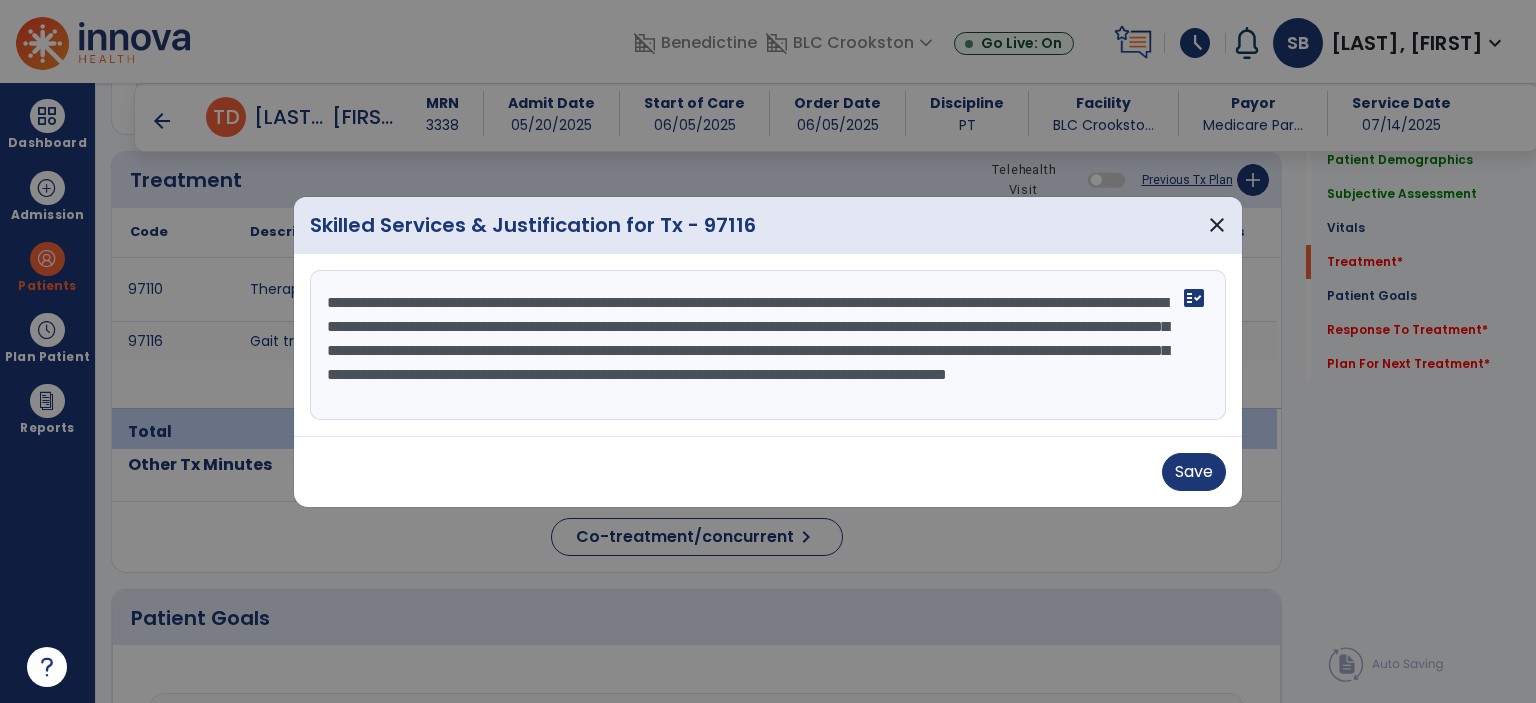 scroll, scrollTop: 15, scrollLeft: 0, axis: vertical 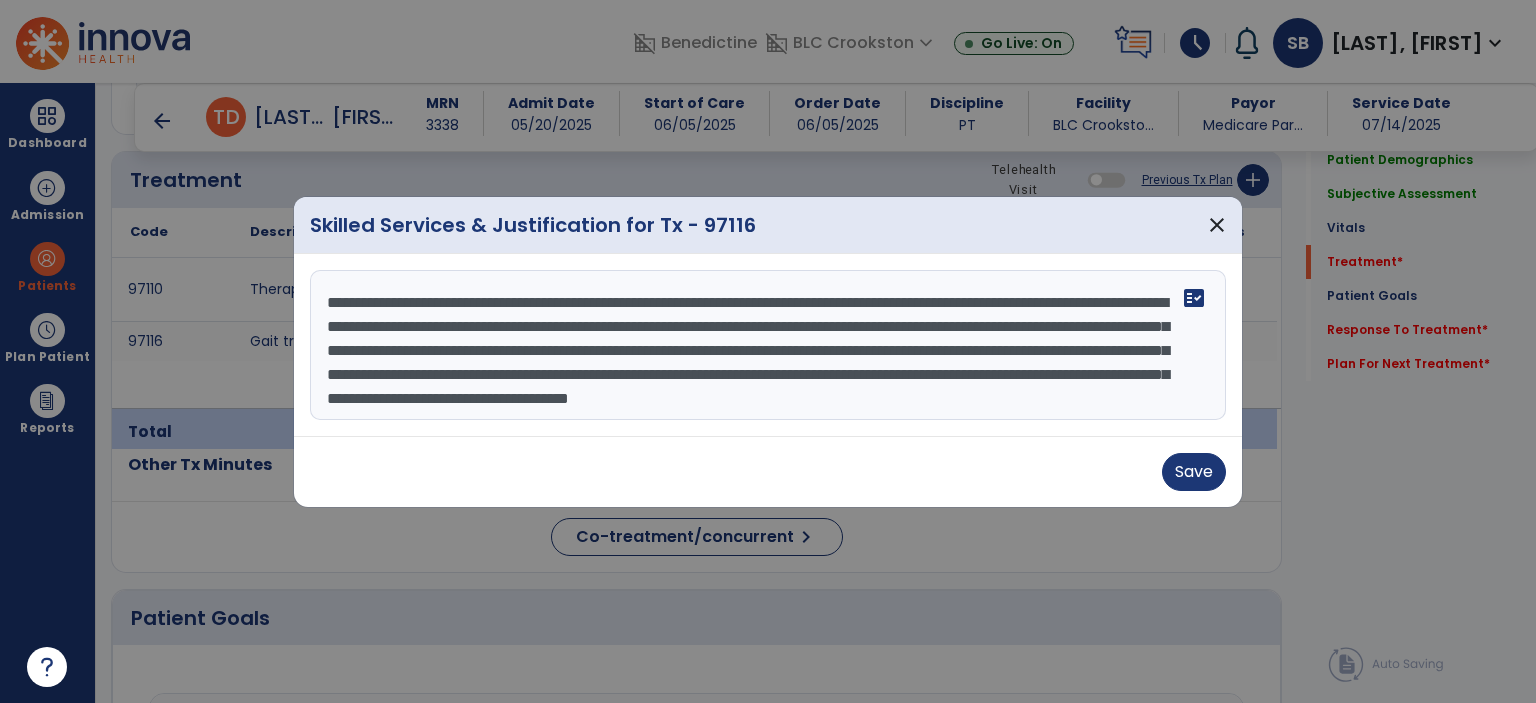 click on "**********" at bounding box center [768, 345] 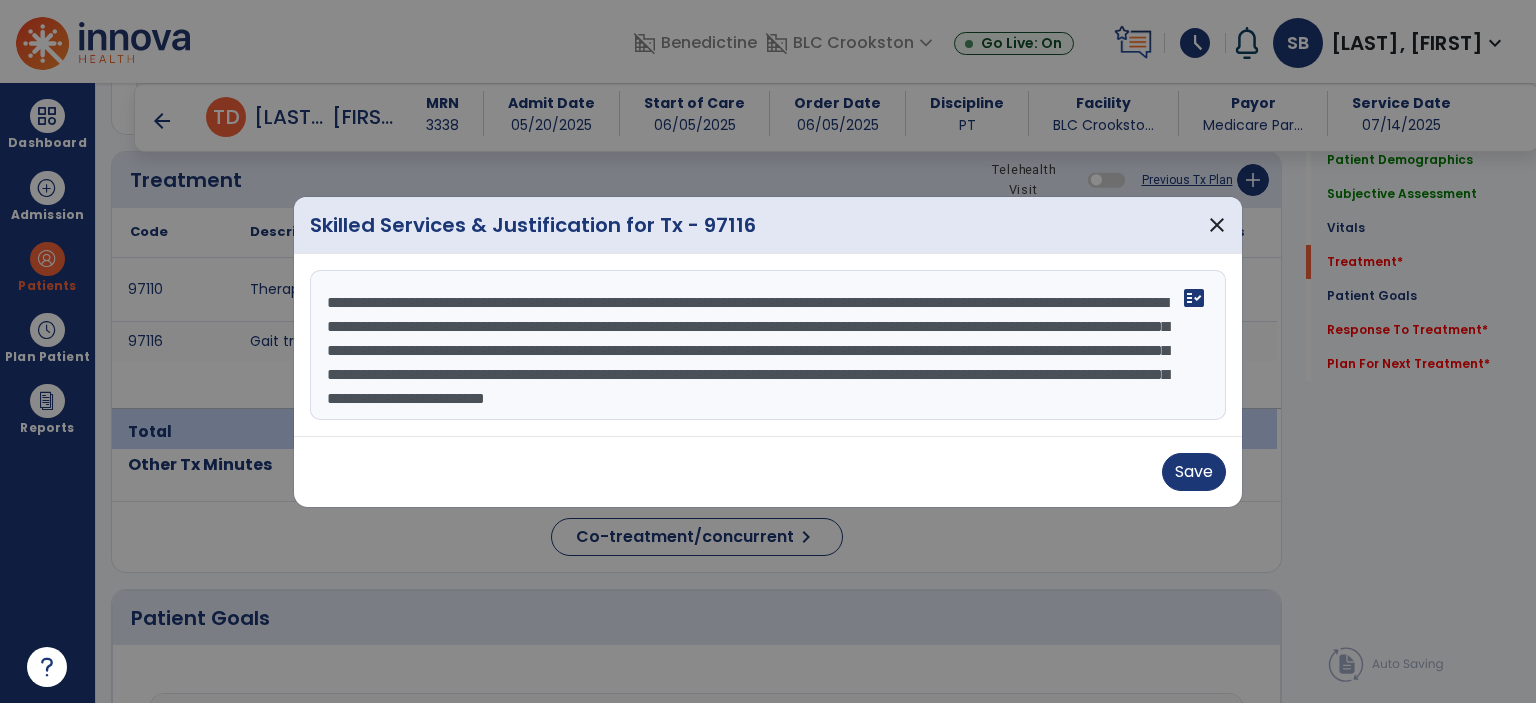 click on "**********" at bounding box center (768, 345) 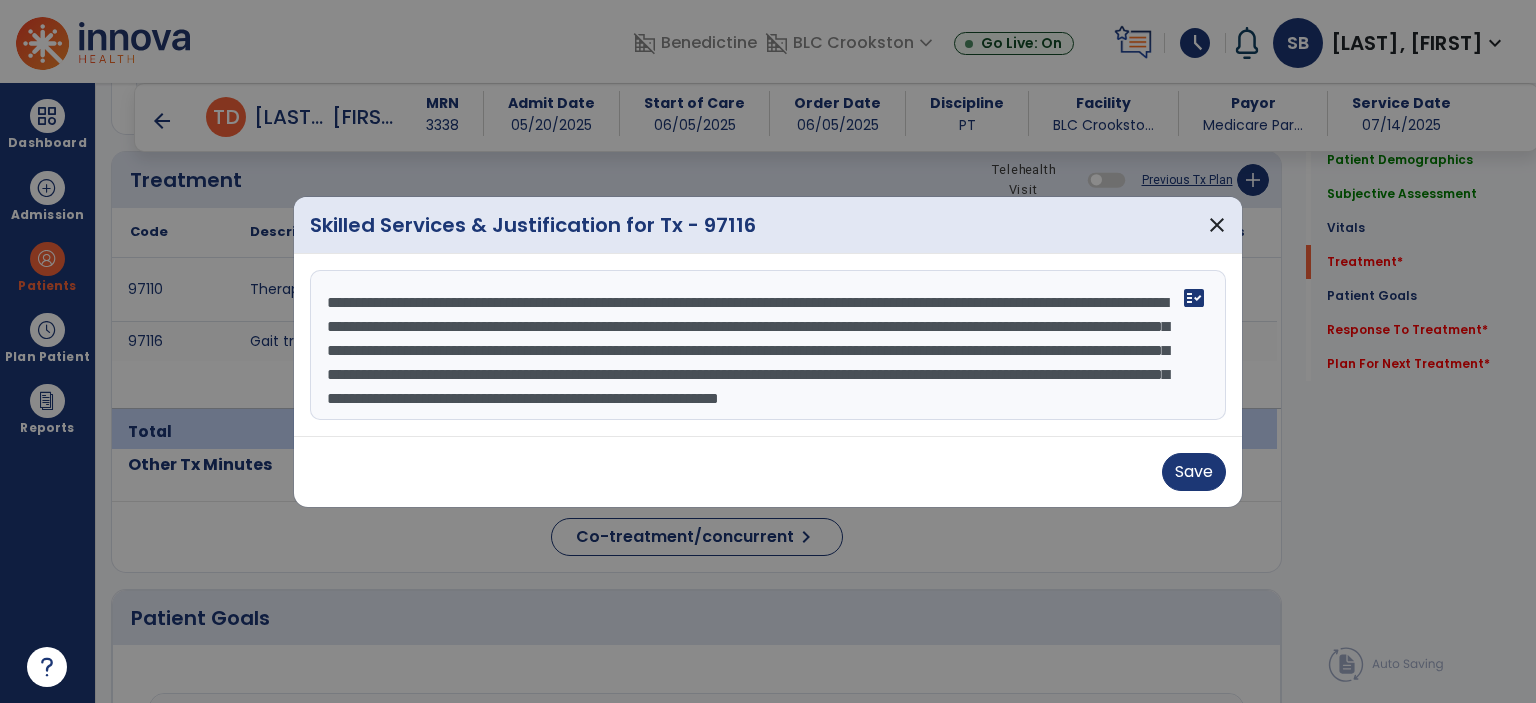 scroll, scrollTop: 39, scrollLeft: 0, axis: vertical 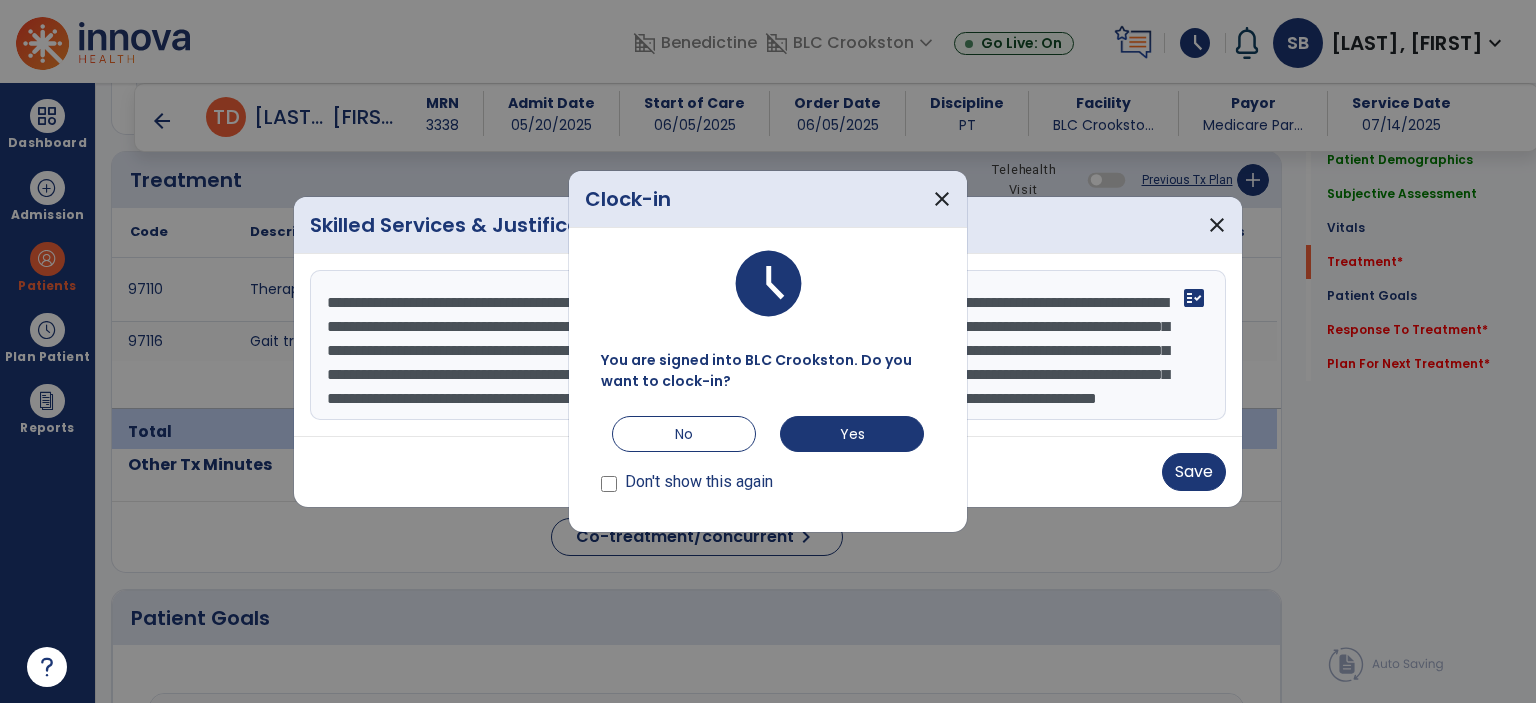 click on "Don't show this again" at bounding box center [687, 476] 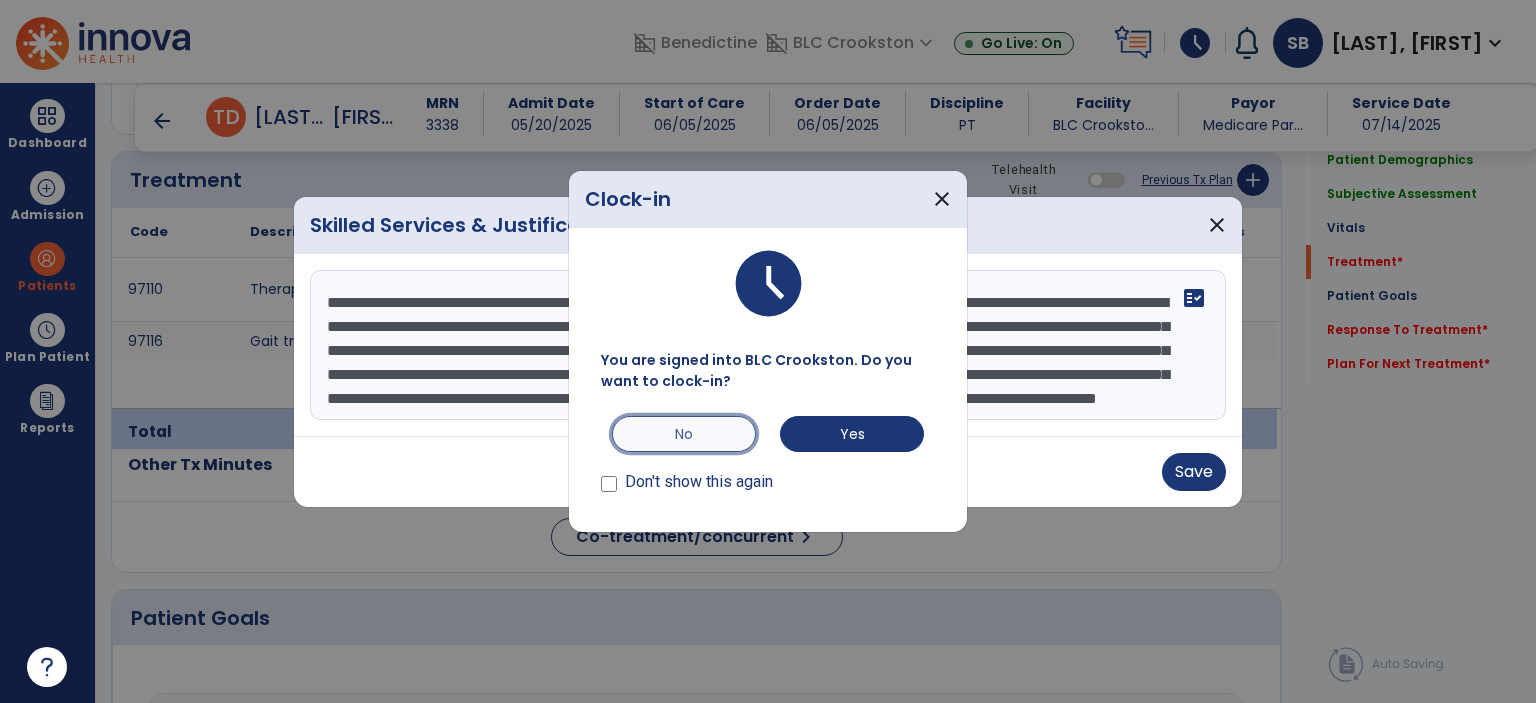 click on "No" at bounding box center (684, 434) 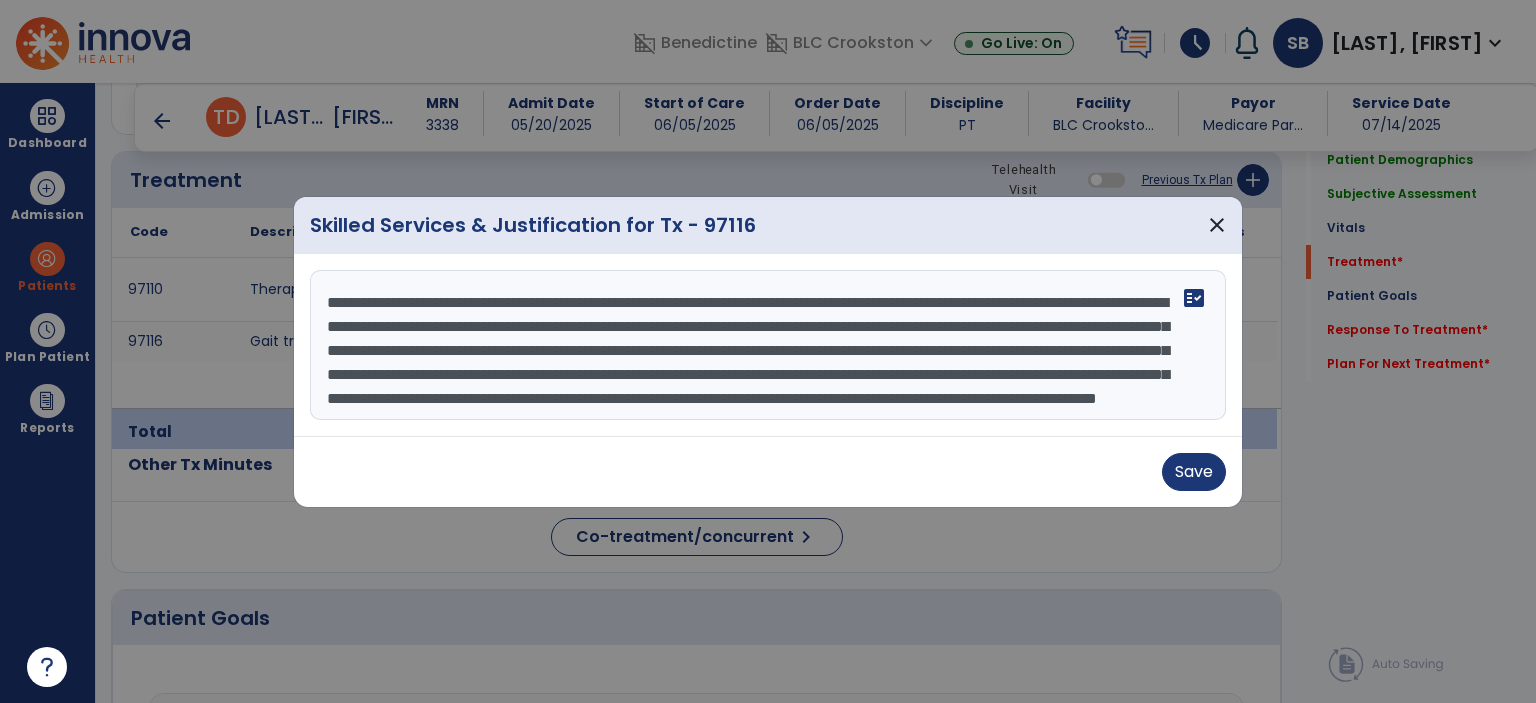 click on "**********" at bounding box center [768, 345] 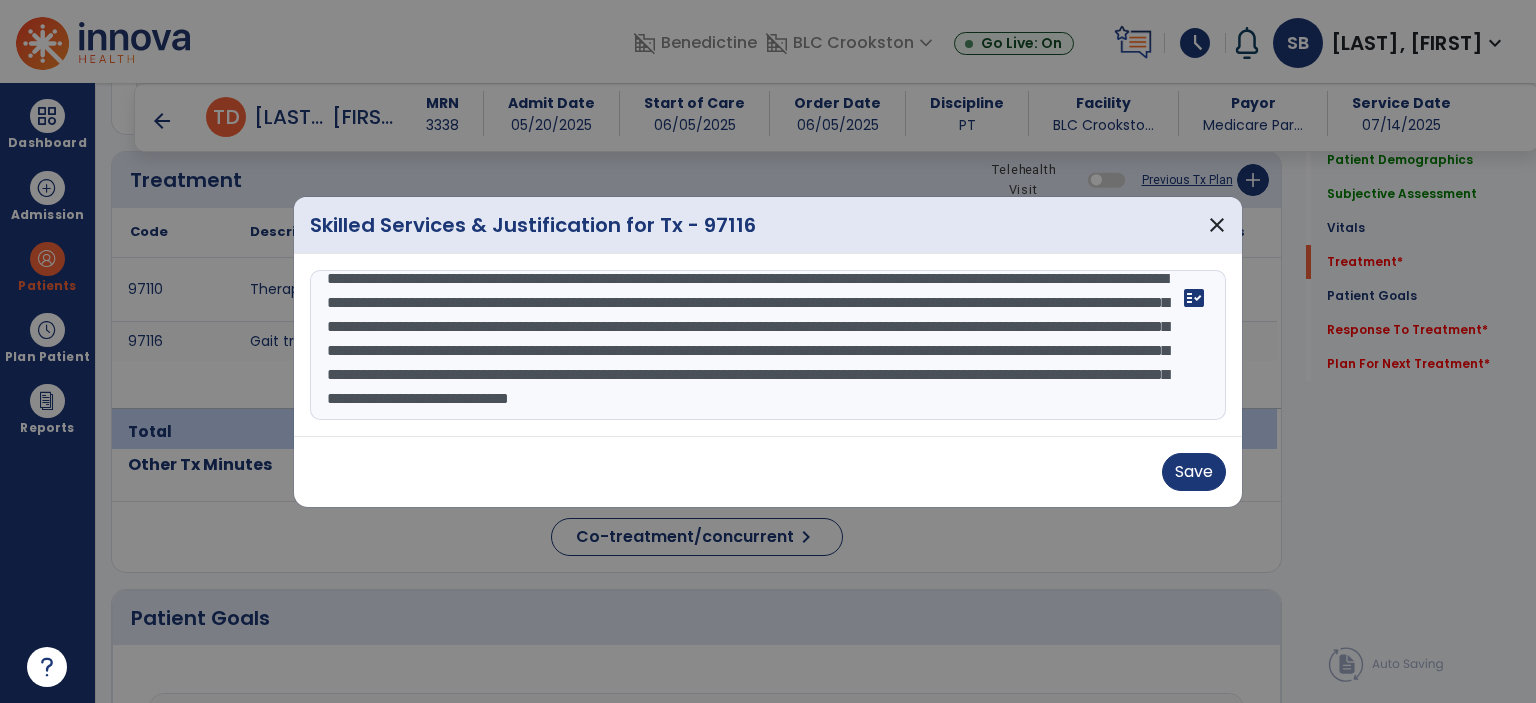 scroll, scrollTop: 63, scrollLeft: 0, axis: vertical 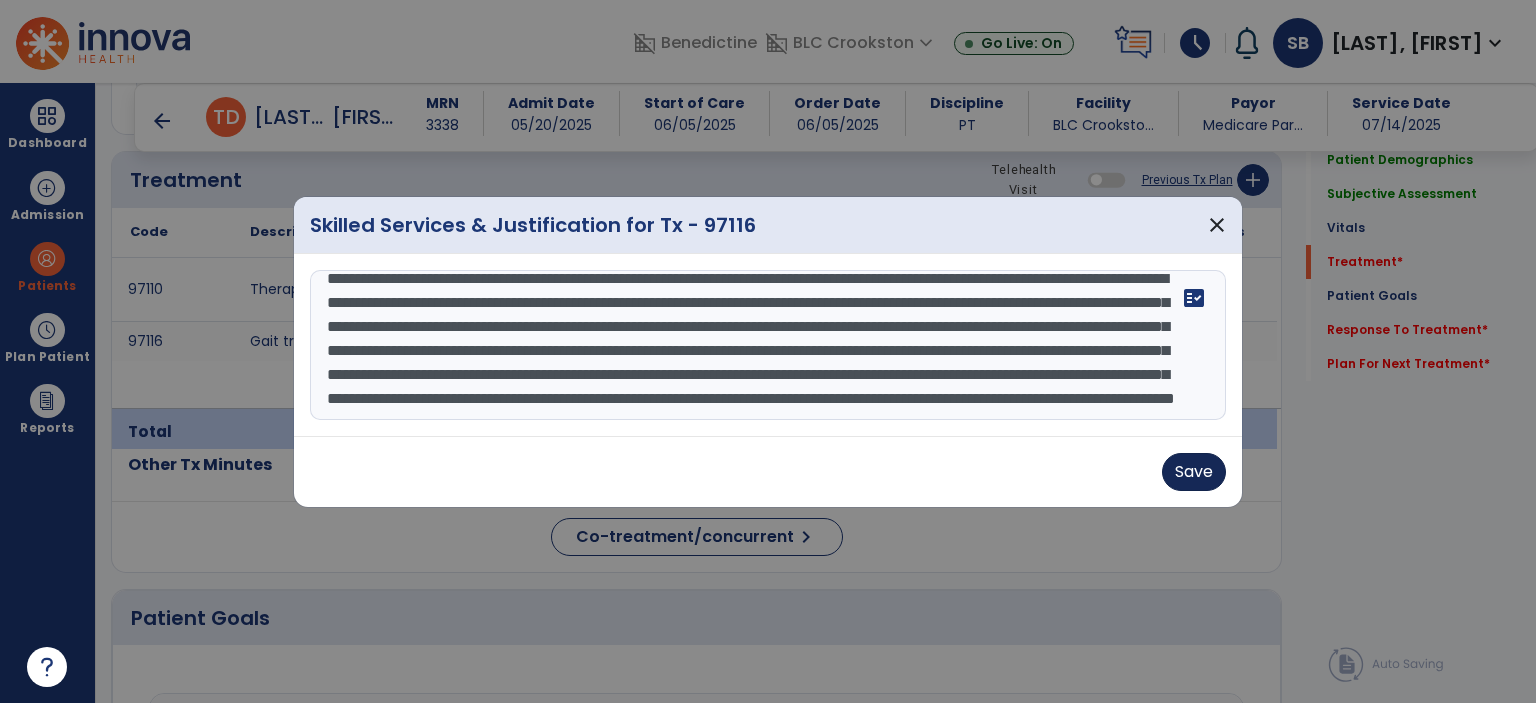 type on "**********" 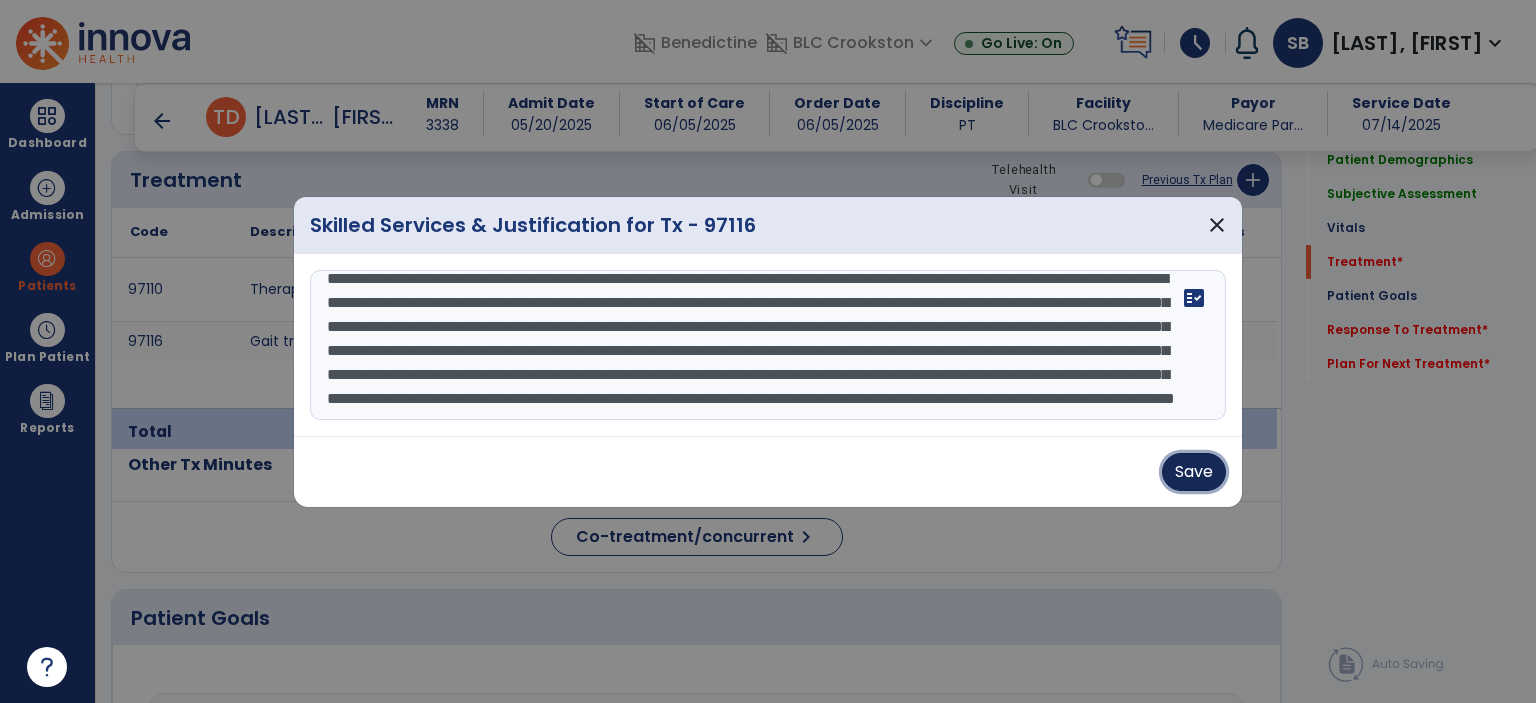 click on "Save" at bounding box center [1194, 472] 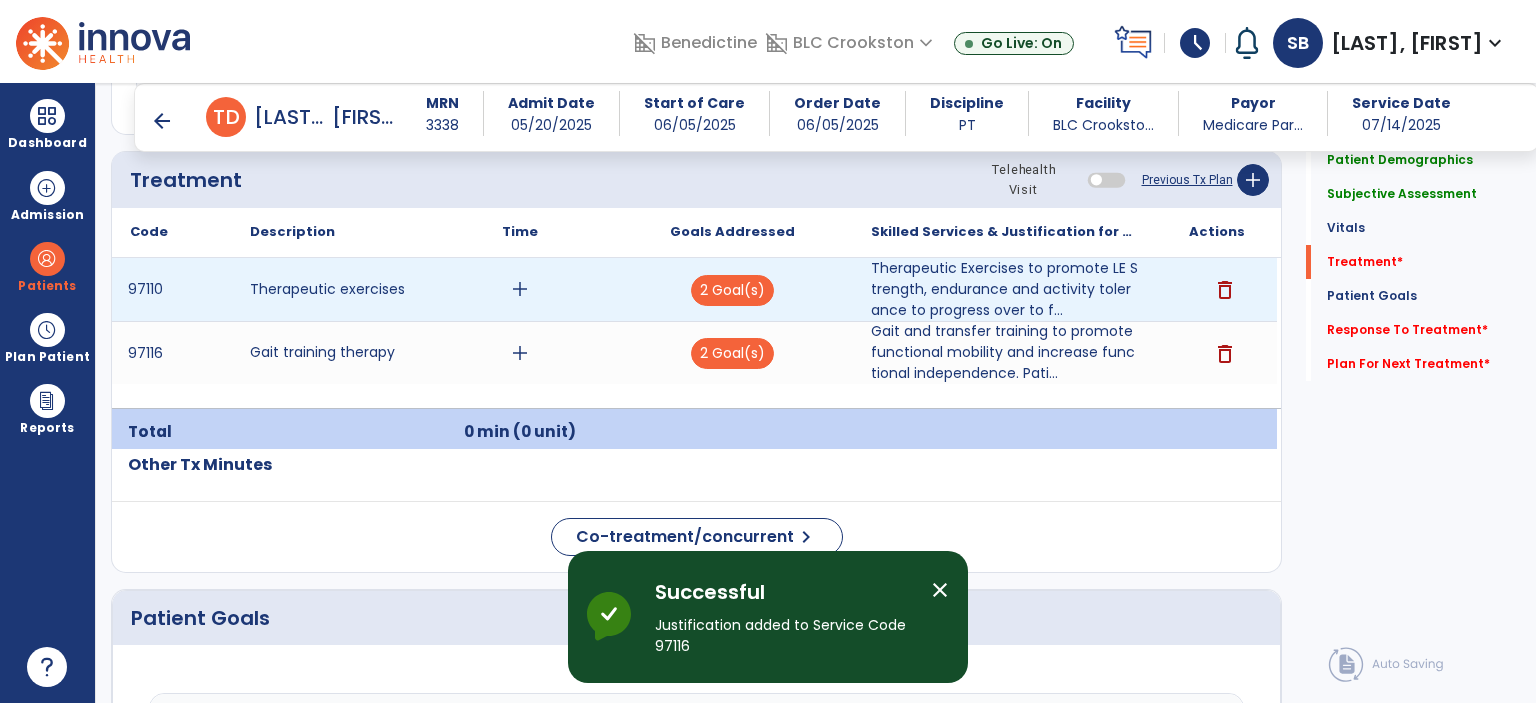 click on "add" at bounding box center [520, 289] 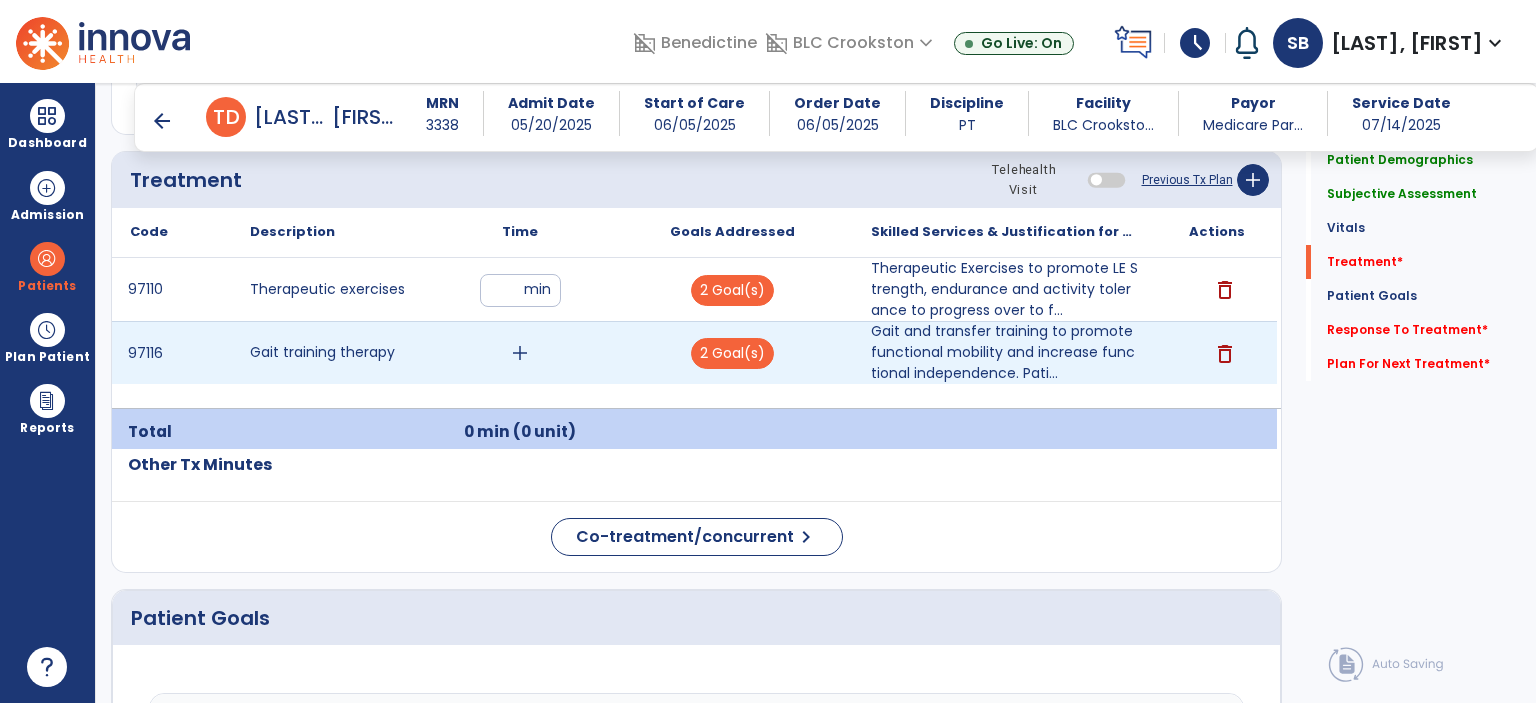 type on "**" 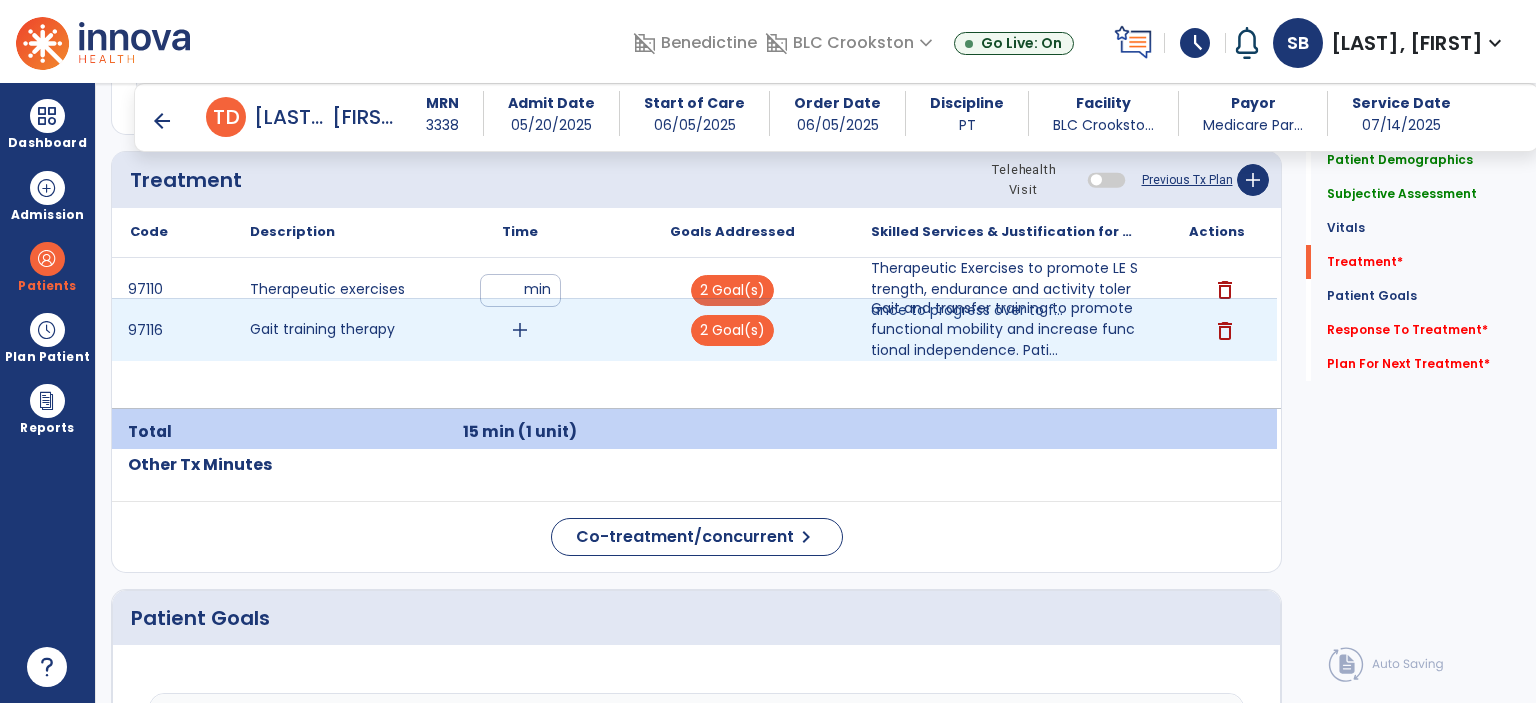 click on "add" at bounding box center (520, 330) 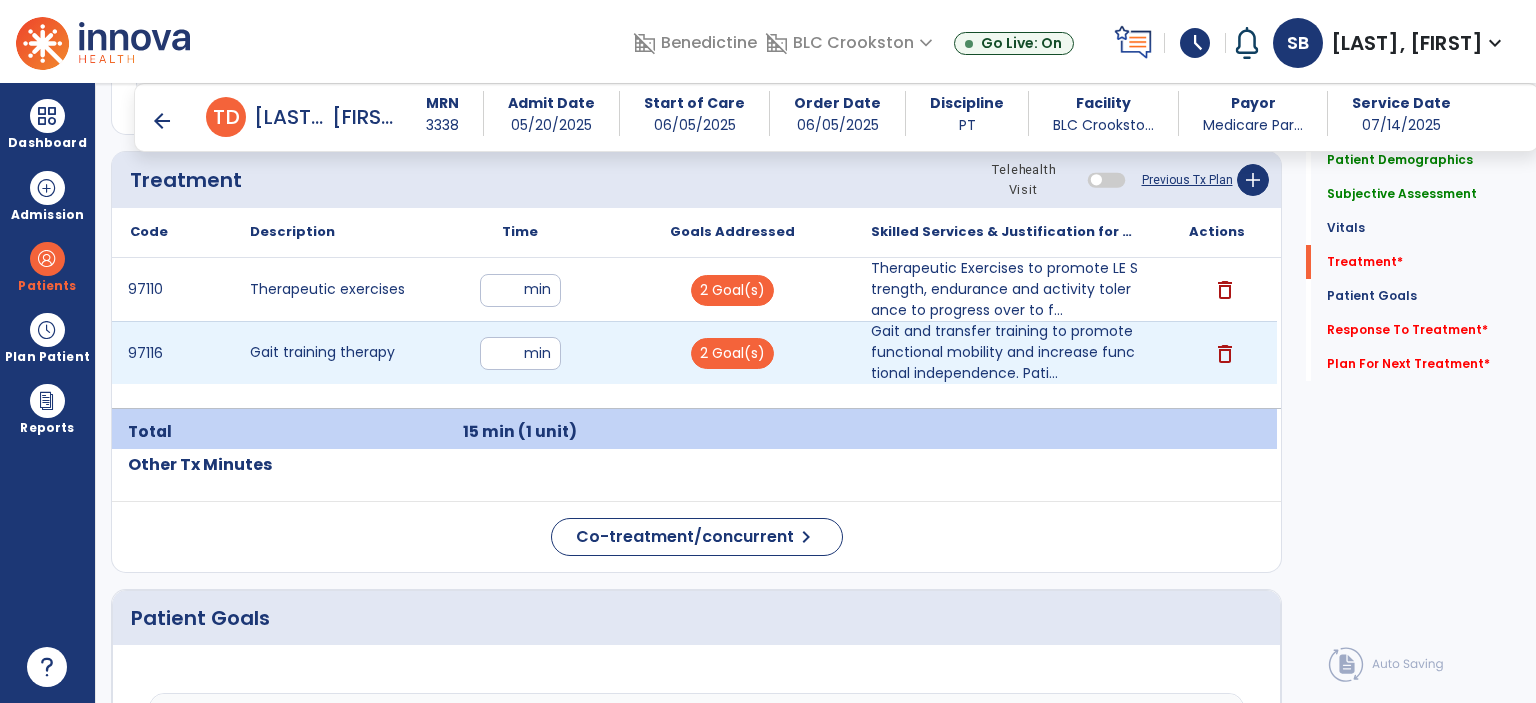 type on "**" 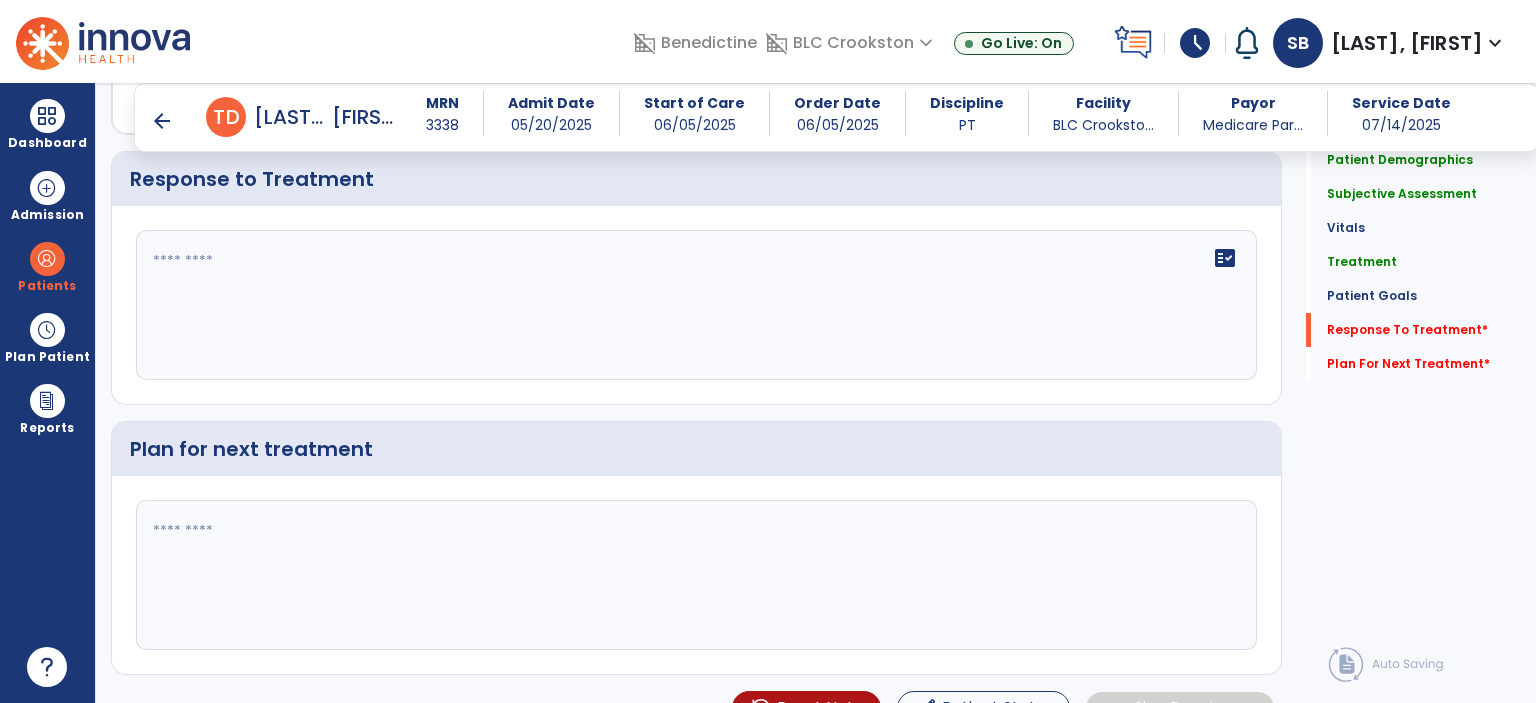 scroll, scrollTop: 2829, scrollLeft: 0, axis: vertical 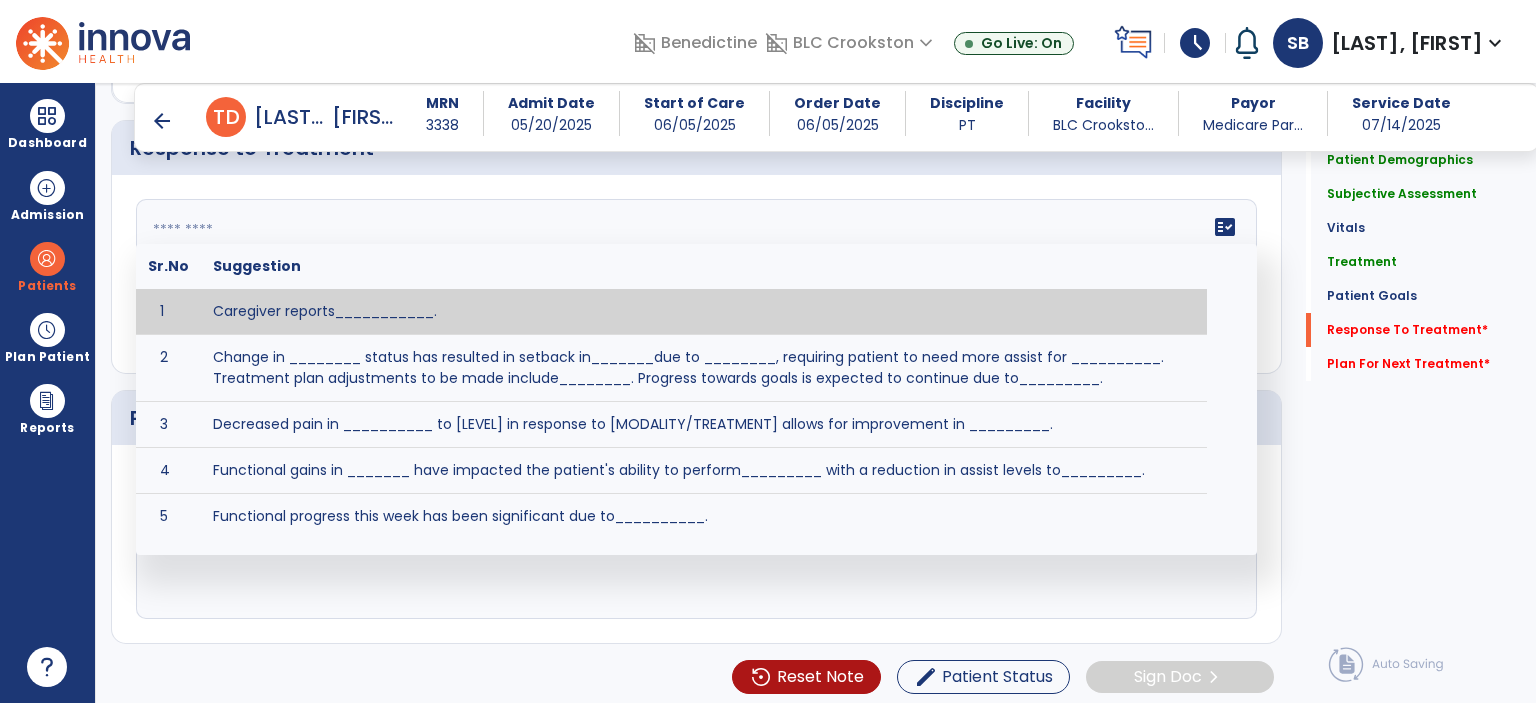 click on "fact_check  Sr.No Suggestion 1 Caregiver reports___________. 2 Change in ________ status has resulted in setback in_______due to ________, requiring patient to need more assist for __________.   Treatment plan adjustments to be made include________.  Progress towards goals is expected to continue due to_________. 3 Decreased pain in __________ to [LEVEL] in response to [MODALITY/TREATMENT] allows for improvement in _________. 4 Functional gains in _______ have impacted the patient's ability to perform_________ with a reduction in assist levels to_________. 5 Functional progress this week has been significant due to__________. 6 Gains in ________ have improved the patient's ability to perform ______with decreased levels of assist to___________. 7 Improvement in ________allows patient to tolerate higher levels of challenges in_________. 8 Pain in [AREA] has decreased to [LEVEL] in response to [TREATMENT/MODALITY], allowing fore ease in completing__________. 9 10 11 12 13 14 15 16 17 18 19 20 21" 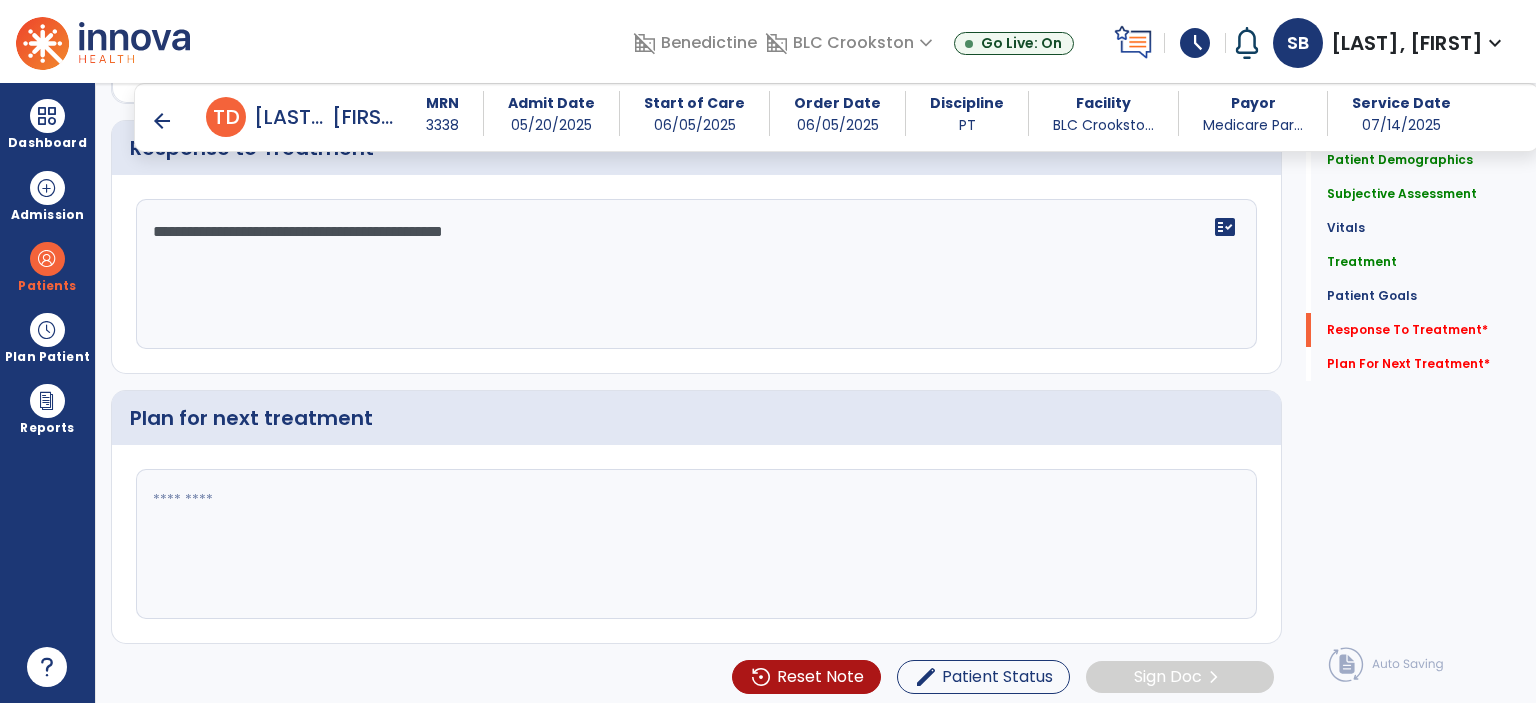 type on "**********" 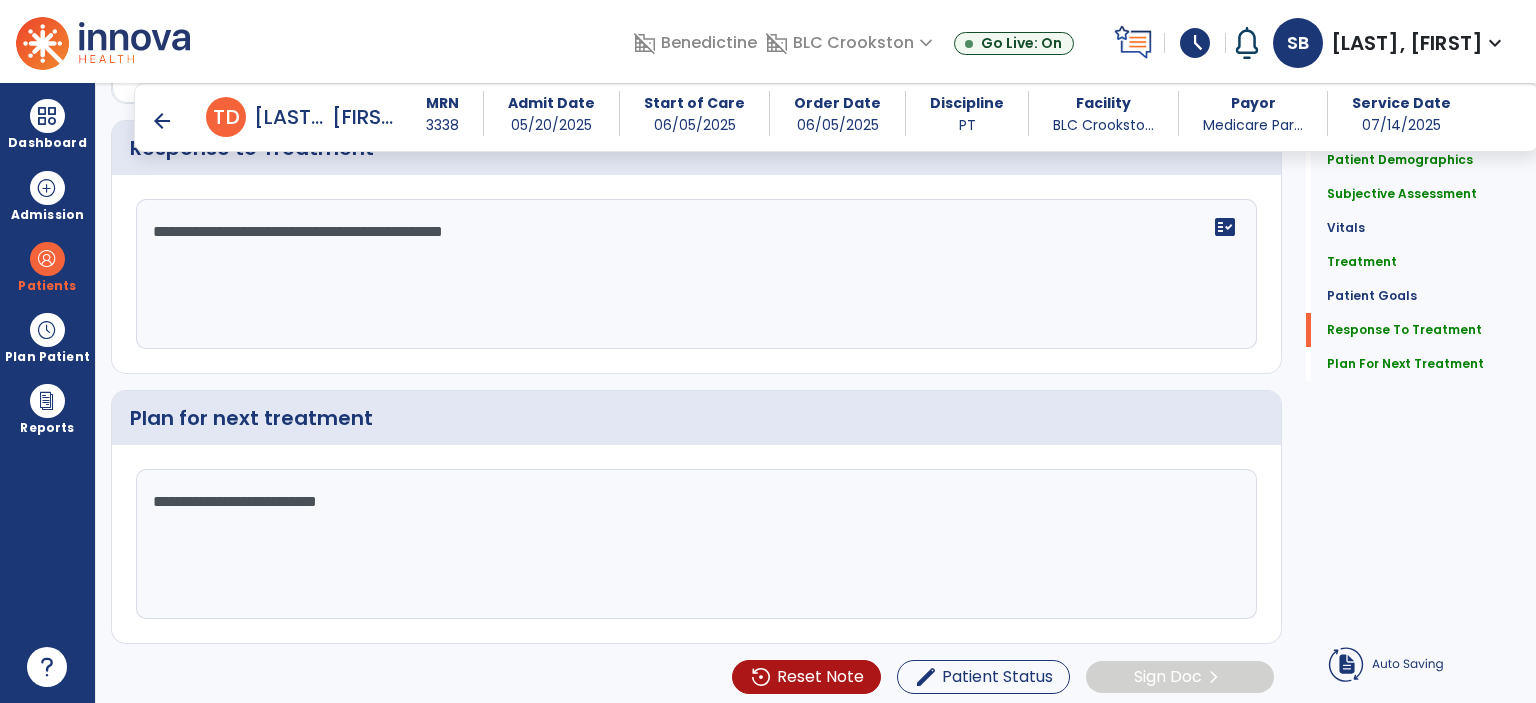 type on "**********" 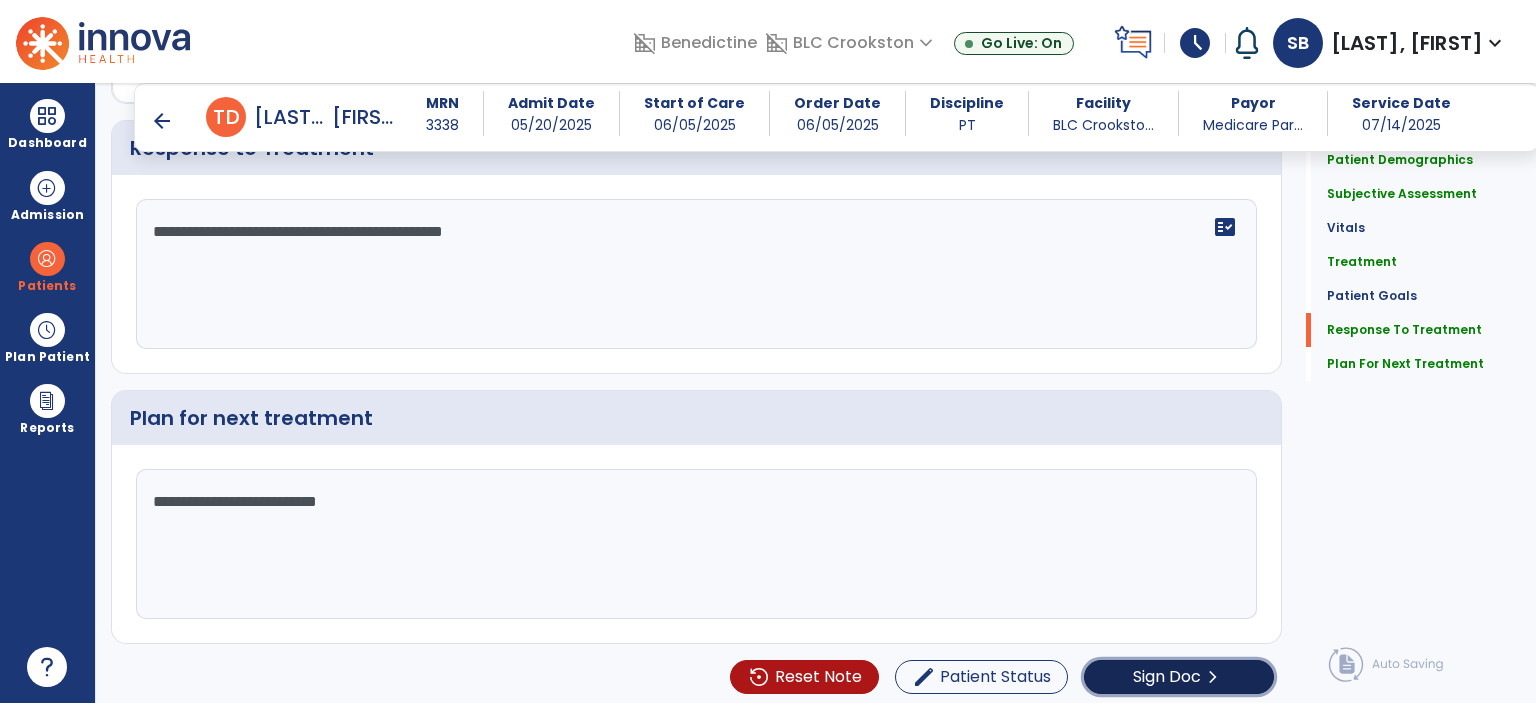 click on "Sign Doc" 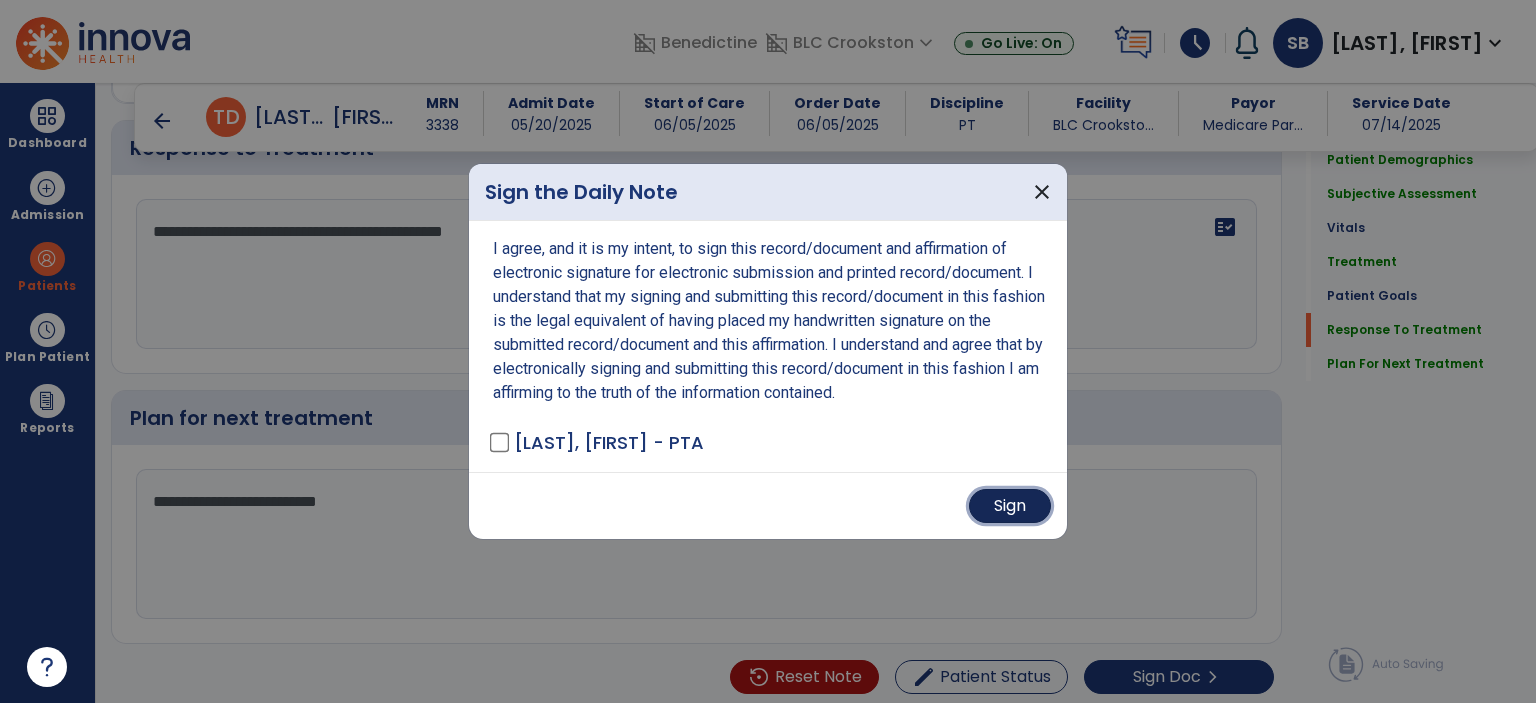 click on "Sign" at bounding box center [1010, 506] 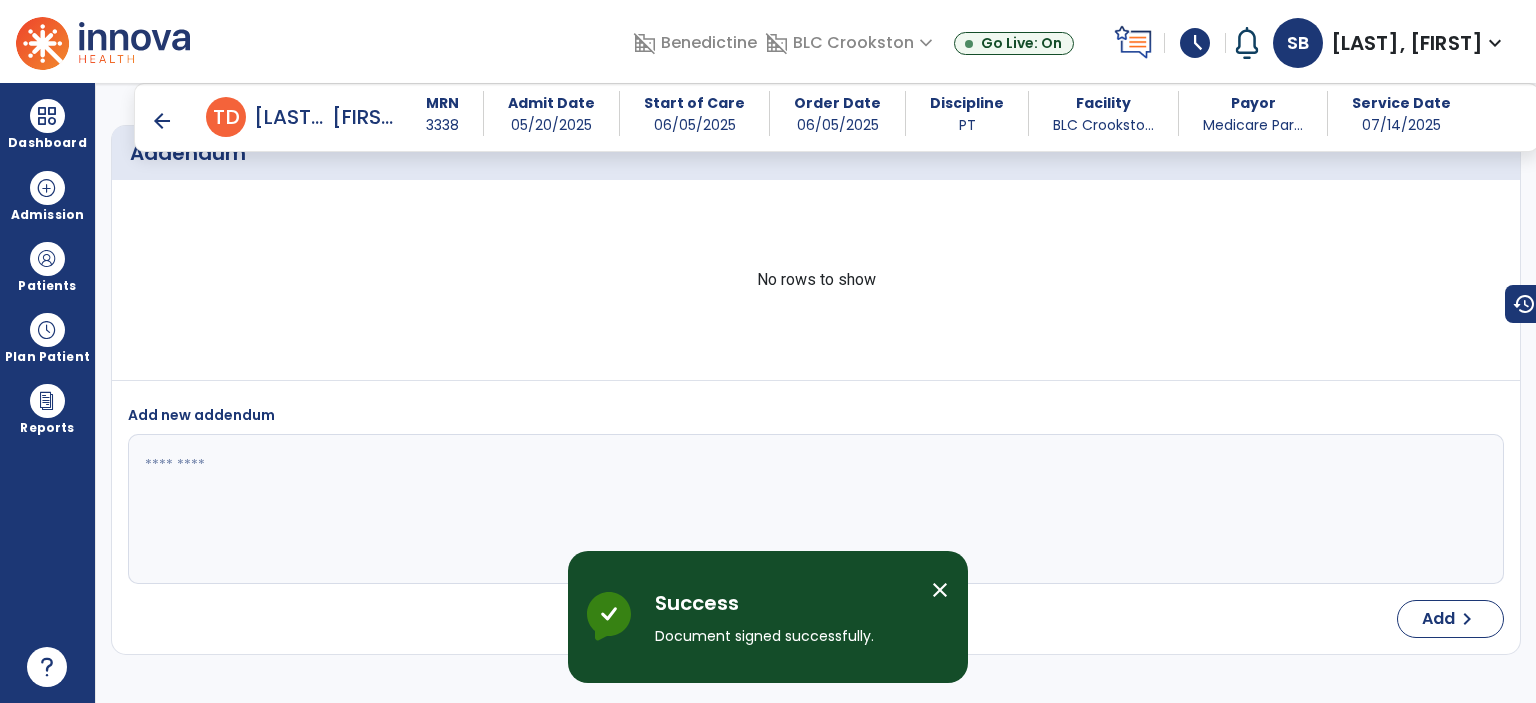 scroll, scrollTop: 4254, scrollLeft: 0, axis: vertical 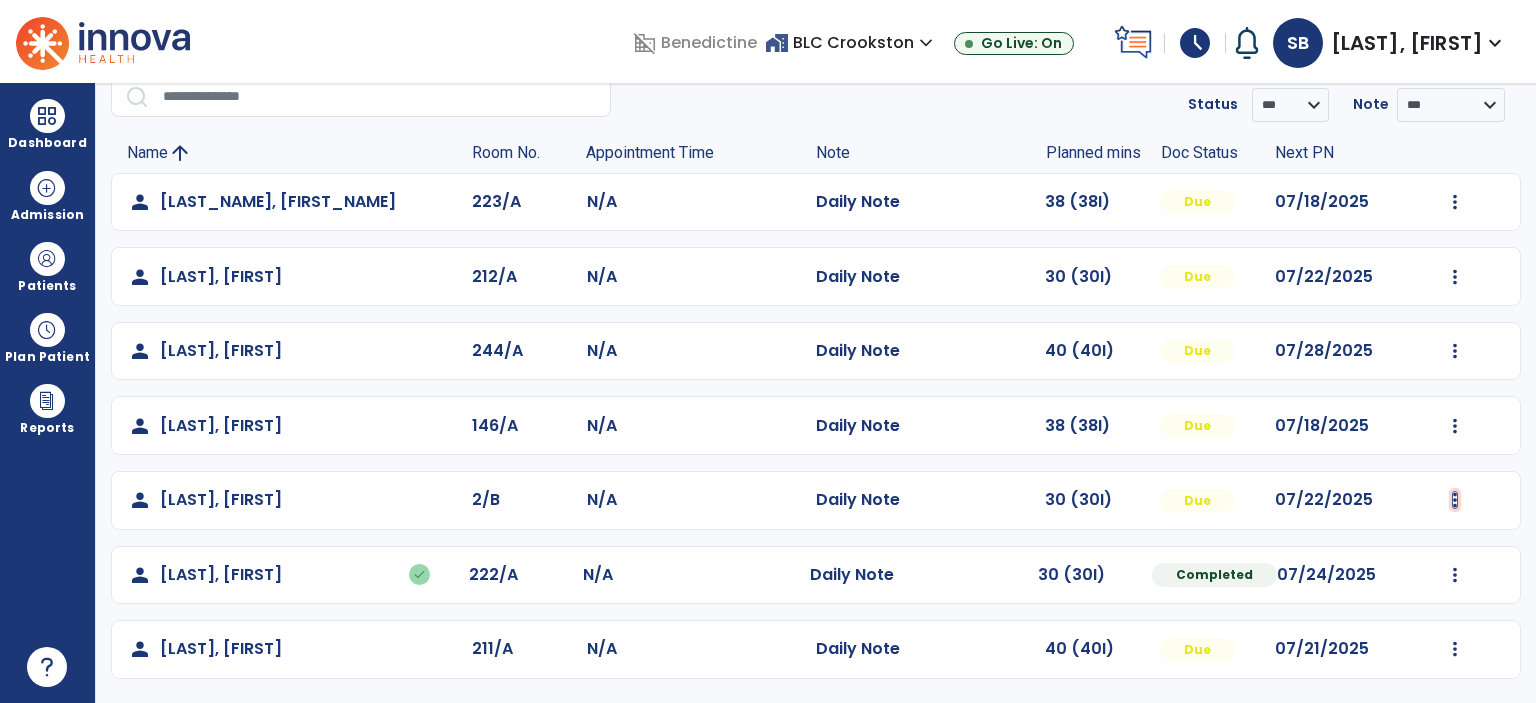click at bounding box center (1455, 202) 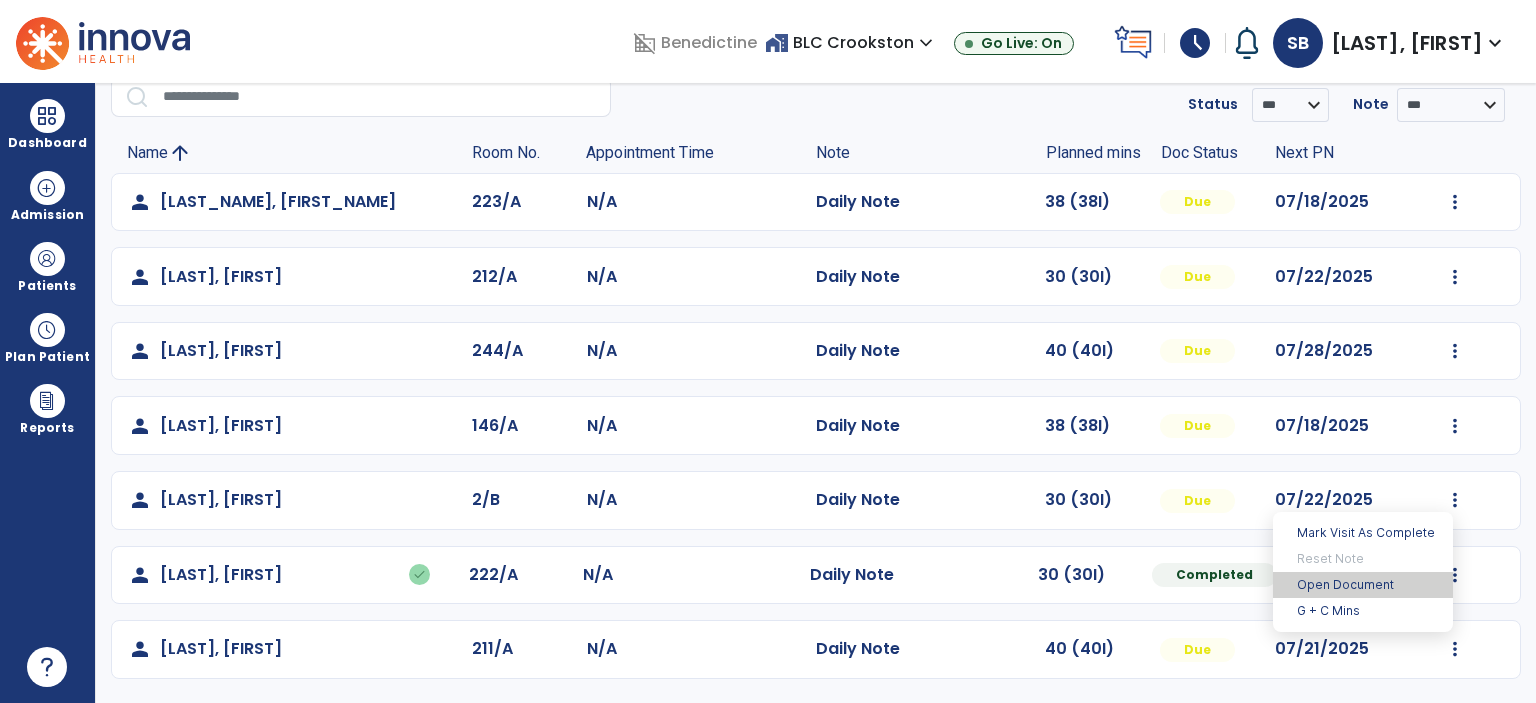 click on "Open Document" at bounding box center (1363, 585) 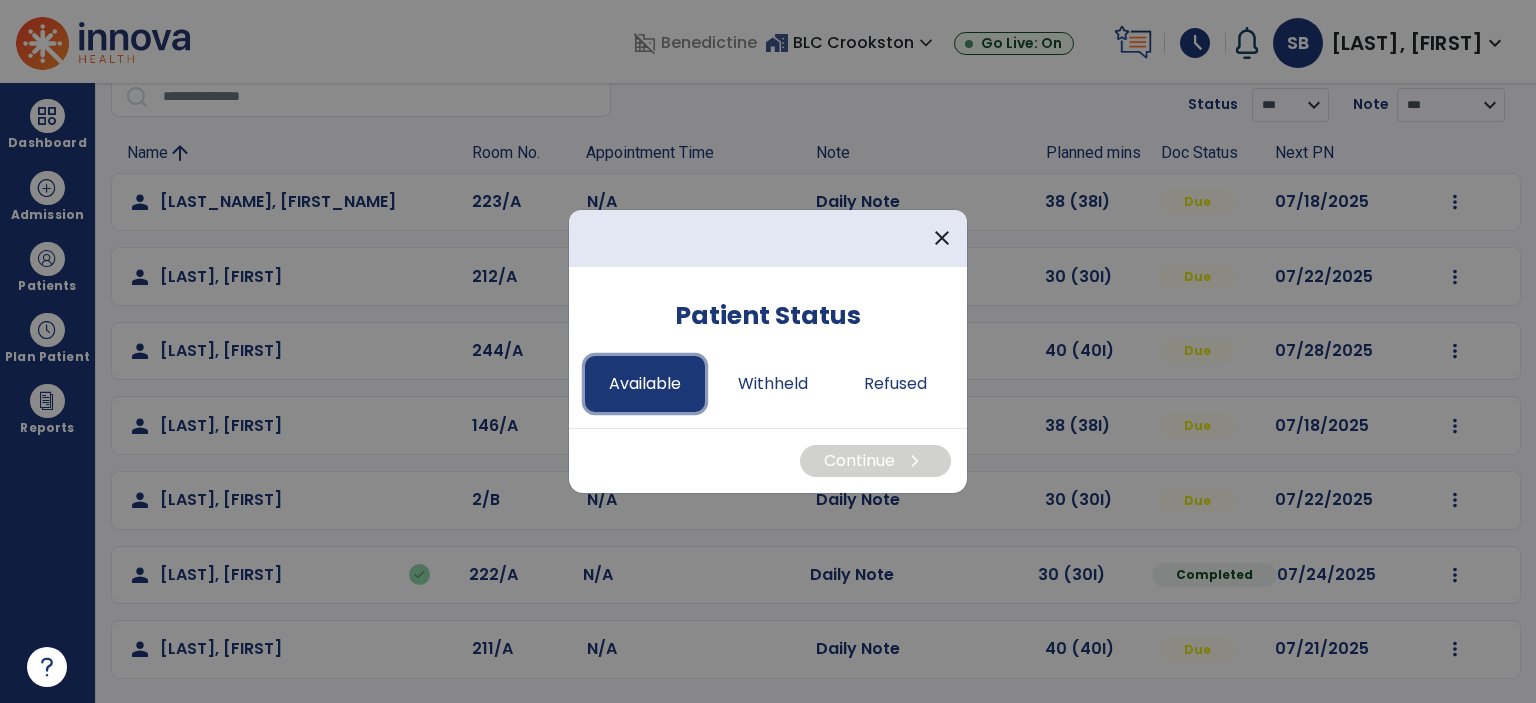 click on "Available" at bounding box center [645, 384] 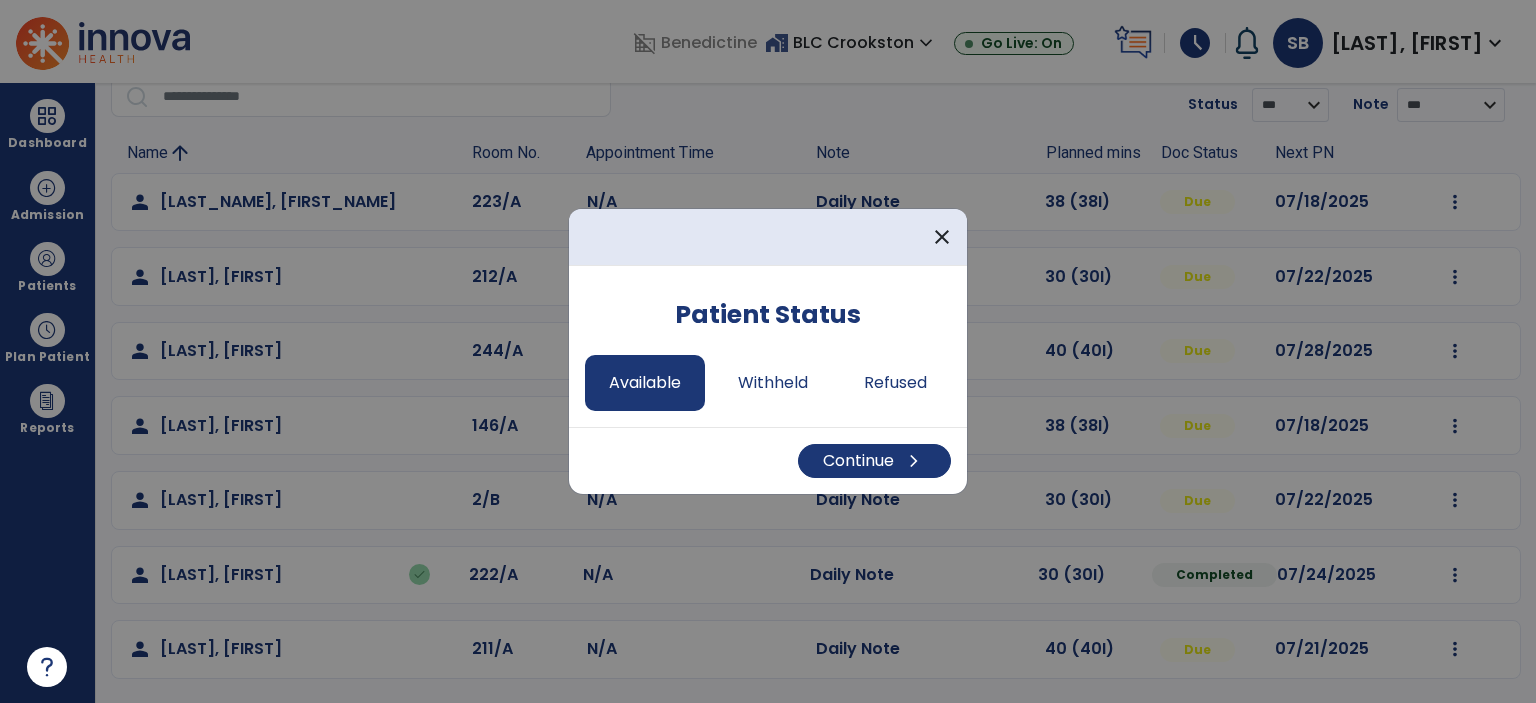 click on "Continue   chevron_right" at bounding box center (768, 460) 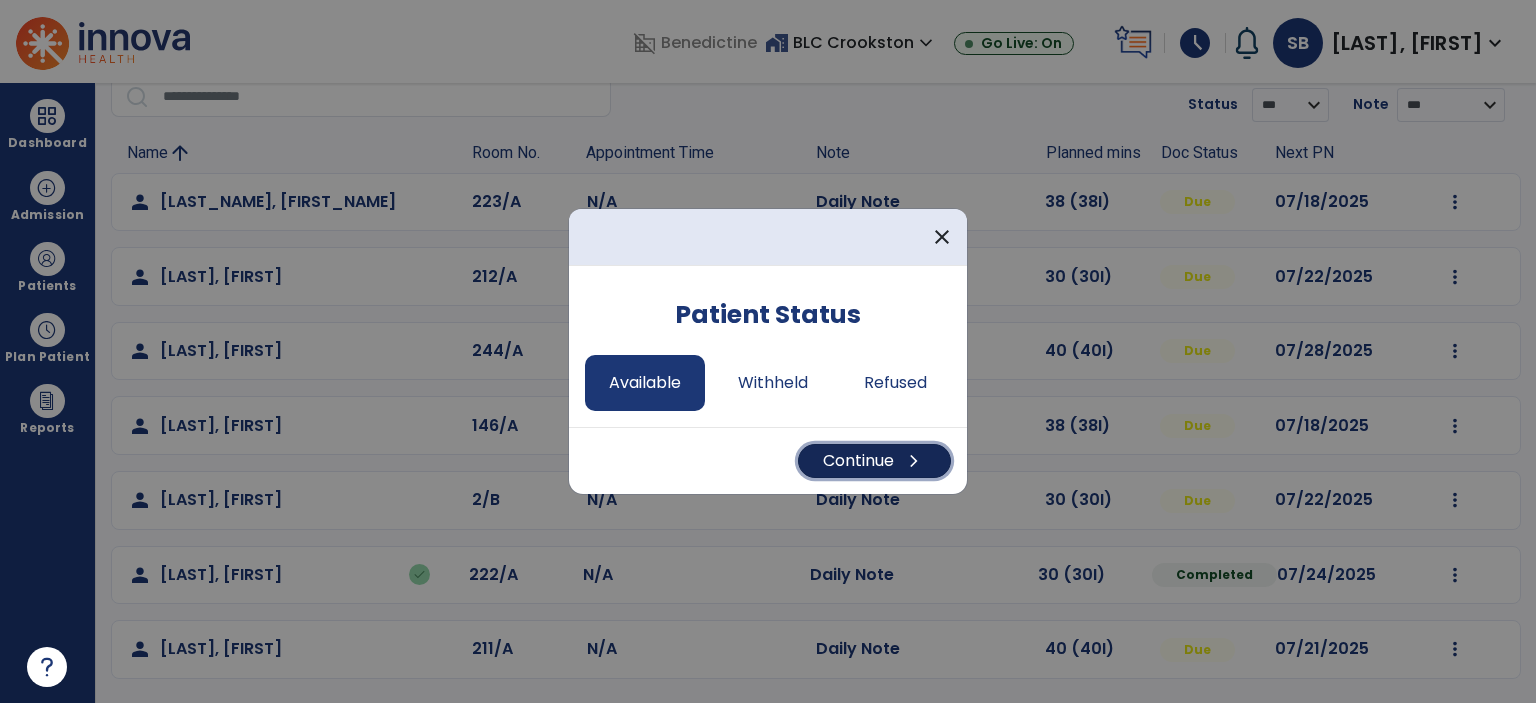 click on "Continue   chevron_right" at bounding box center [874, 461] 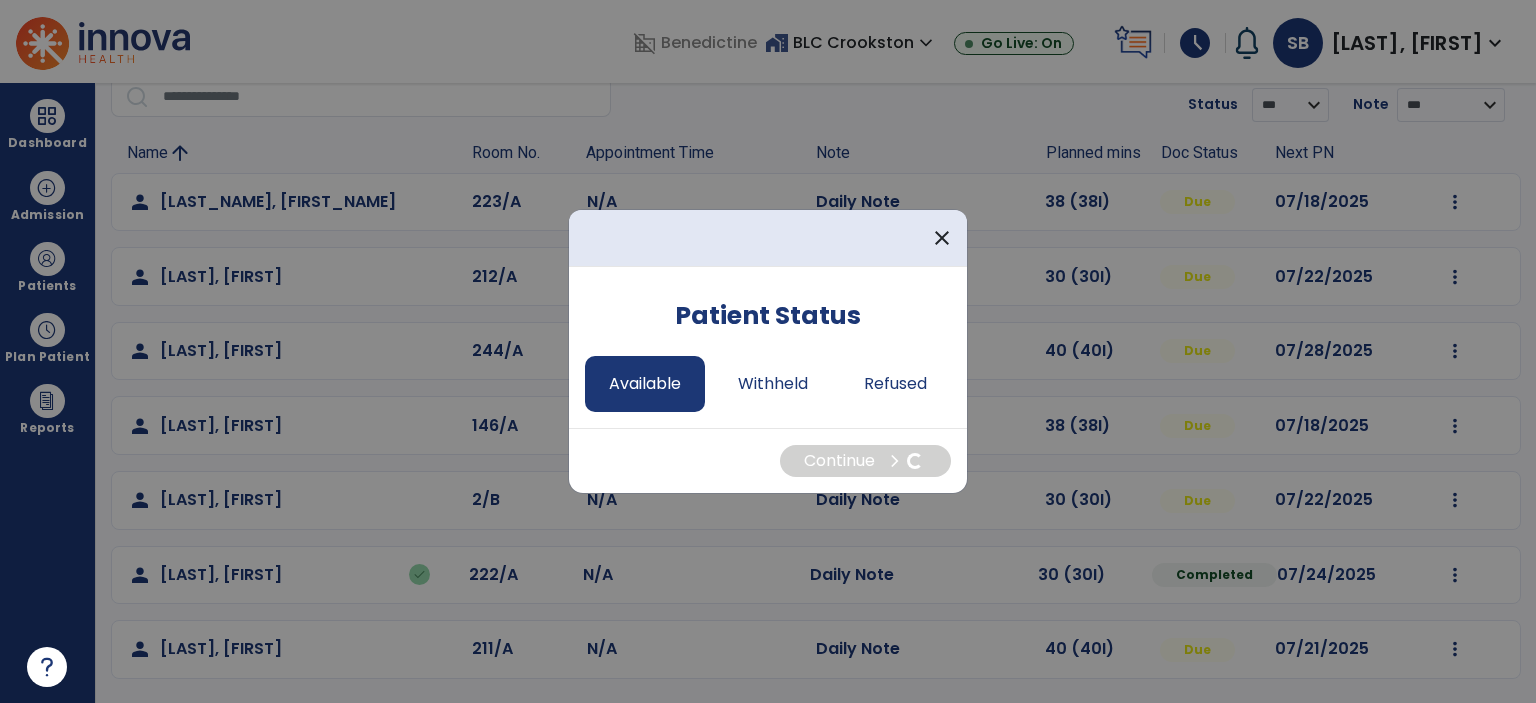 select on "*" 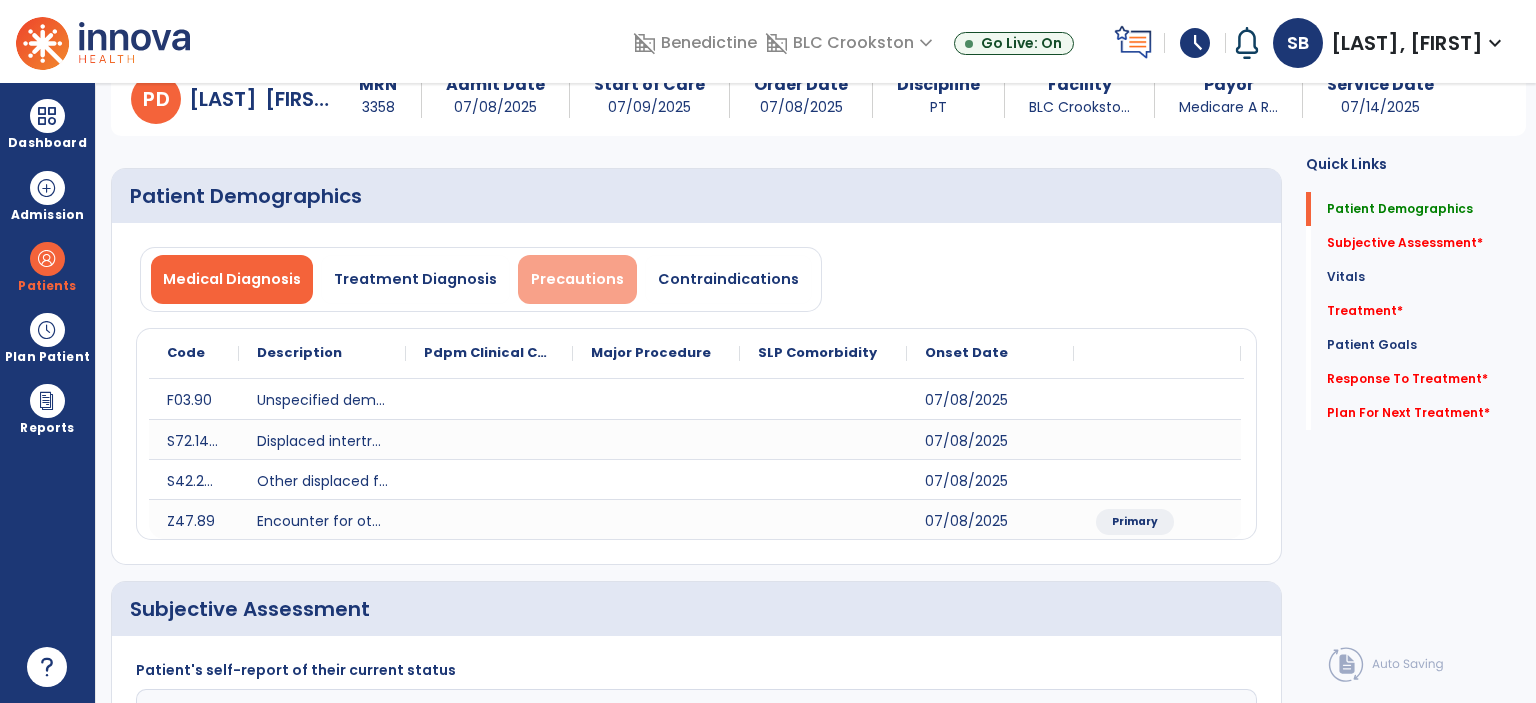 click on "Precautions" at bounding box center (577, 279) 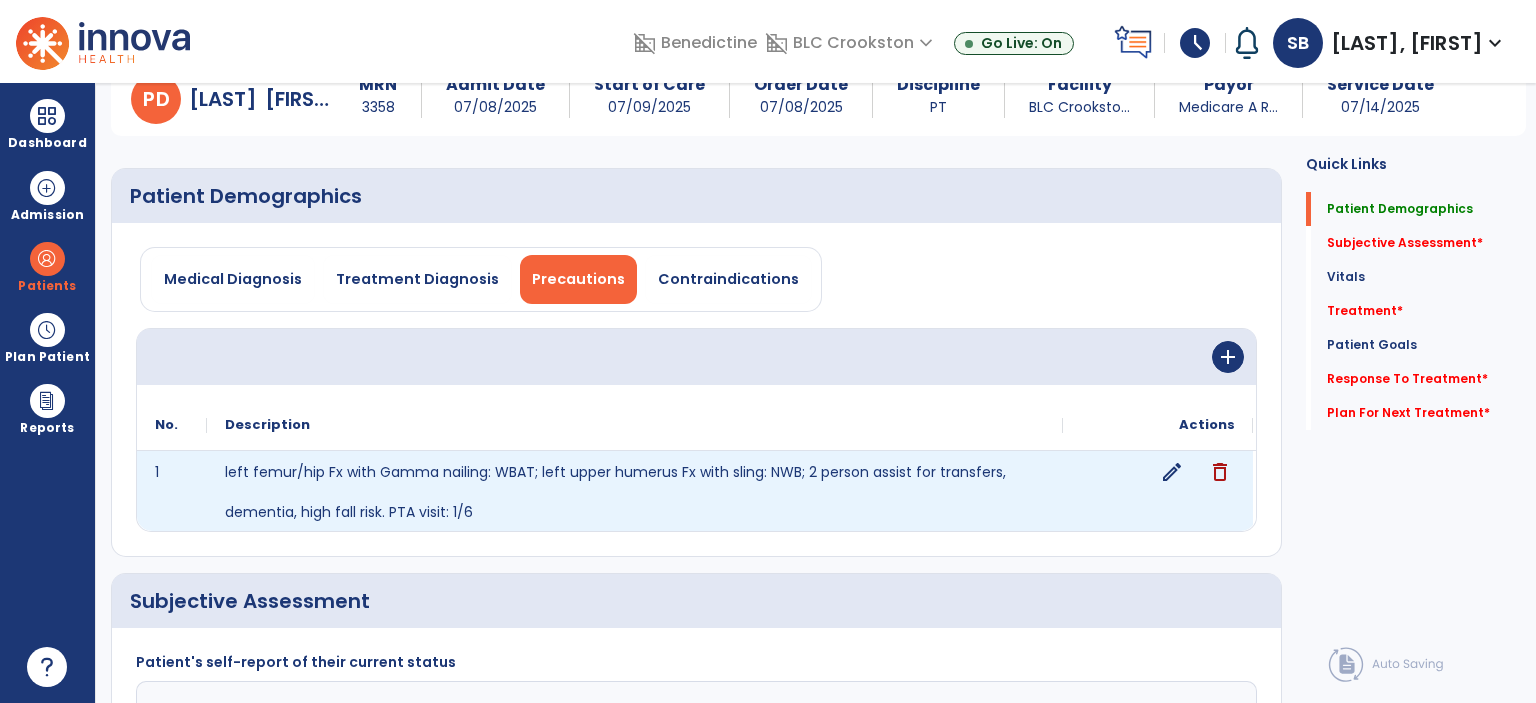 click on "edit" 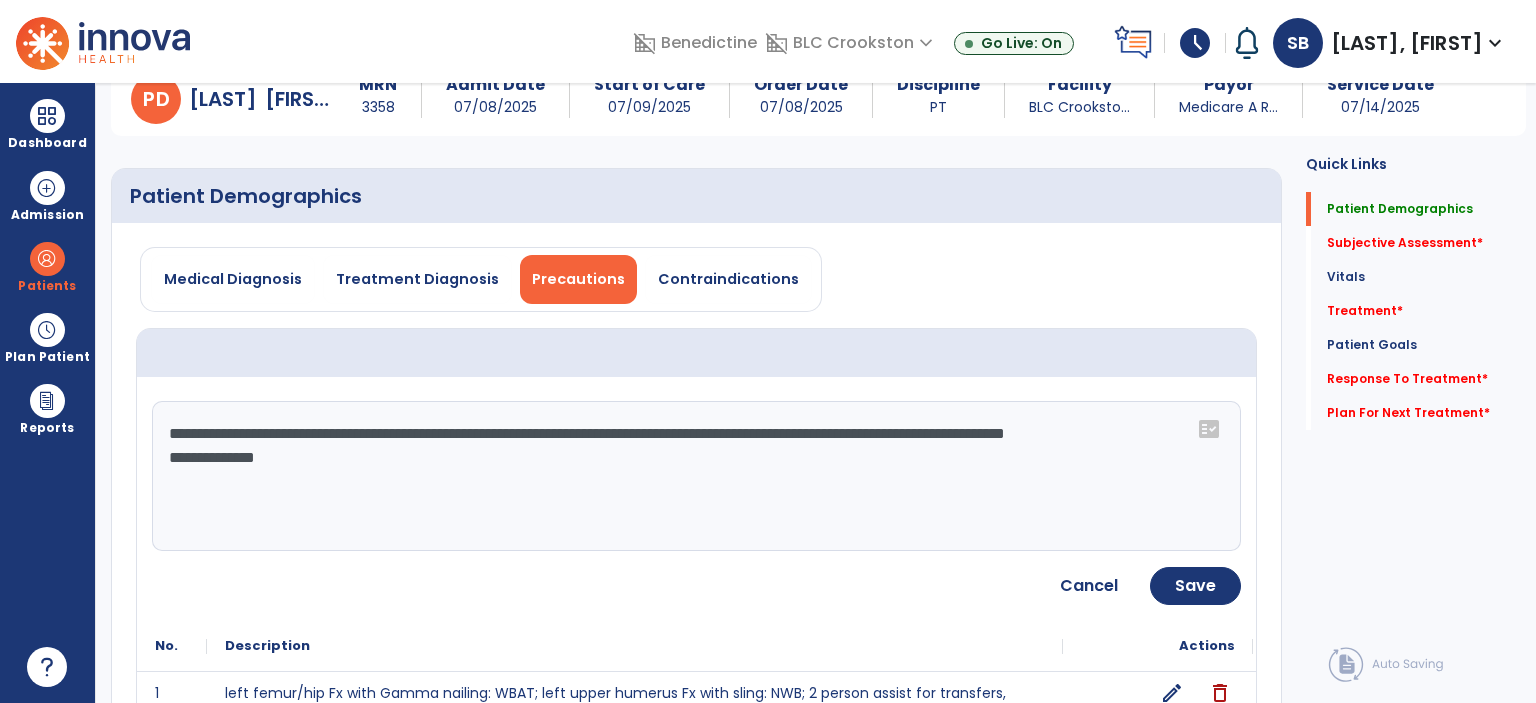 click on "**********" 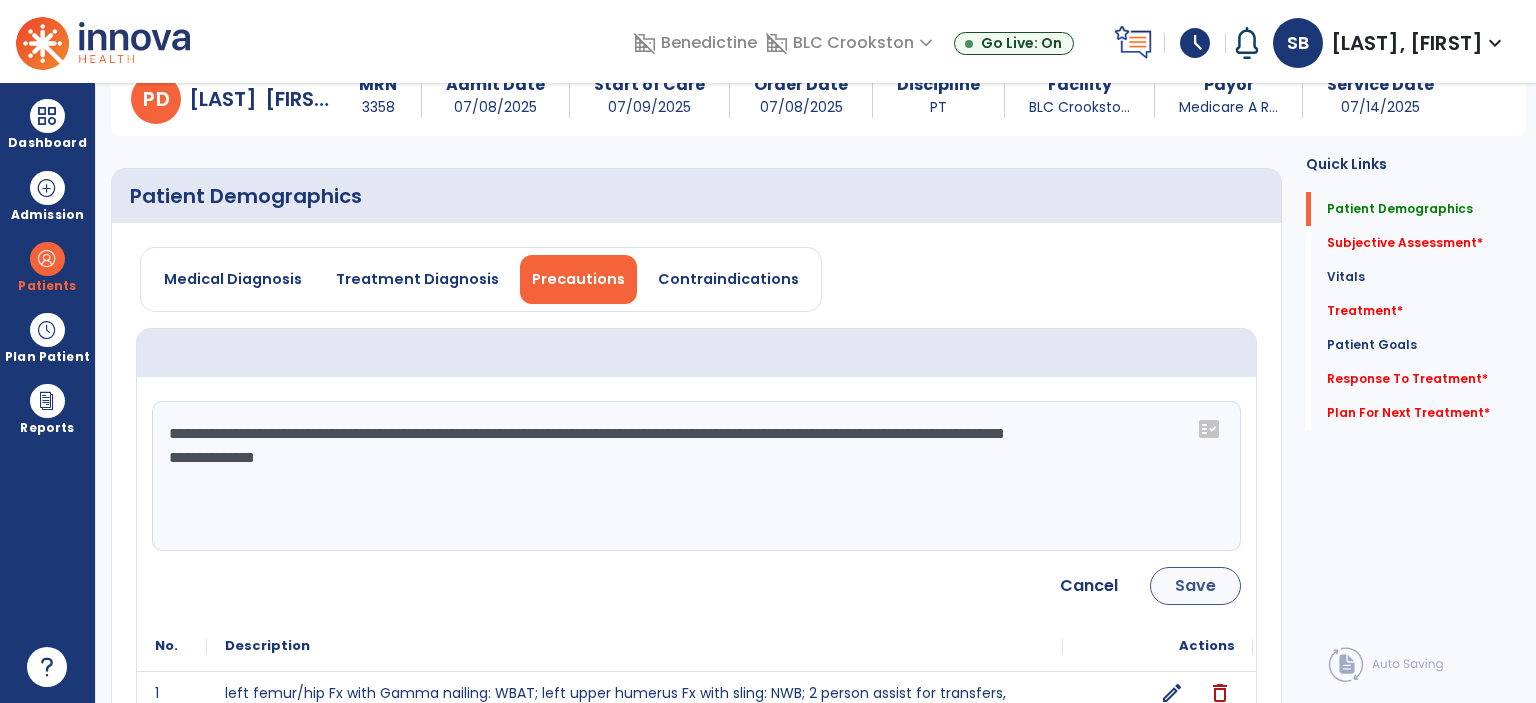 type on "**********" 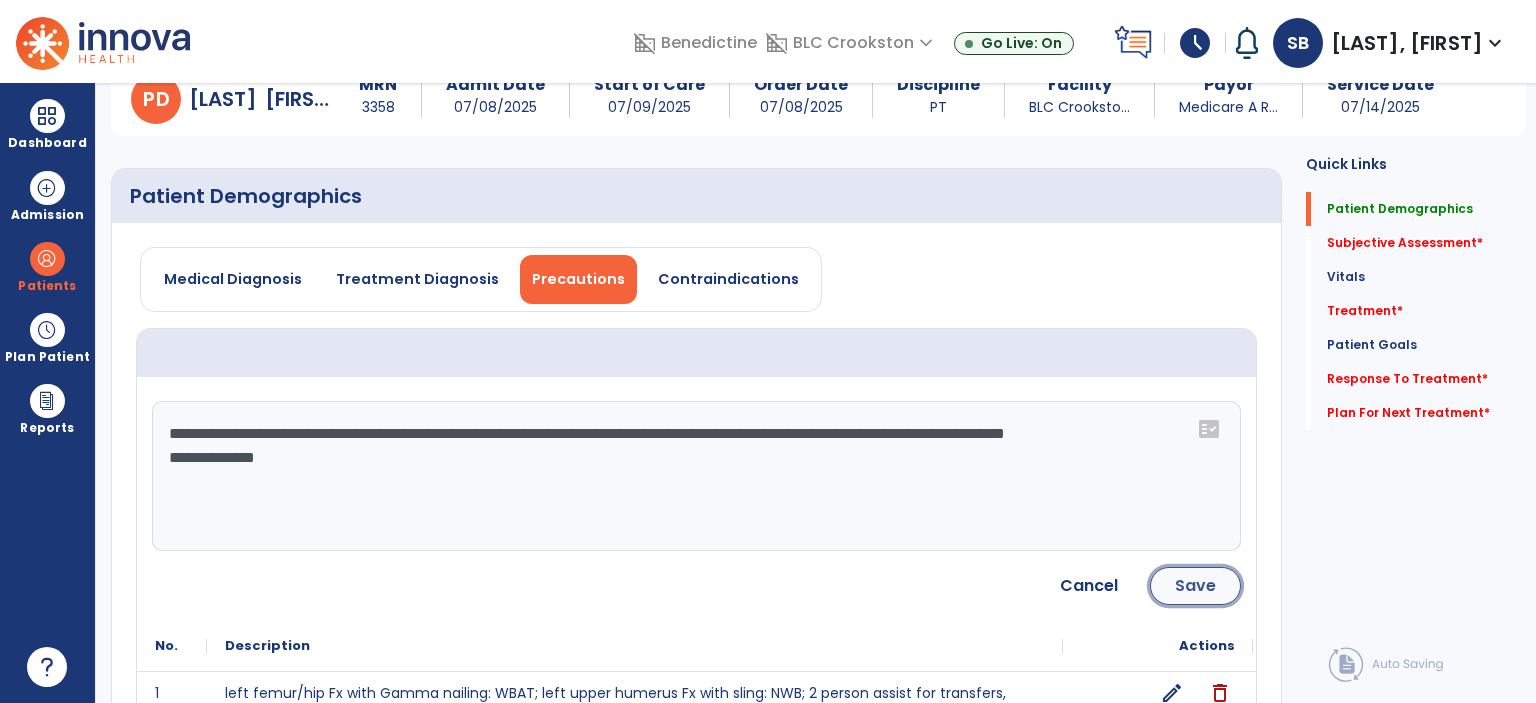 click on "Save" 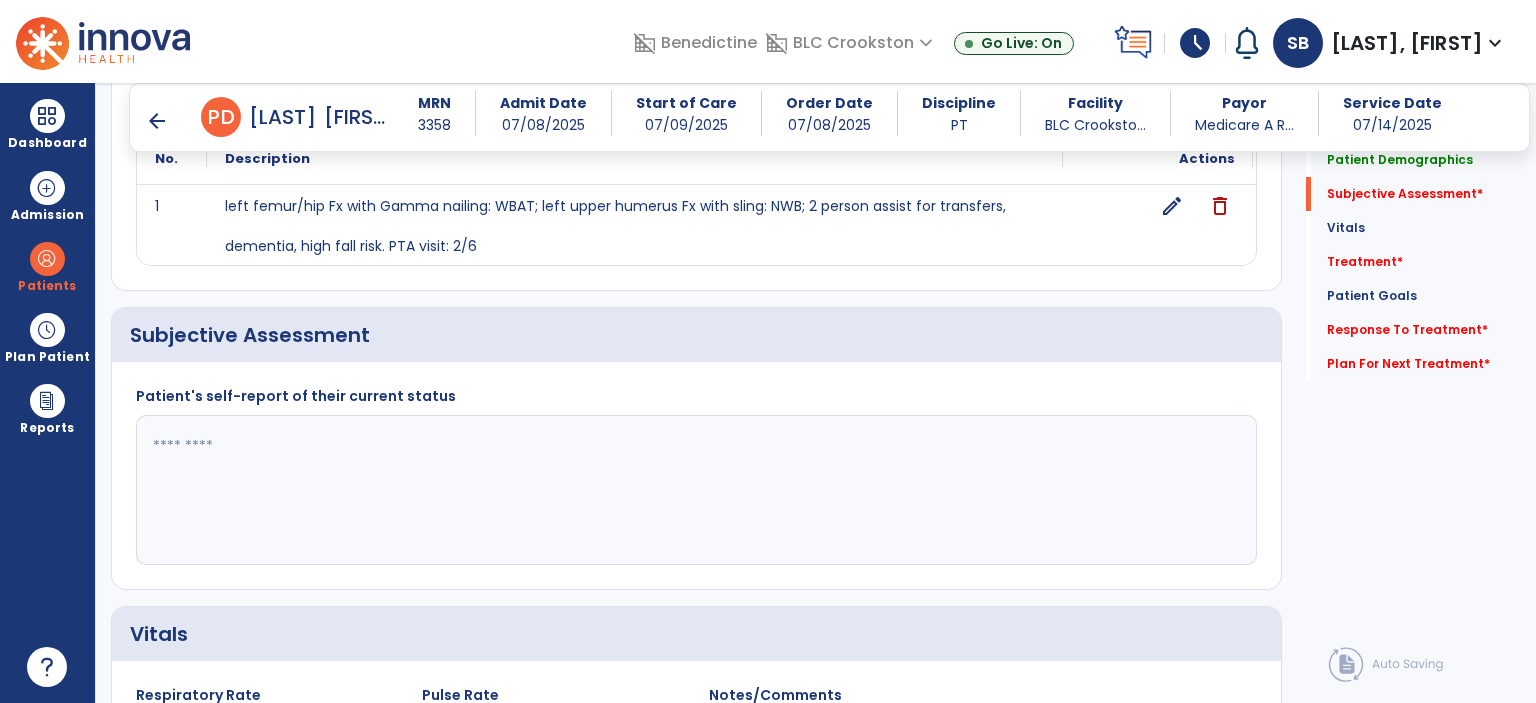 scroll, scrollTop: 335, scrollLeft: 0, axis: vertical 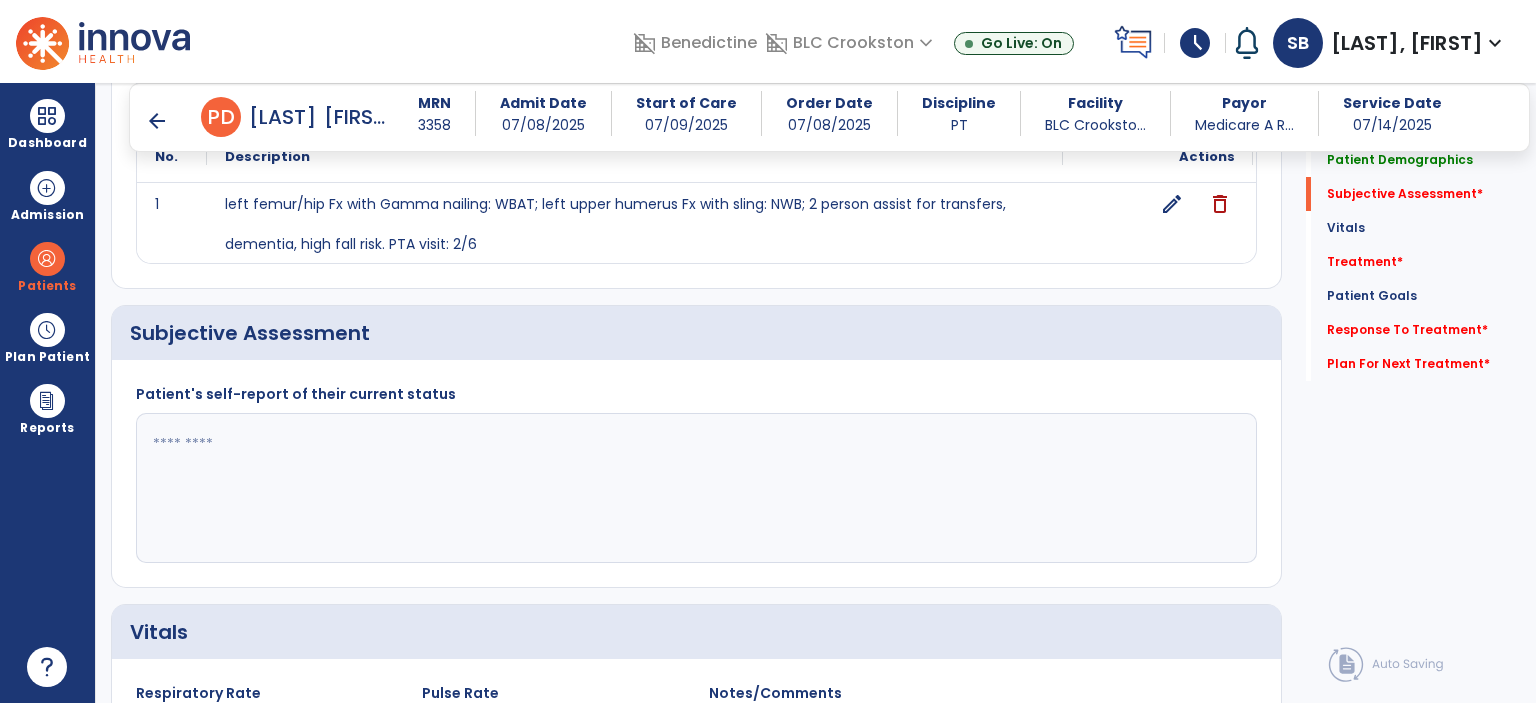 click 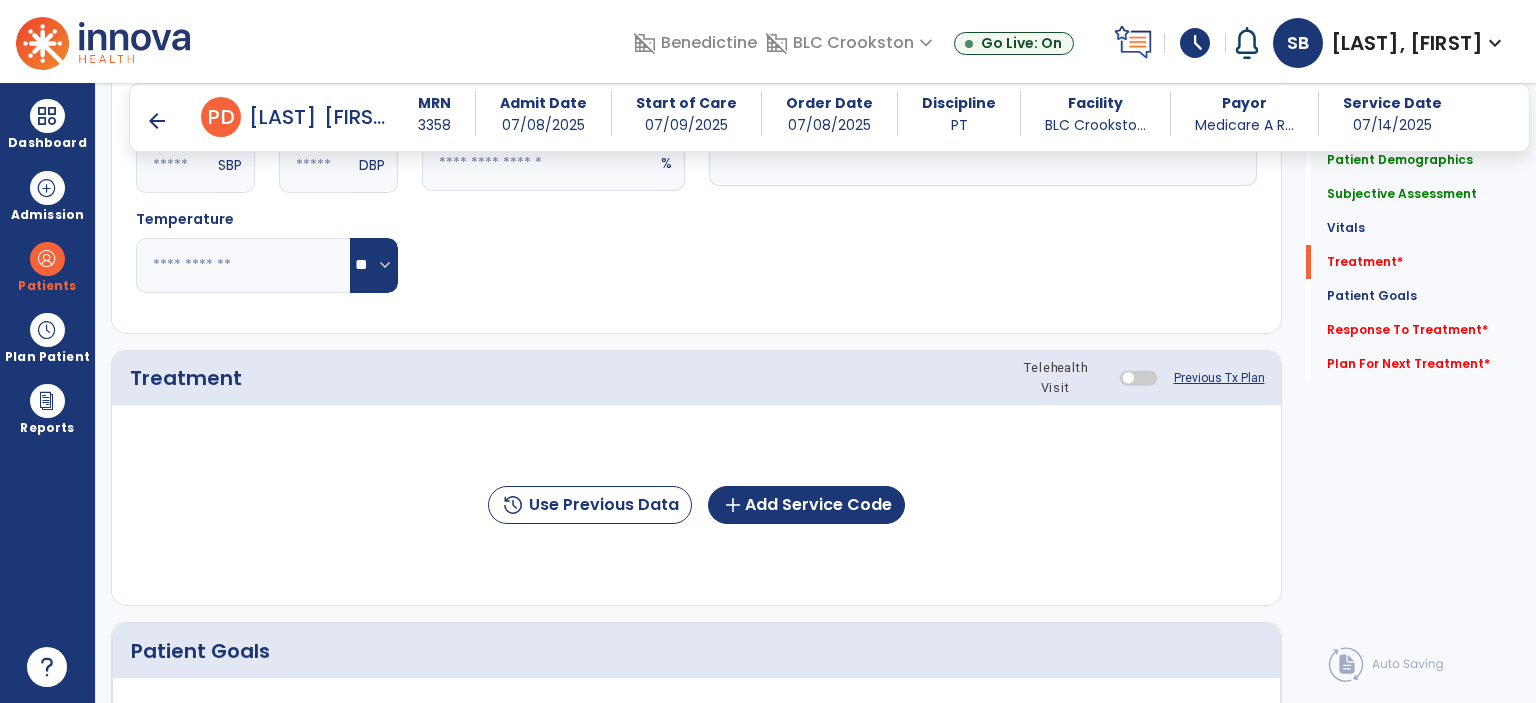 scroll, scrollTop: 1013, scrollLeft: 0, axis: vertical 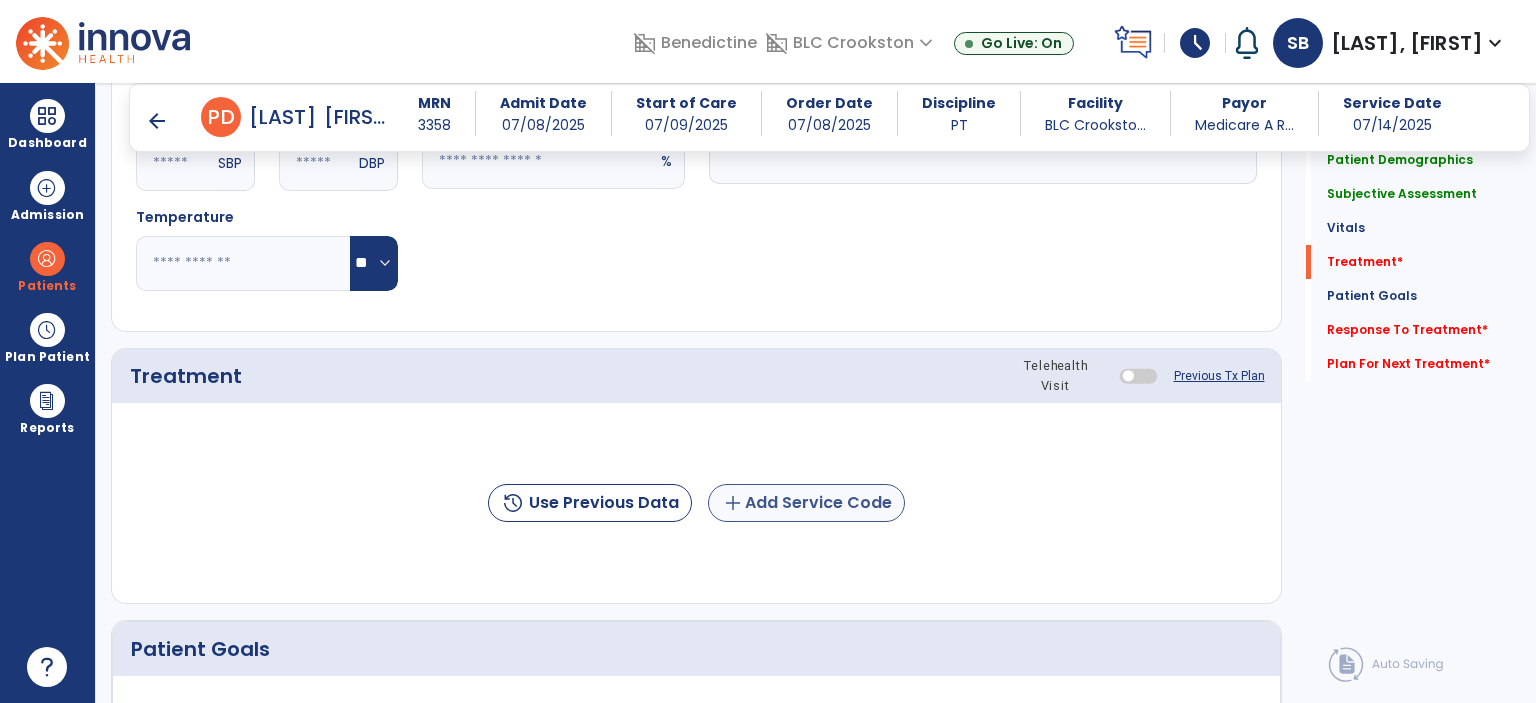 type on "**********" 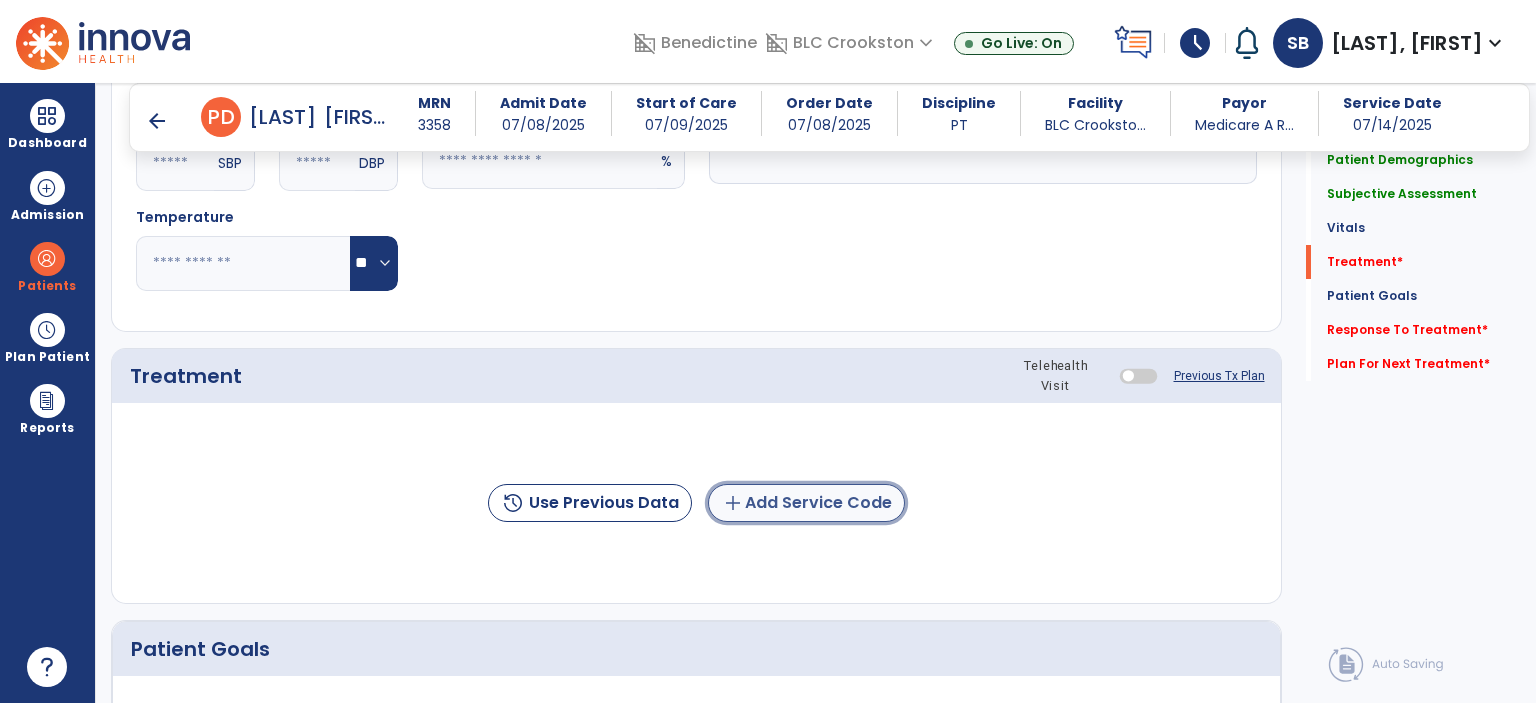 click on "add  Add Service Code" 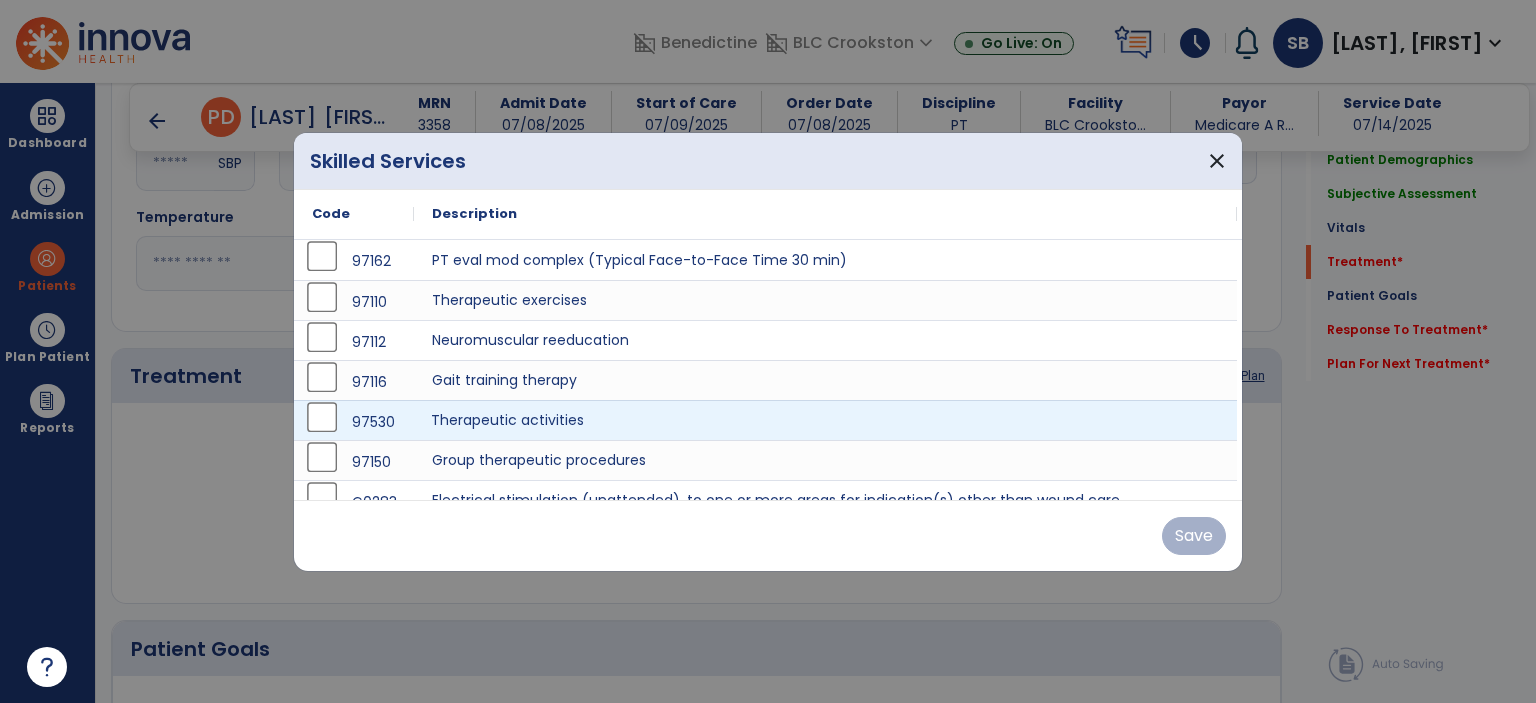 click on "Therapeutic activities" at bounding box center [825, 420] 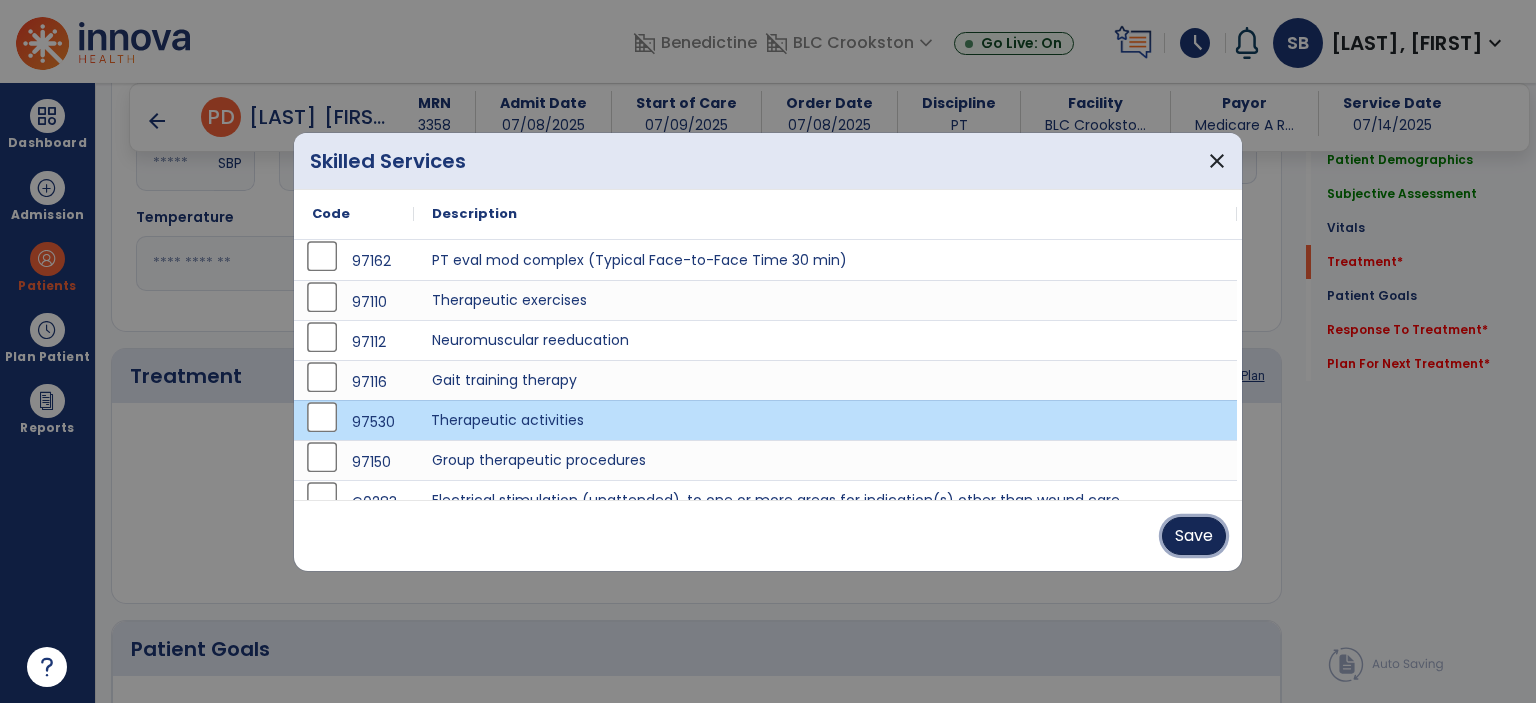click on "Save" at bounding box center (1194, 536) 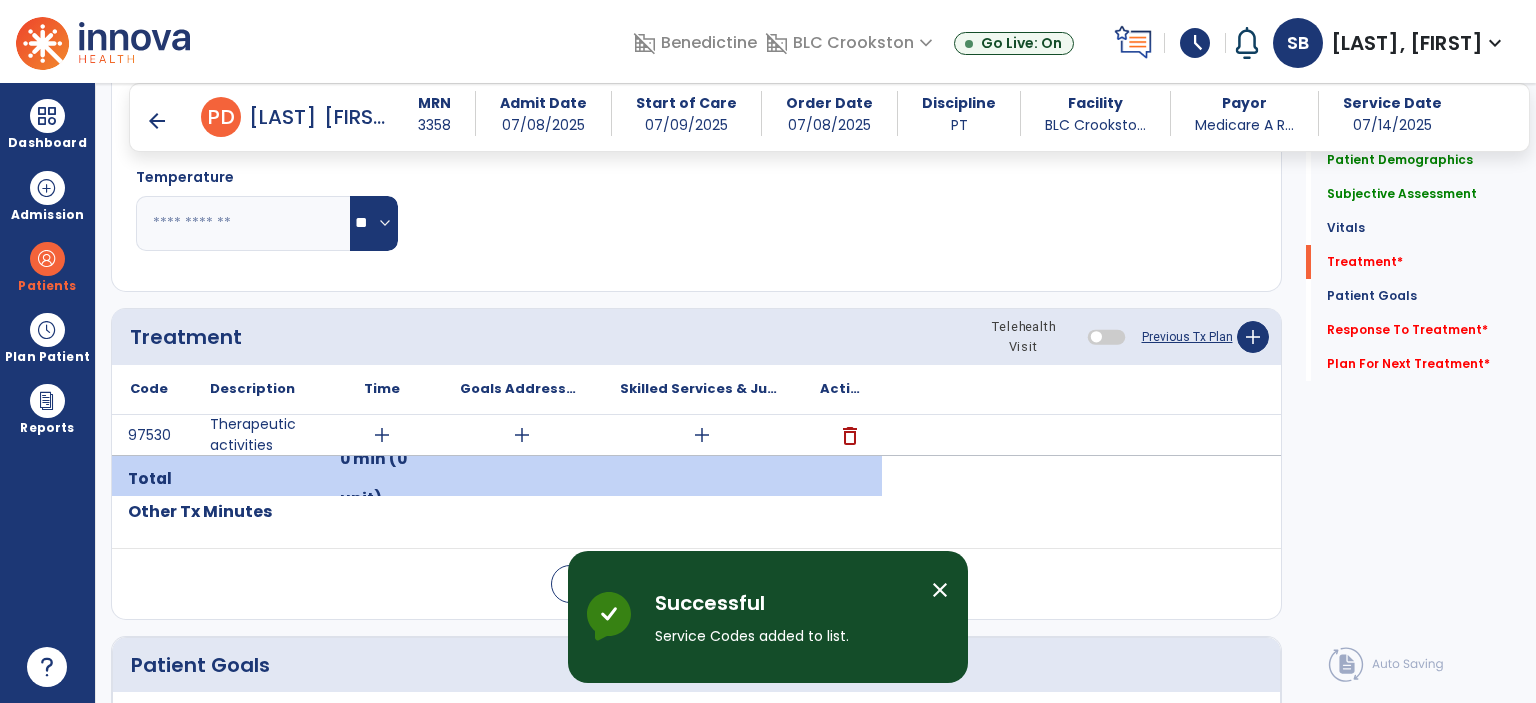 scroll, scrollTop: 1013, scrollLeft: 0, axis: vertical 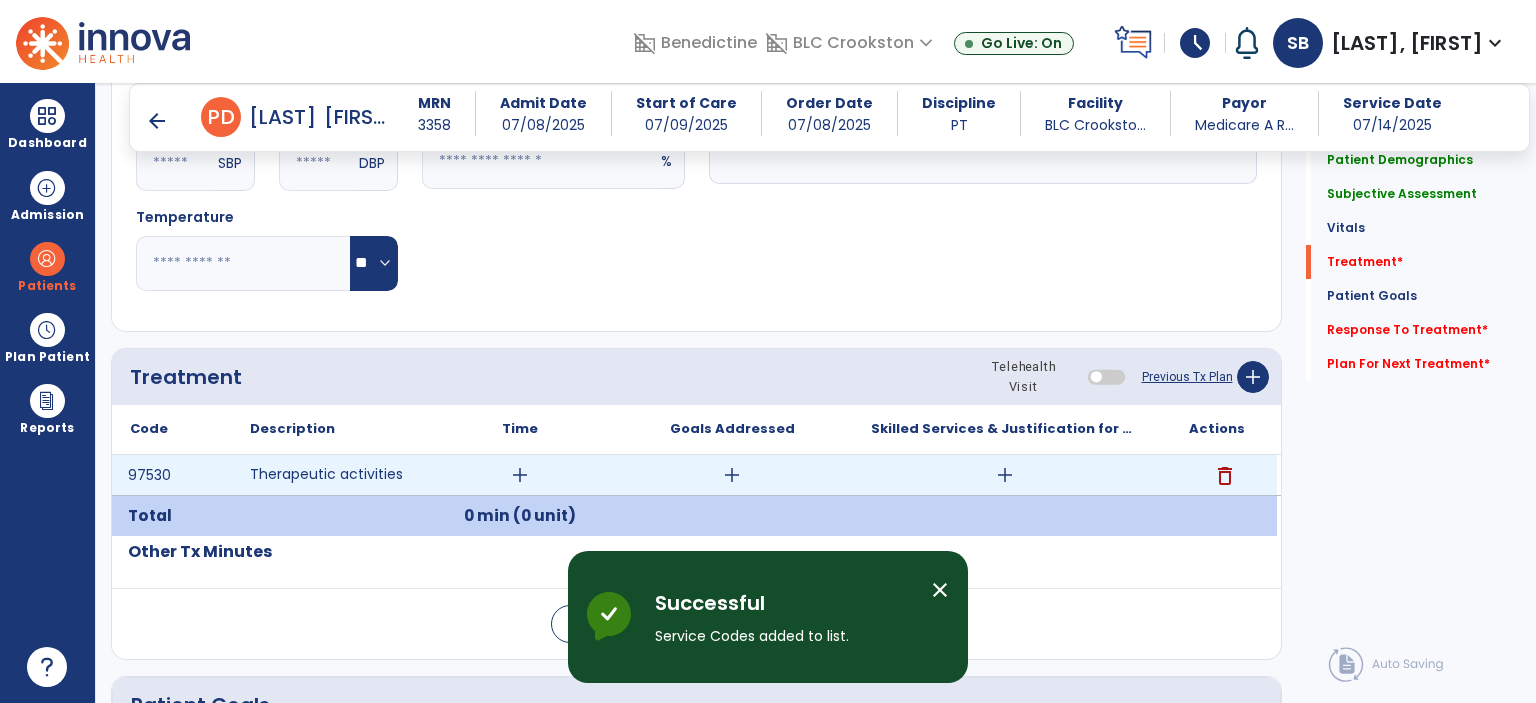 click on "add" at bounding box center (732, 475) 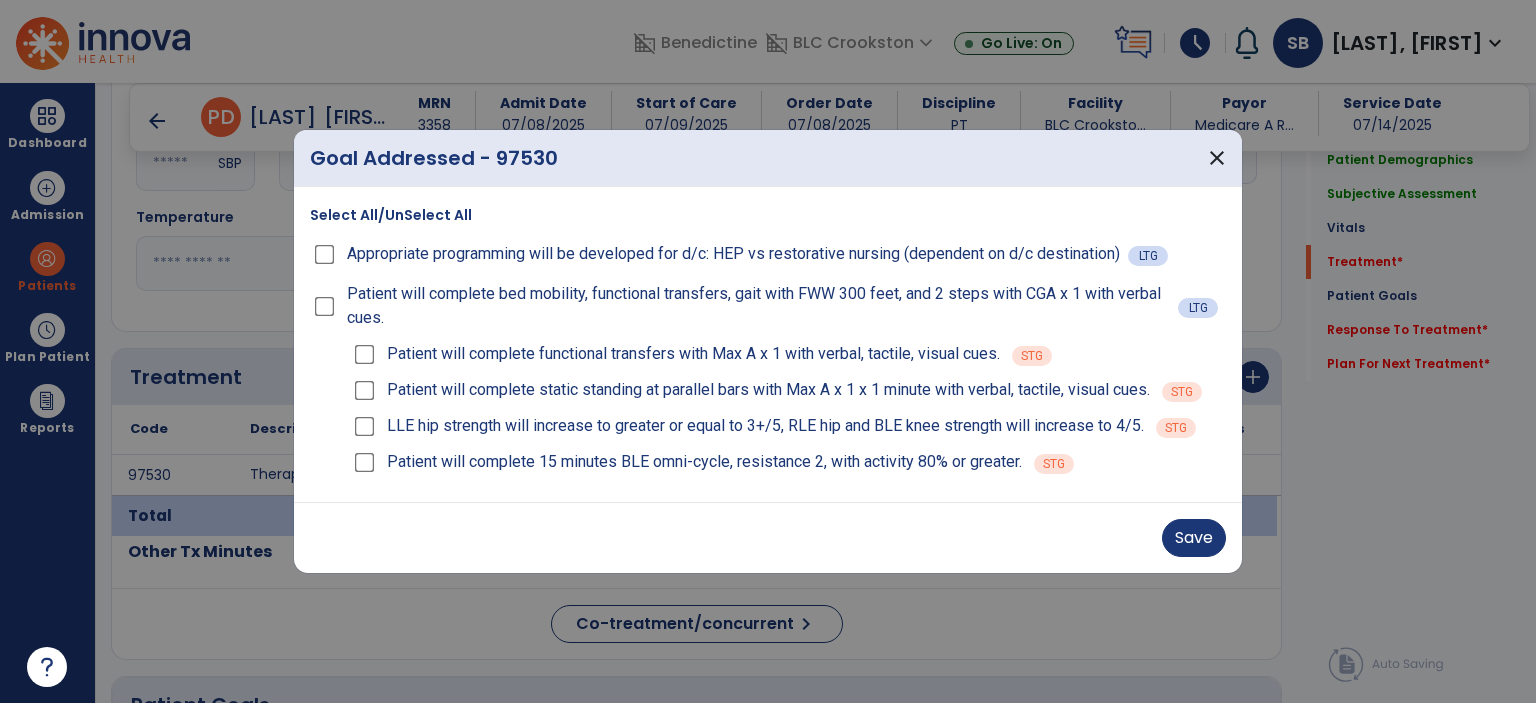 click on "Patient will complete functional transfers with Max A x 1 with verbal, tactile, visual cues. STG Patient will complete static standing at parallel bars with Max A x 1 x 1 minute with verbal, tactile, visual cues. STG LLE hip strength will increase to greater or equal to 3+/5, RLE hip and BLE knee strength will increase to 4/5. STG Patient will complete 15 minutes BLE omni-cycle, resistance 2, with activity 80% or greater. STG" at bounding box center [784, 408] 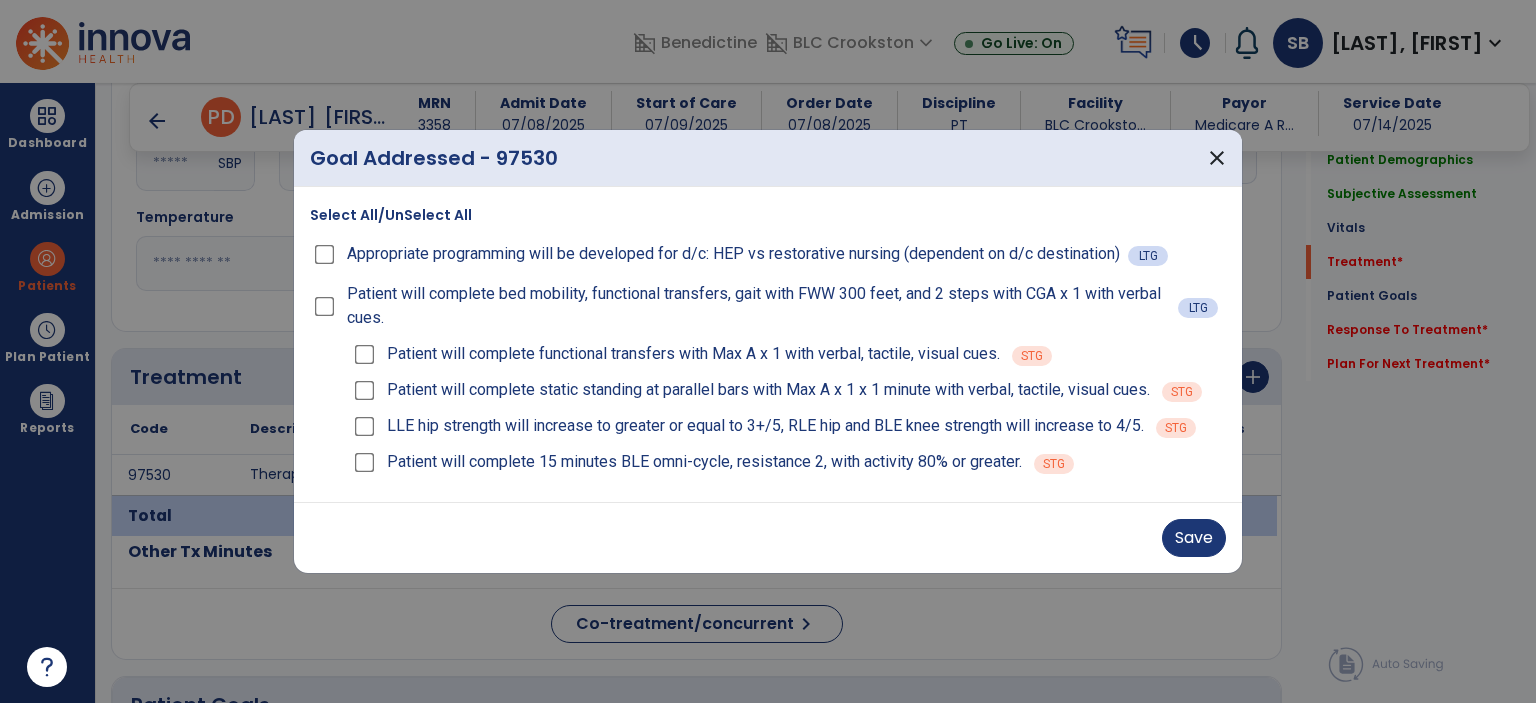 click on "Patient will complete static standing at parallel bars with Max A x 1 x 1 minute with verbal, tactile, visual cues. STG" at bounding box center (788, 390) 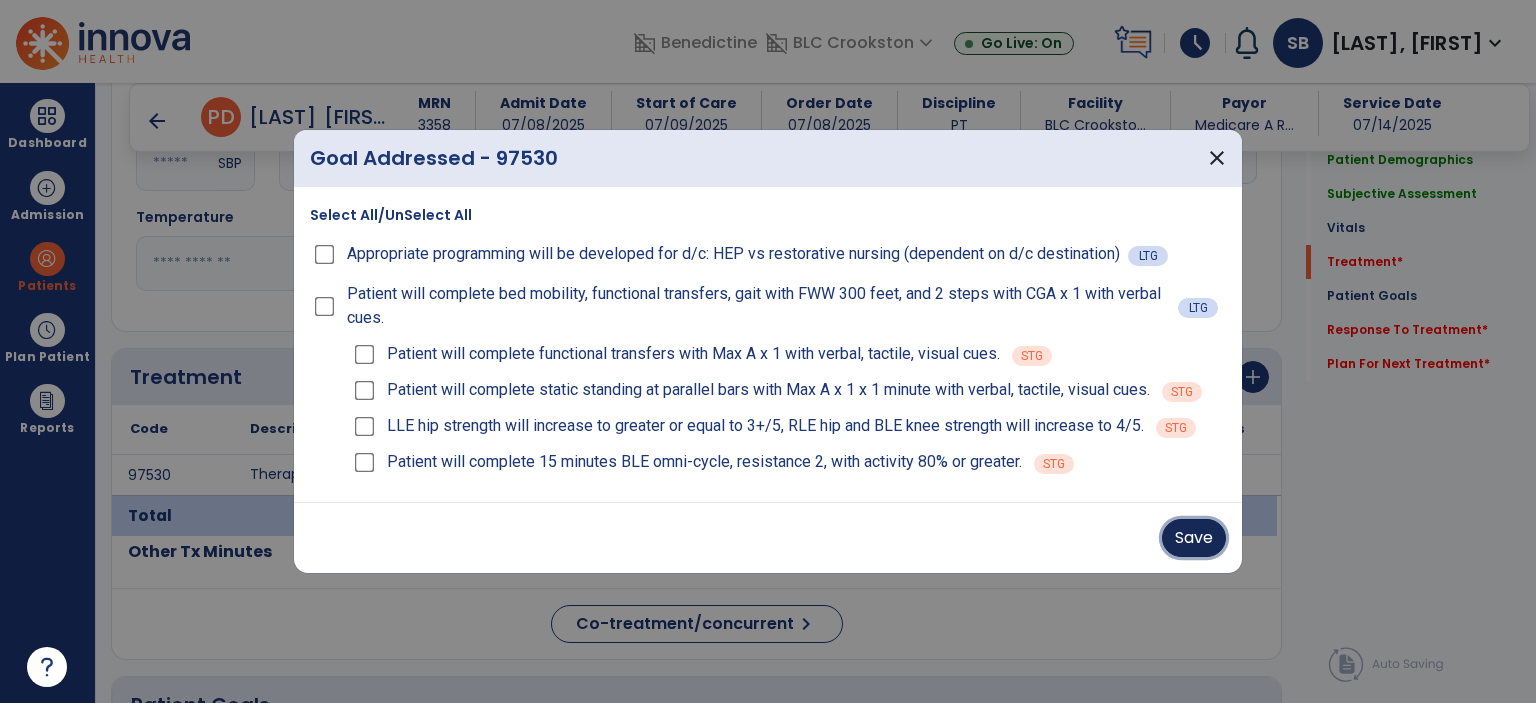 click on "Save" at bounding box center (1194, 538) 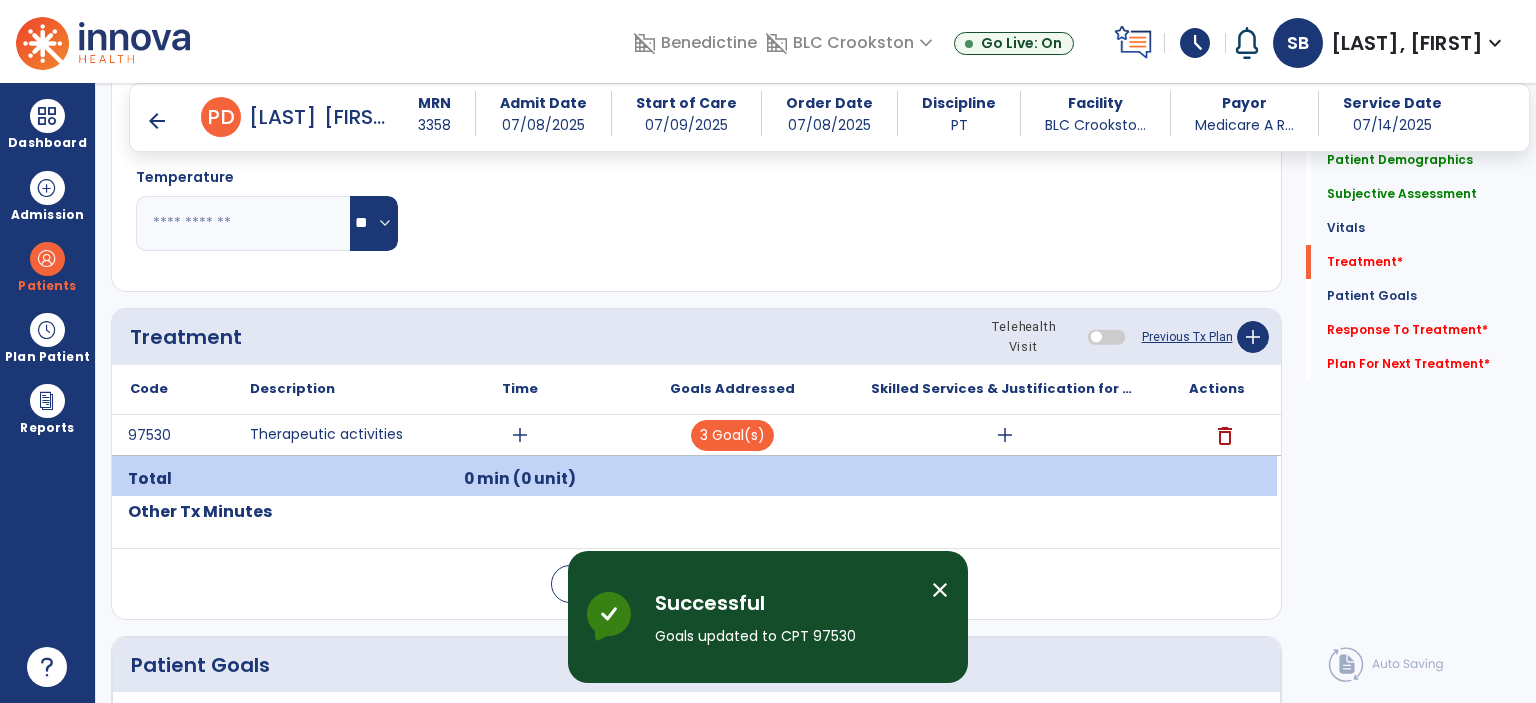 scroll, scrollTop: 1013, scrollLeft: 0, axis: vertical 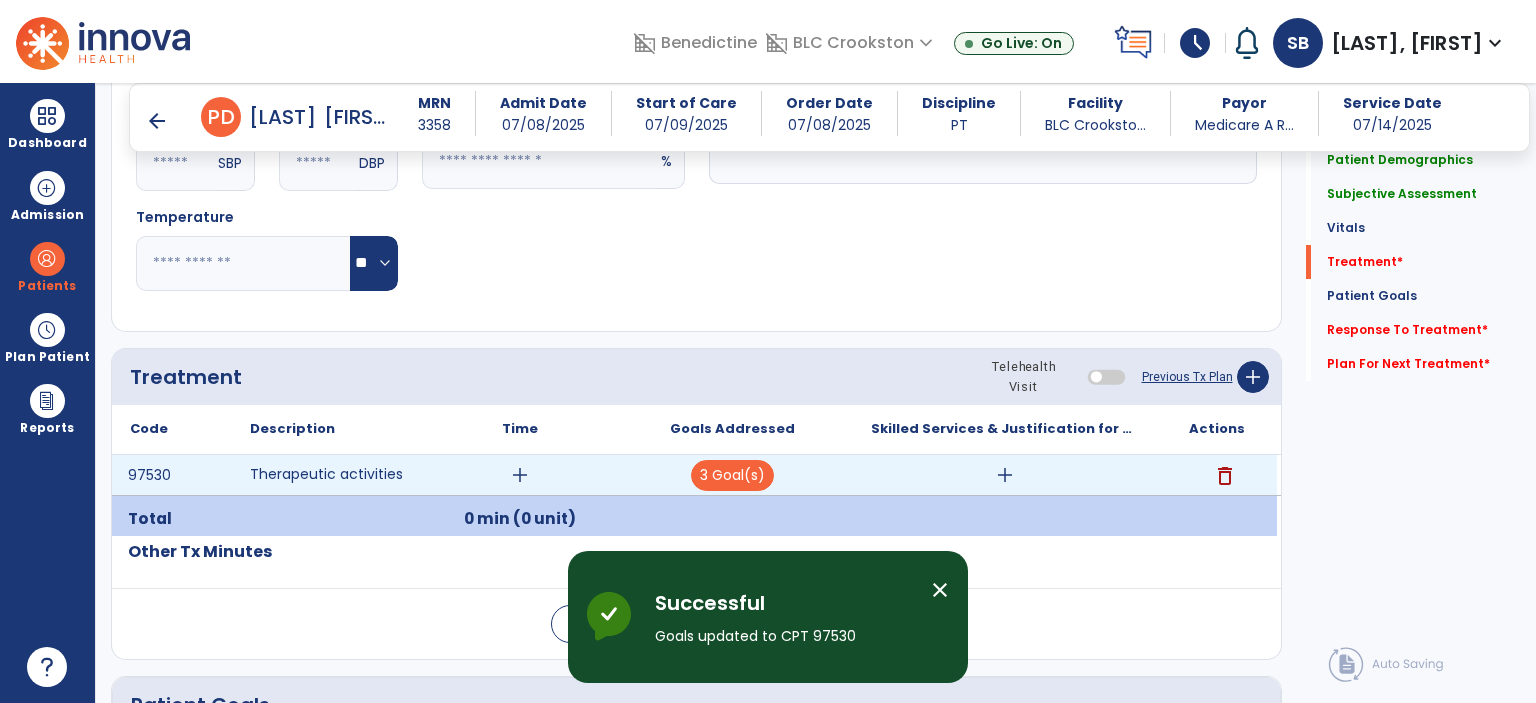 click on "add" at bounding box center (1004, 475) 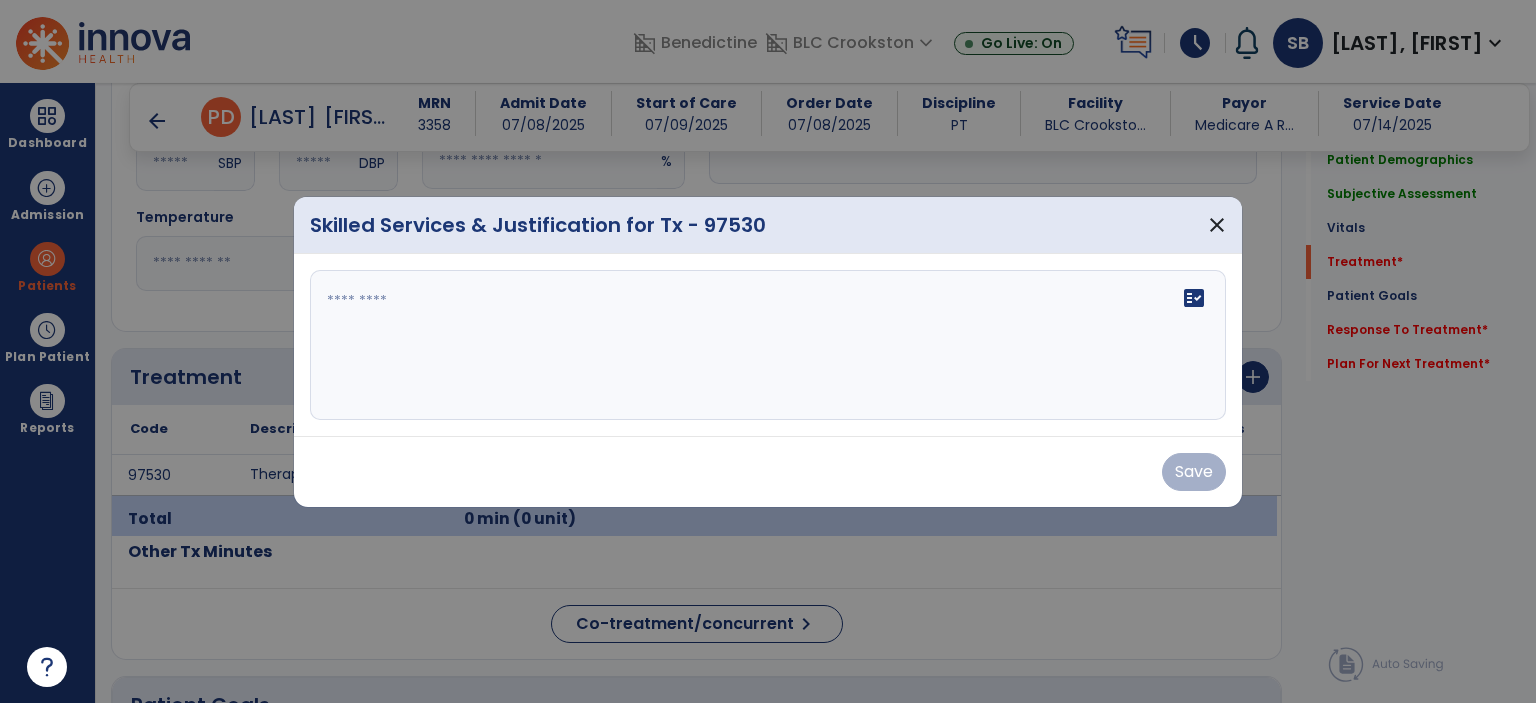 click on "fact_check" at bounding box center [768, 345] 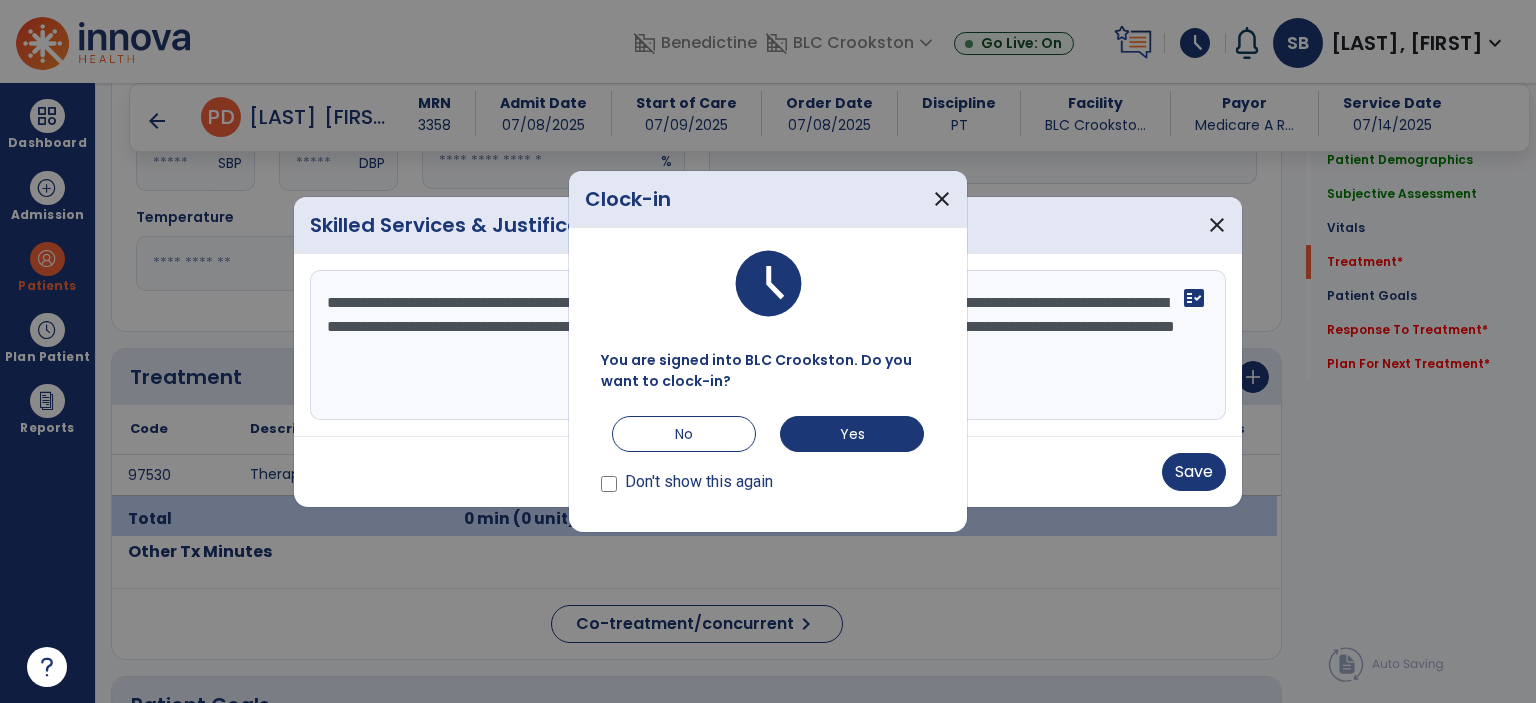 click on "Don't show this again" at bounding box center [687, 486] 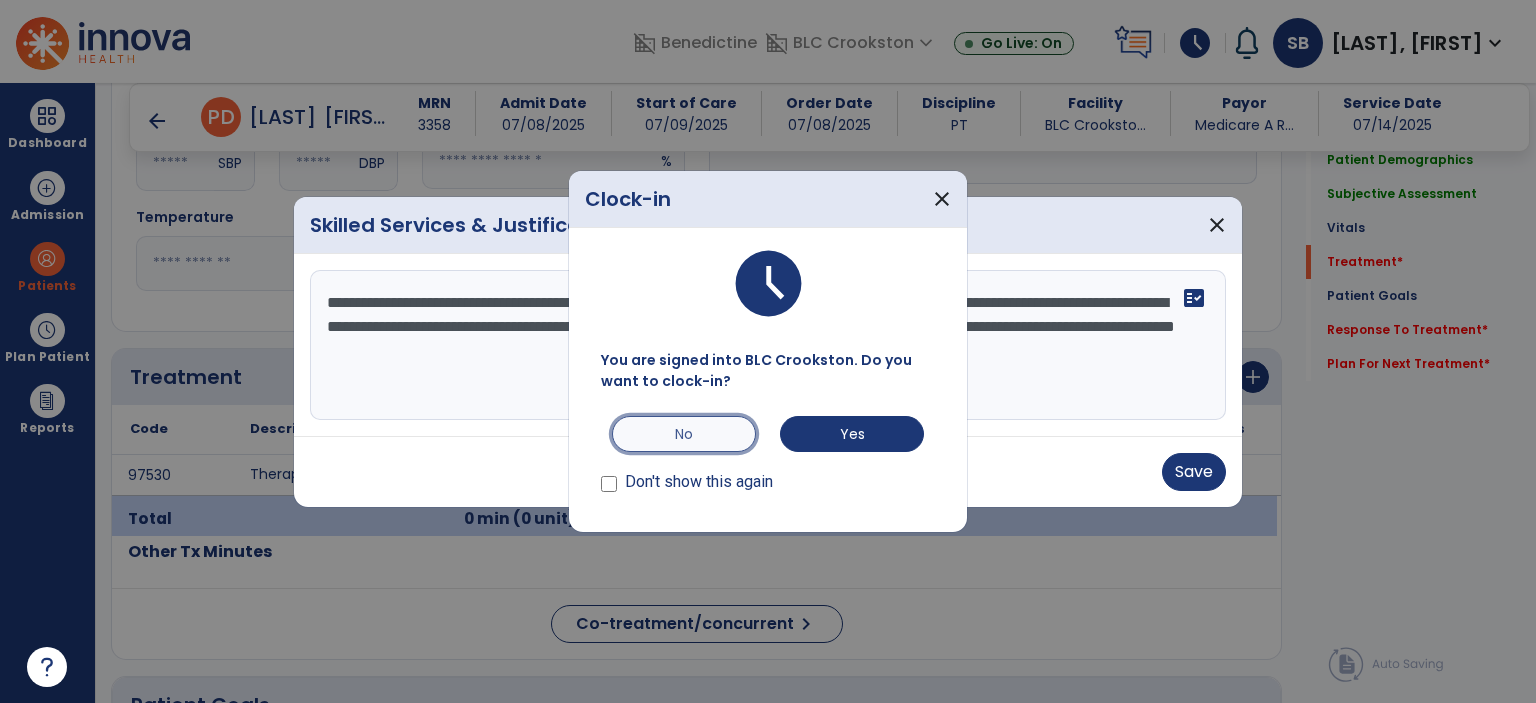 click on "No" at bounding box center (684, 434) 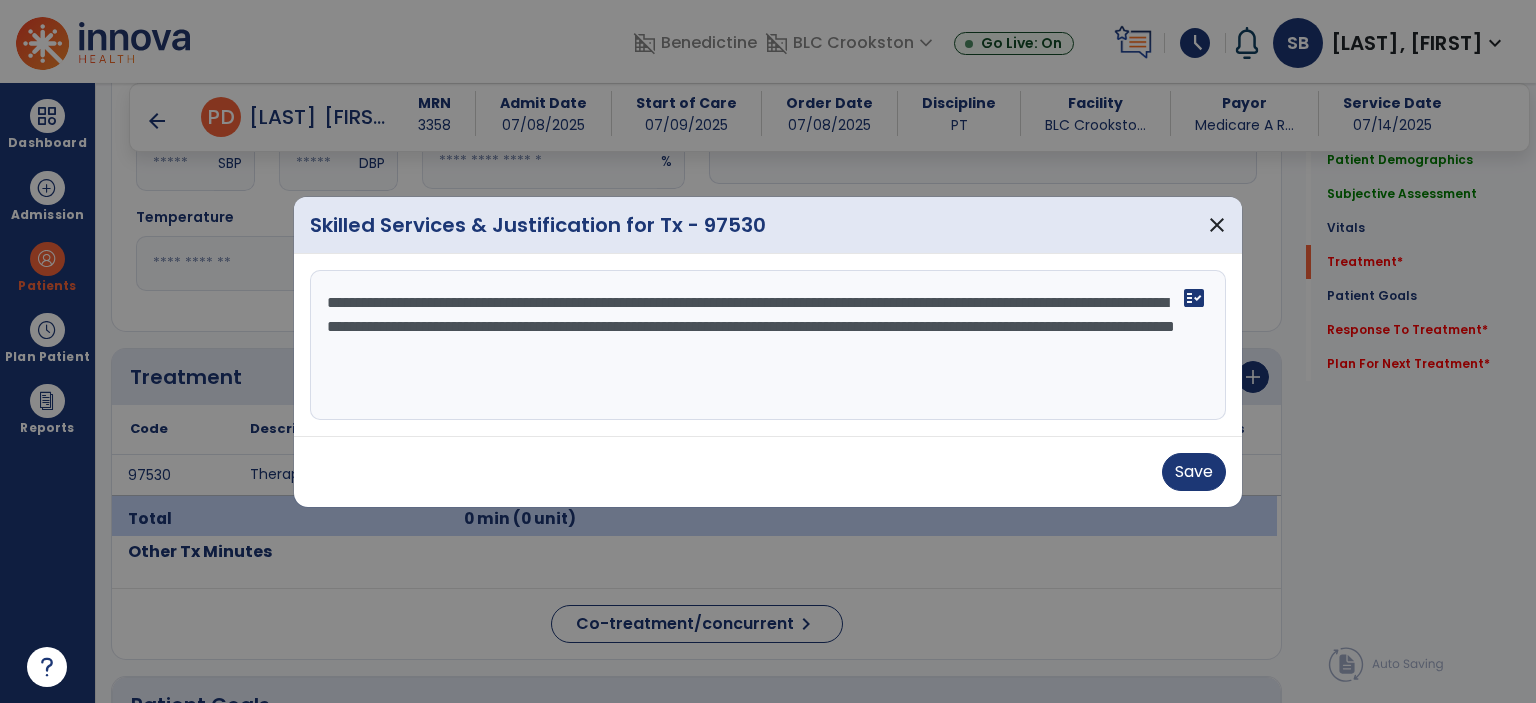 click on "**********" at bounding box center [768, 345] 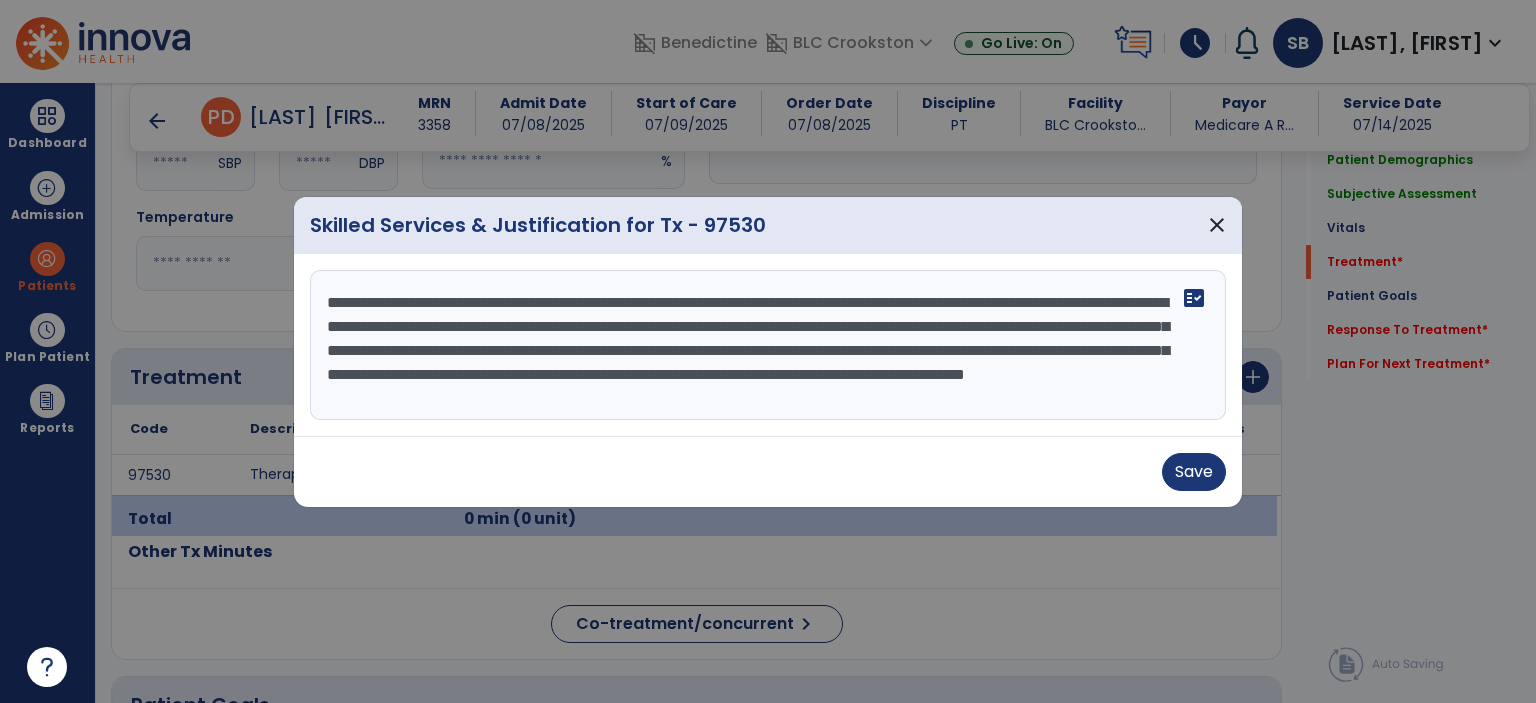 scroll, scrollTop: 15, scrollLeft: 0, axis: vertical 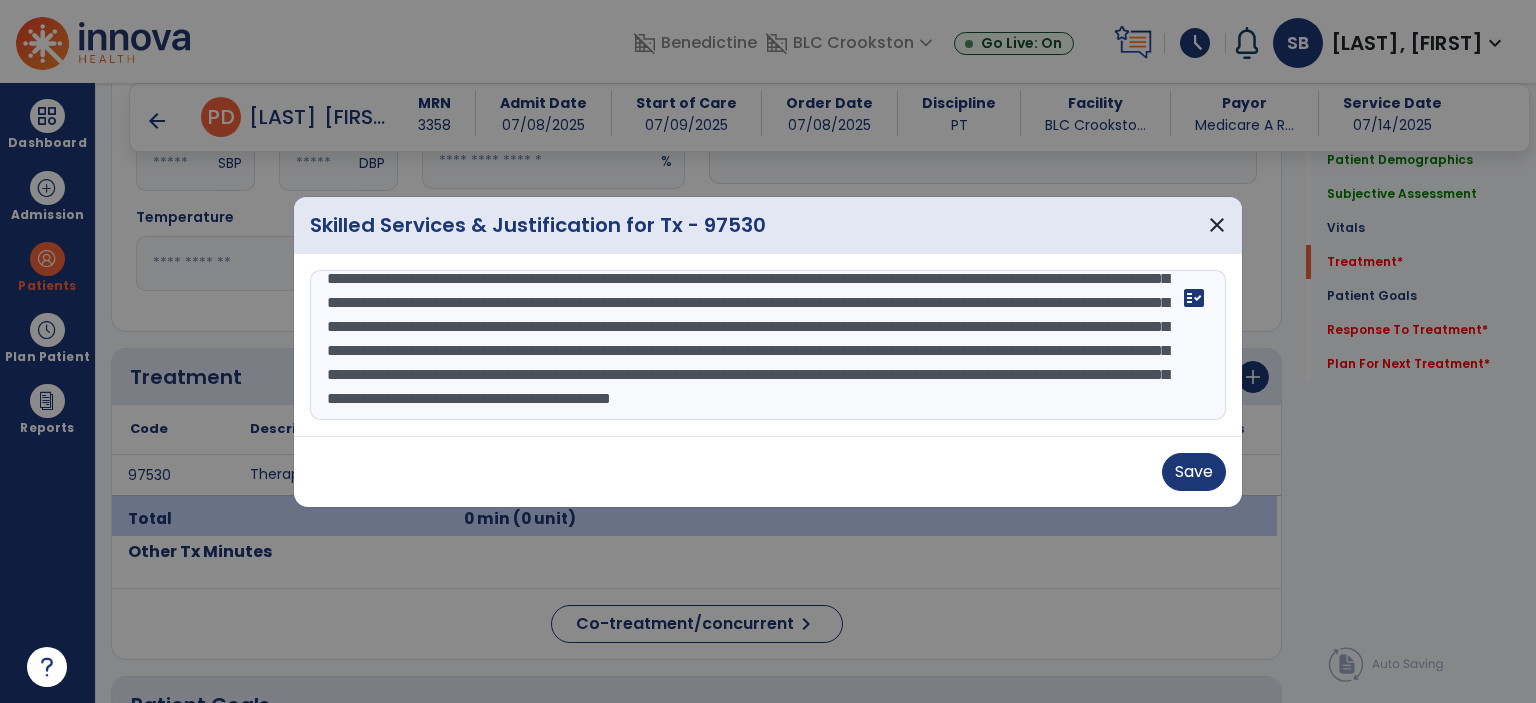 click at bounding box center (768, 345) 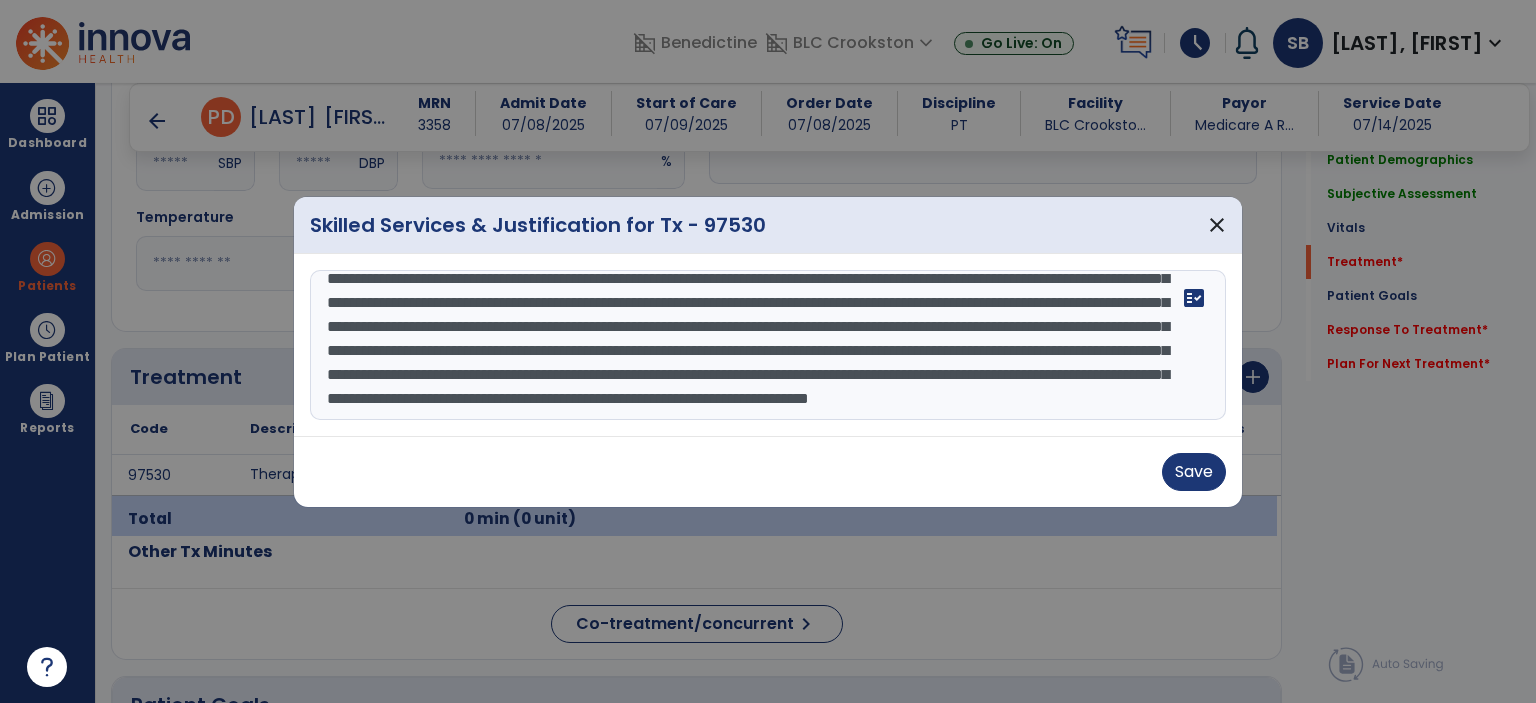 scroll, scrollTop: 135, scrollLeft: 0, axis: vertical 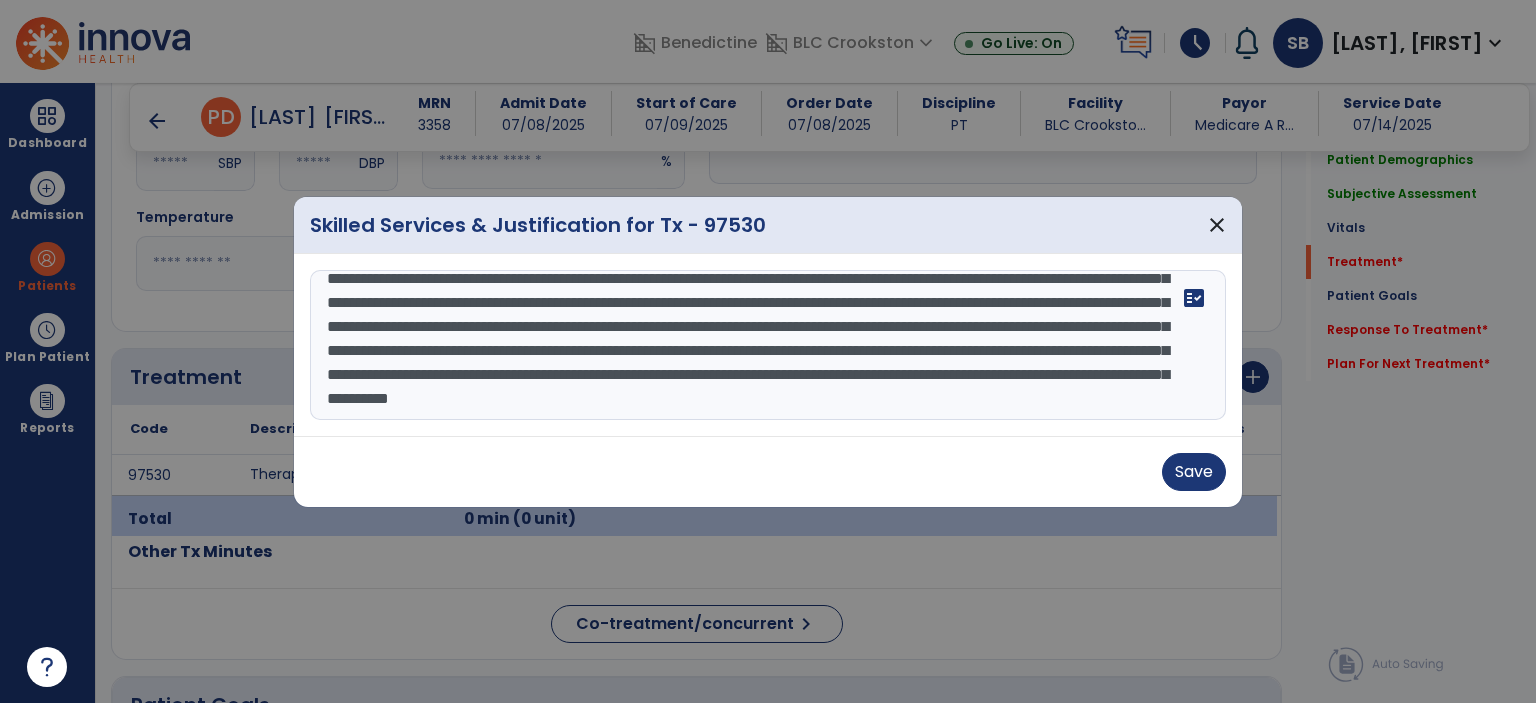 drag, startPoint x: 1051, startPoint y: 391, endPoint x: 1066, endPoint y: 365, distance: 30.016663 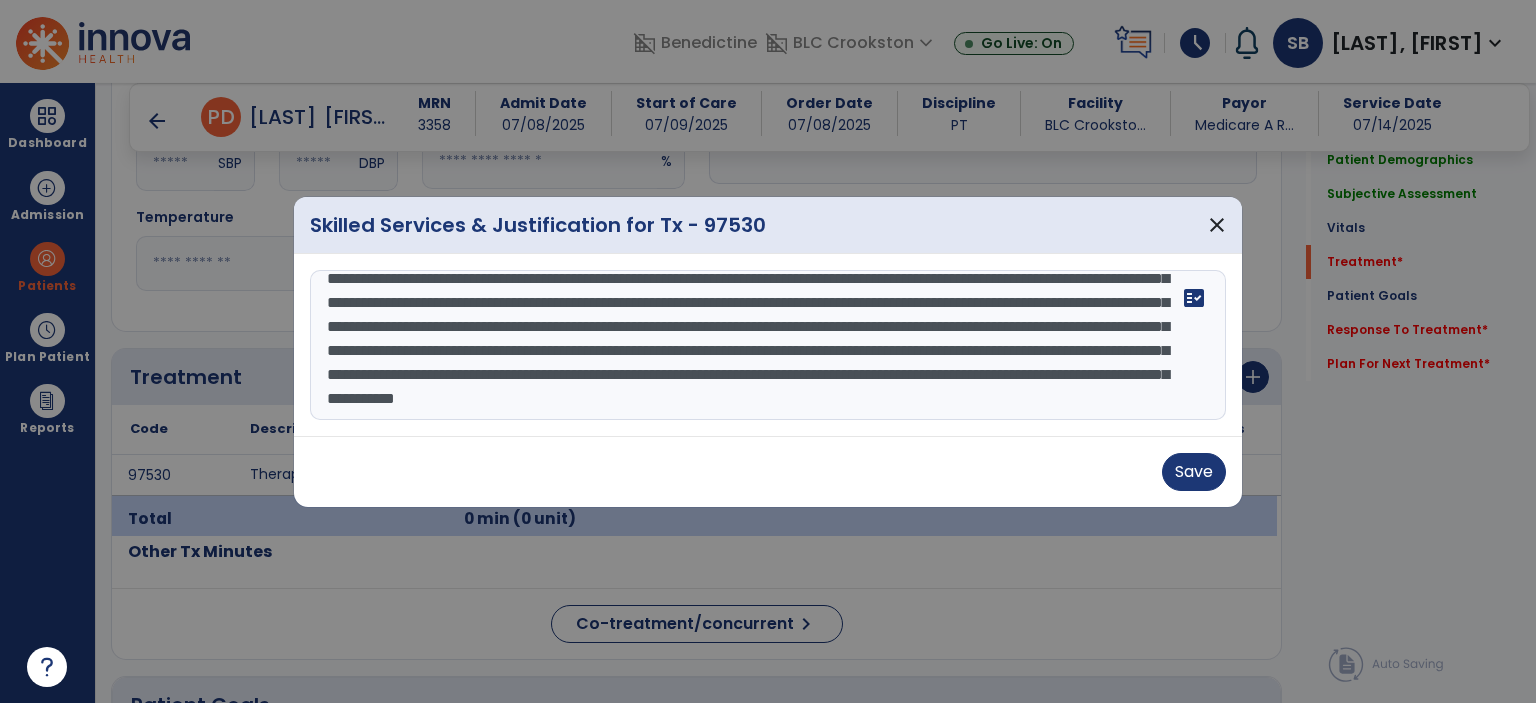 click at bounding box center (768, 345) 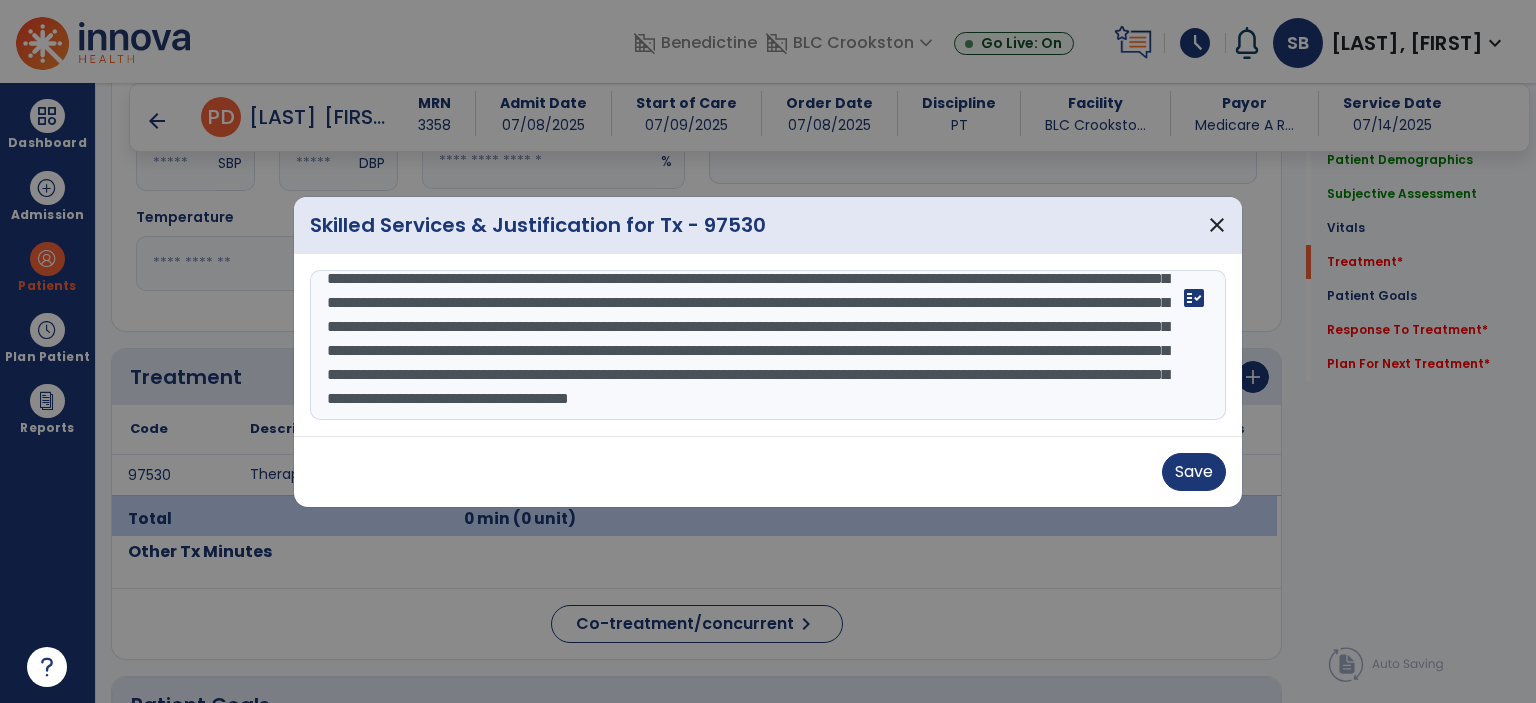 scroll, scrollTop: 159, scrollLeft: 0, axis: vertical 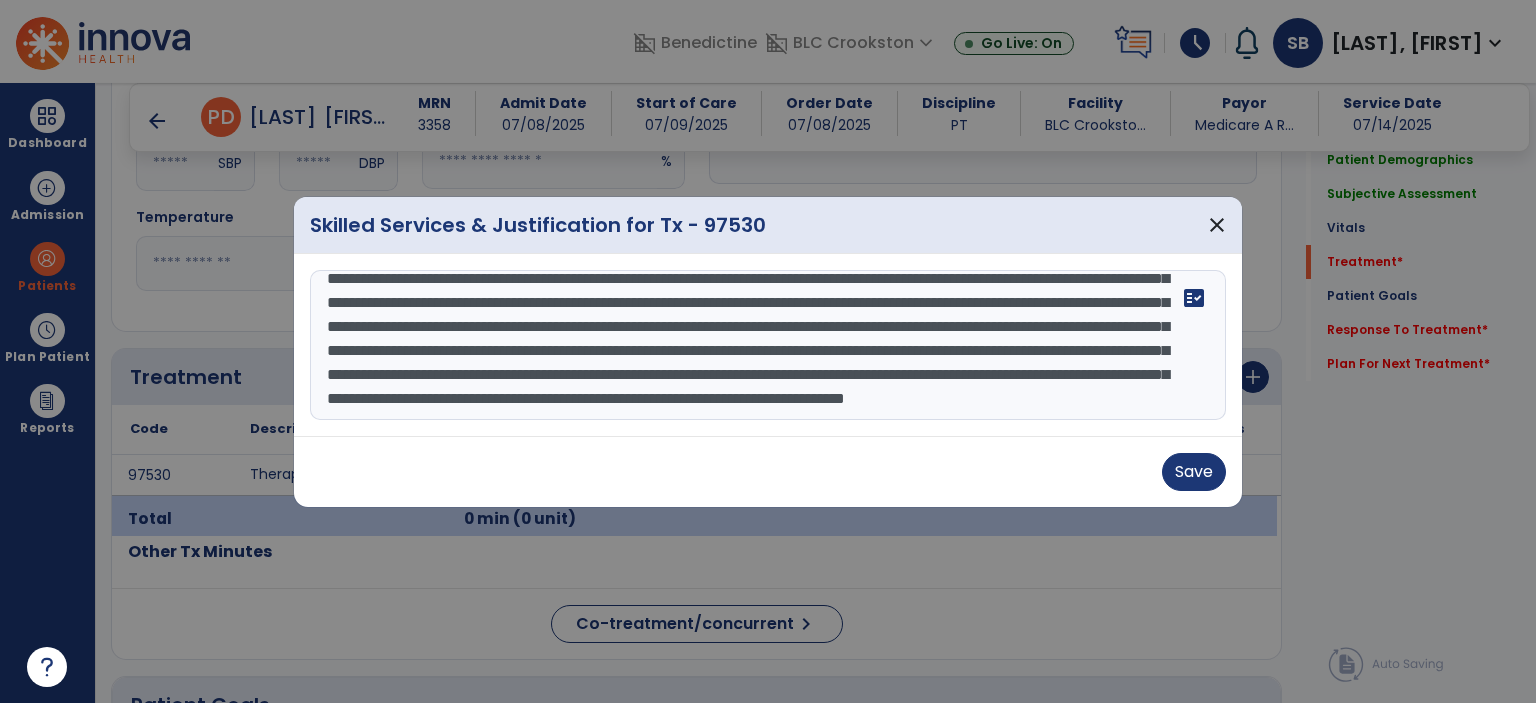 click at bounding box center (768, 345) 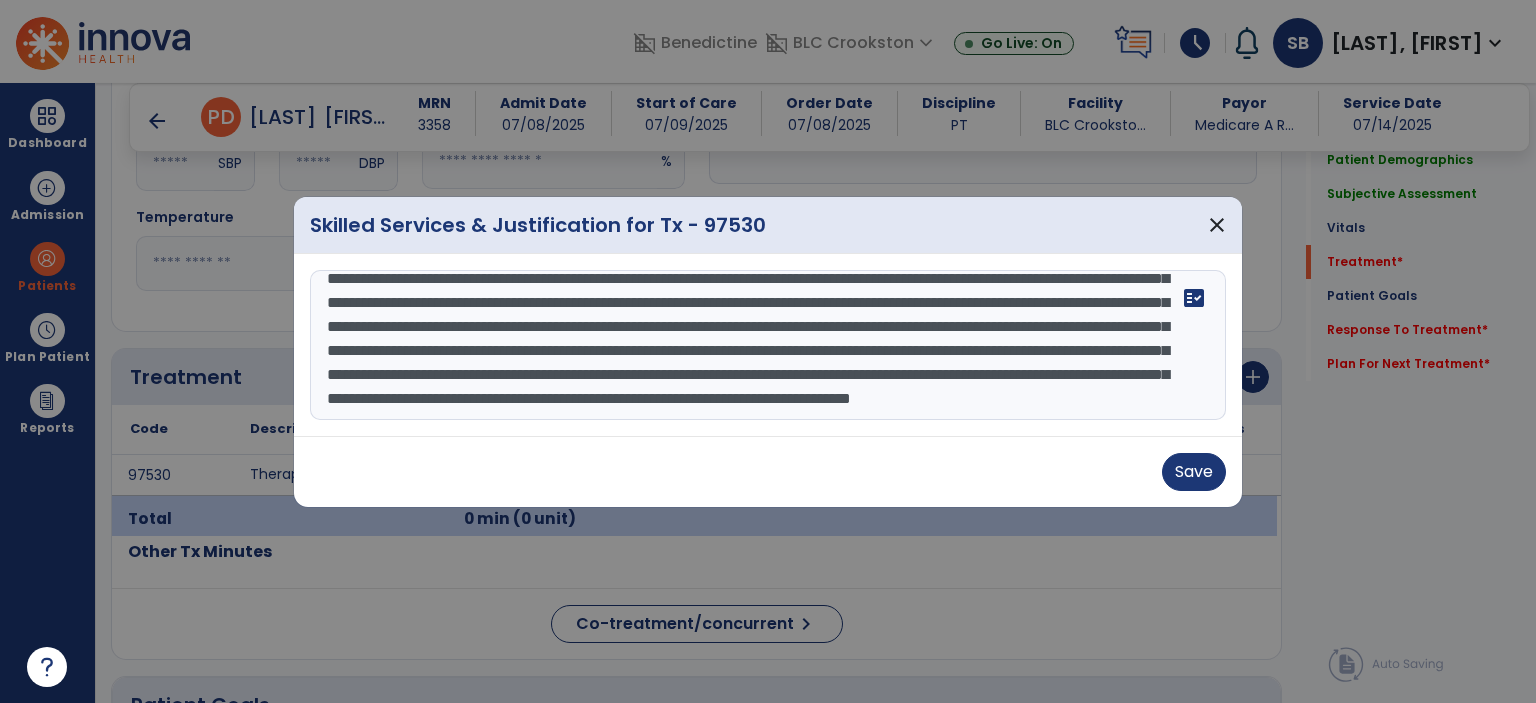 click on "fact_check" at bounding box center (768, 345) 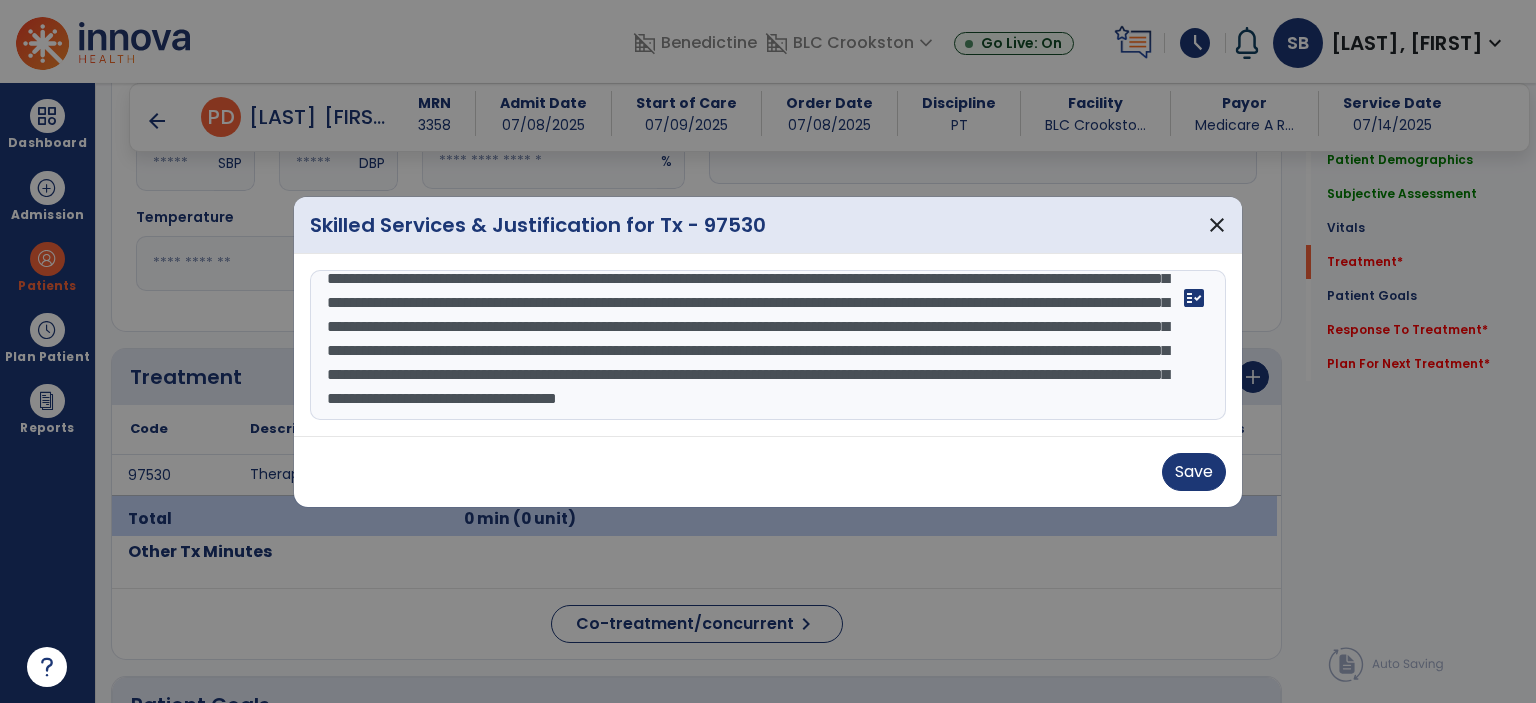 scroll, scrollTop: 255, scrollLeft: 0, axis: vertical 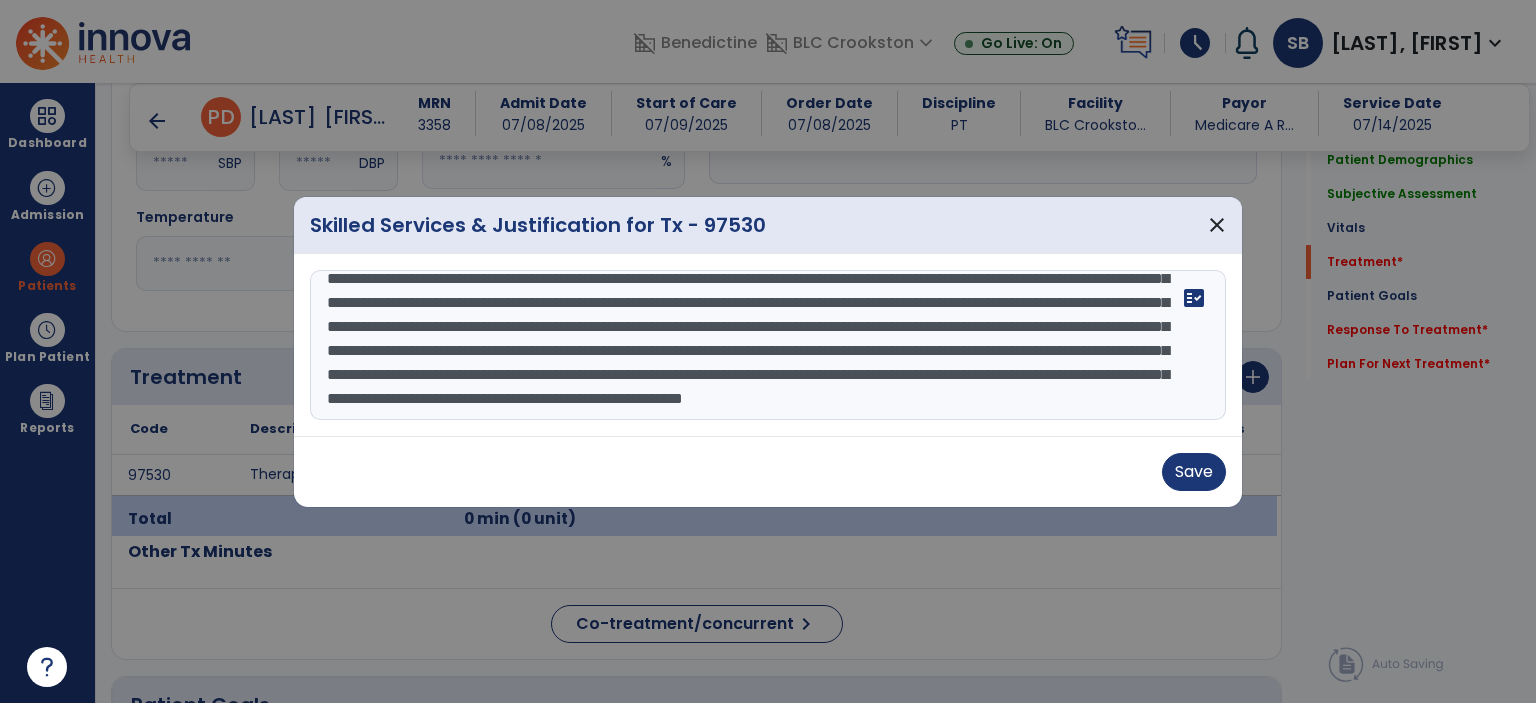 click at bounding box center [768, 345] 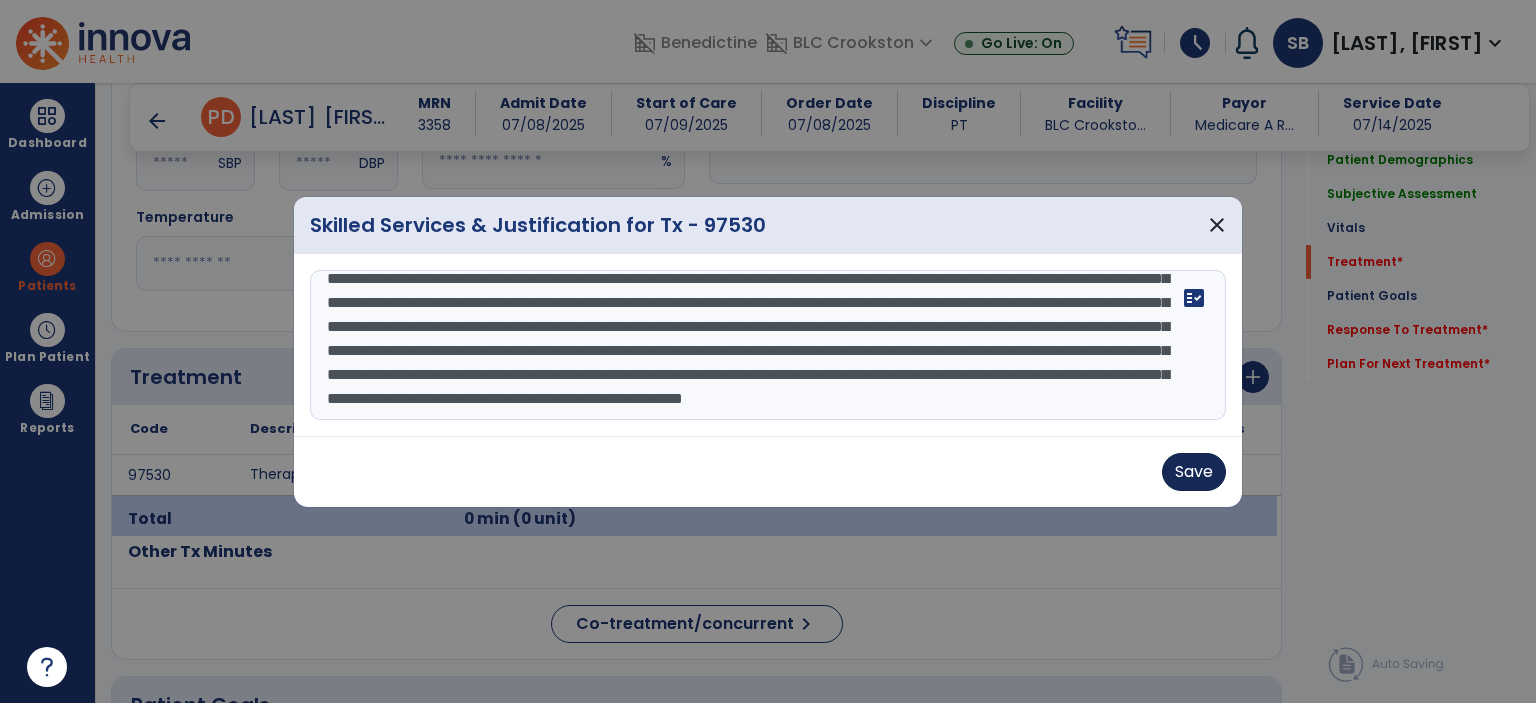 type on "**********" 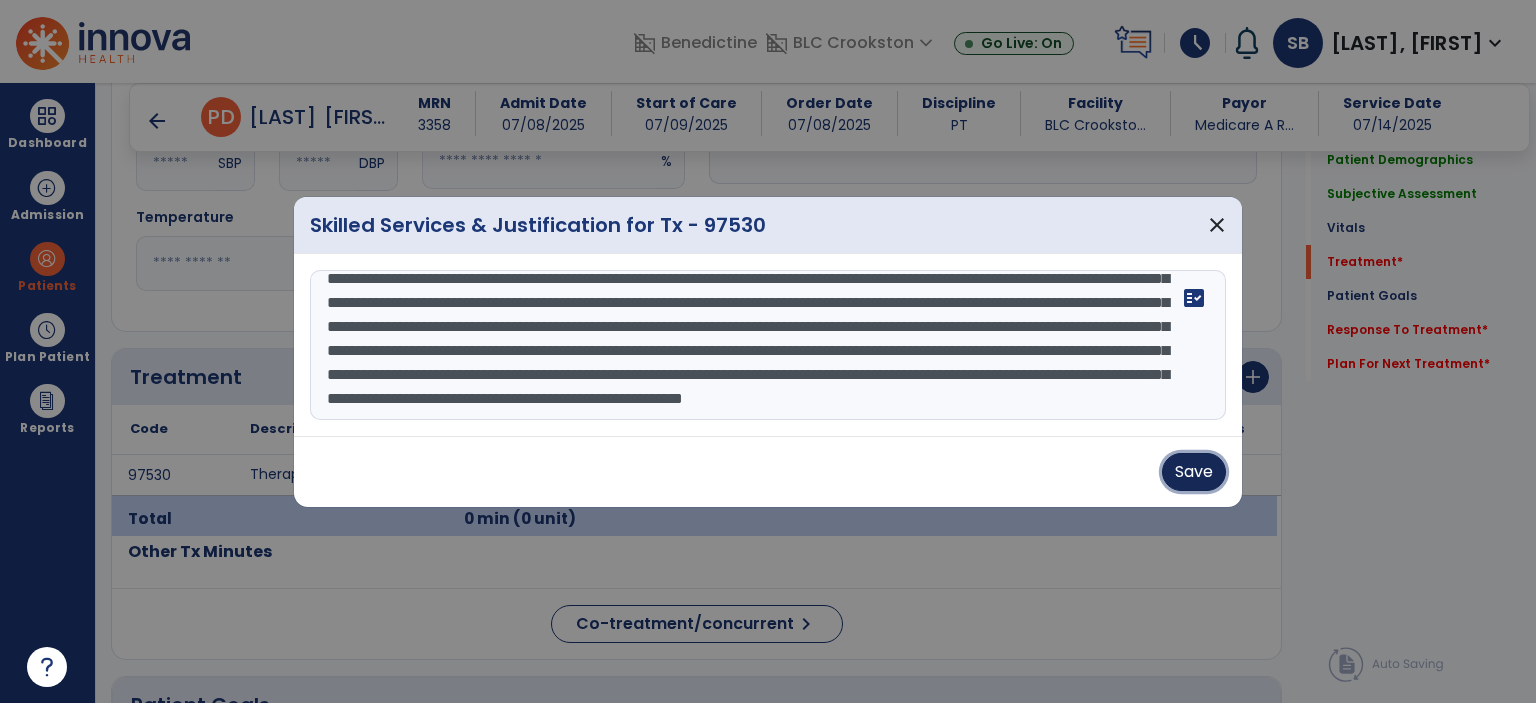click on "Save" at bounding box center [1194, 472] 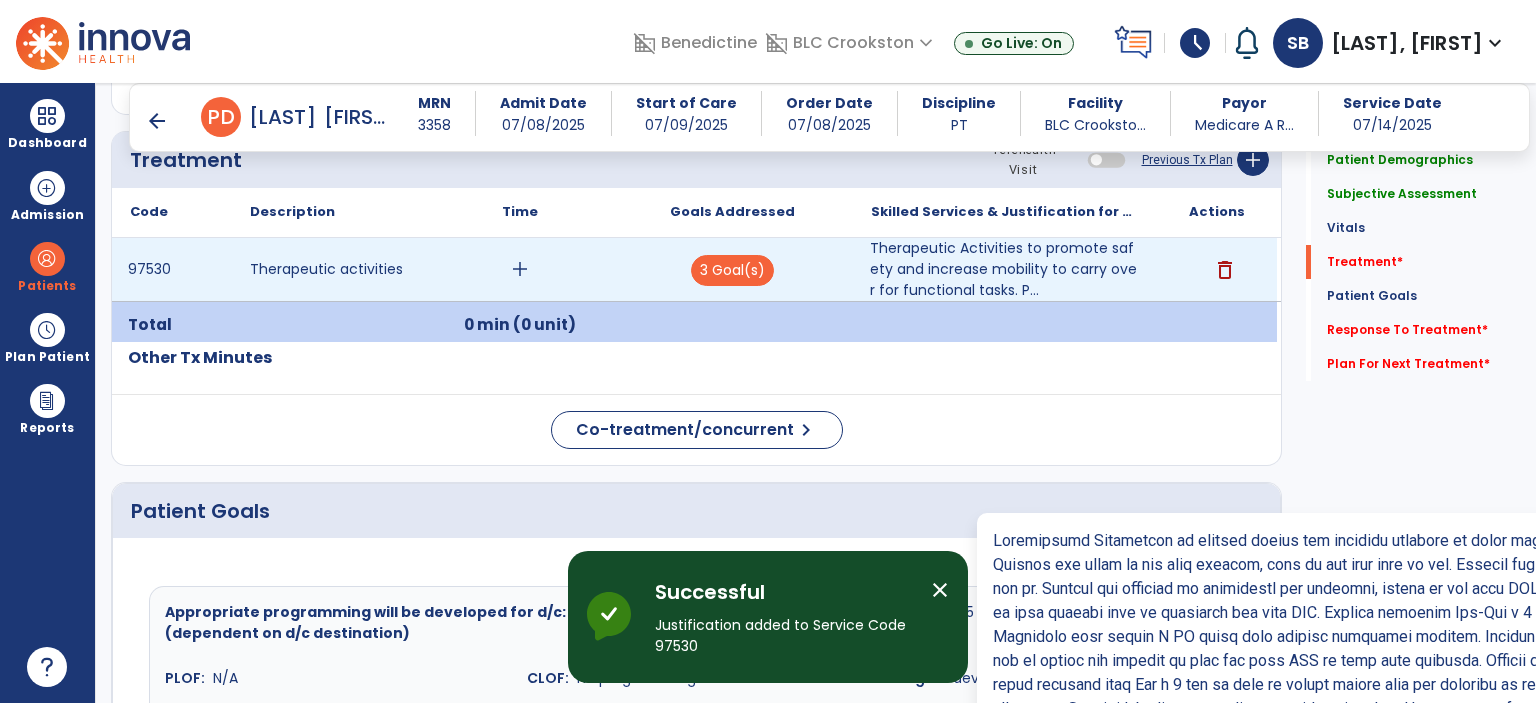 scroll, scrollTop: 1249, scrollLeft: 0, axis: vertical 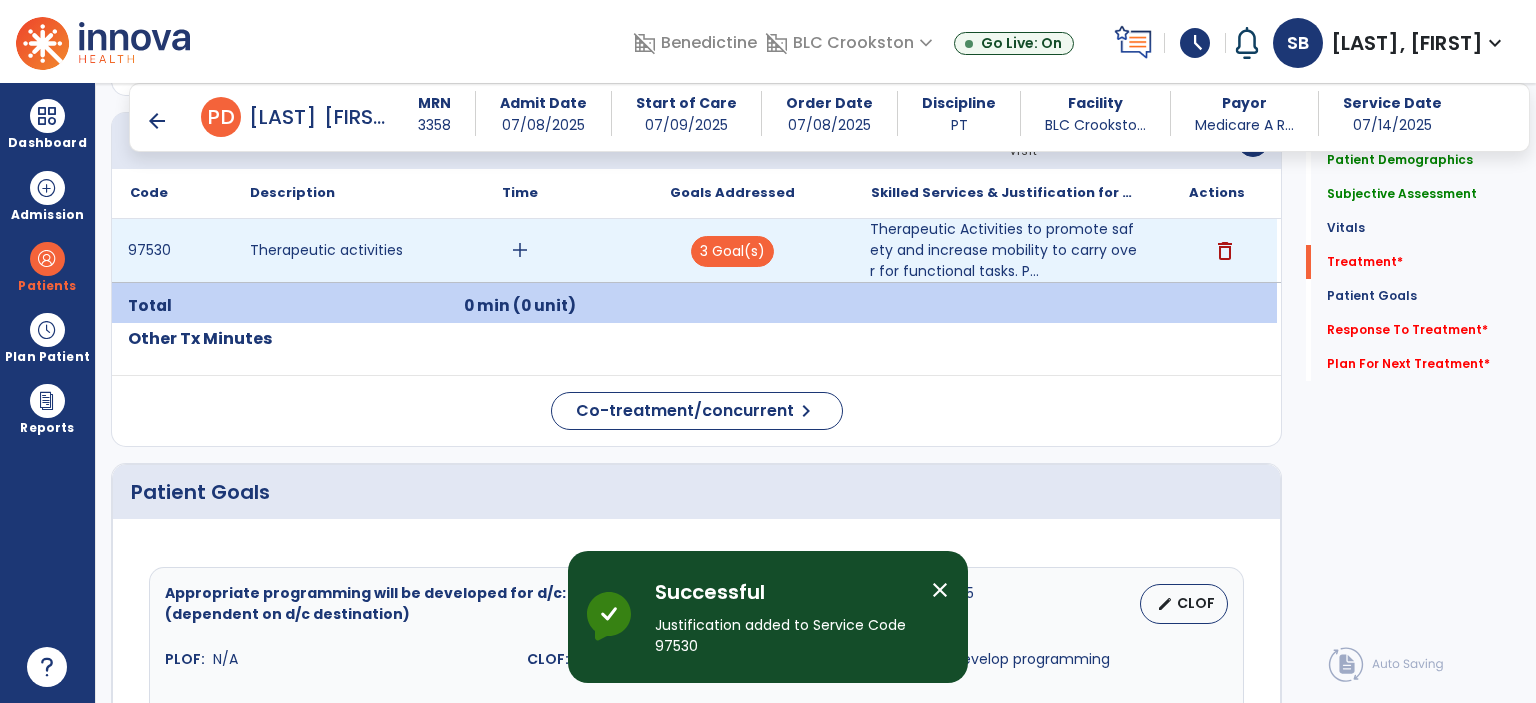click on "add" at bounding box center [520, 250] 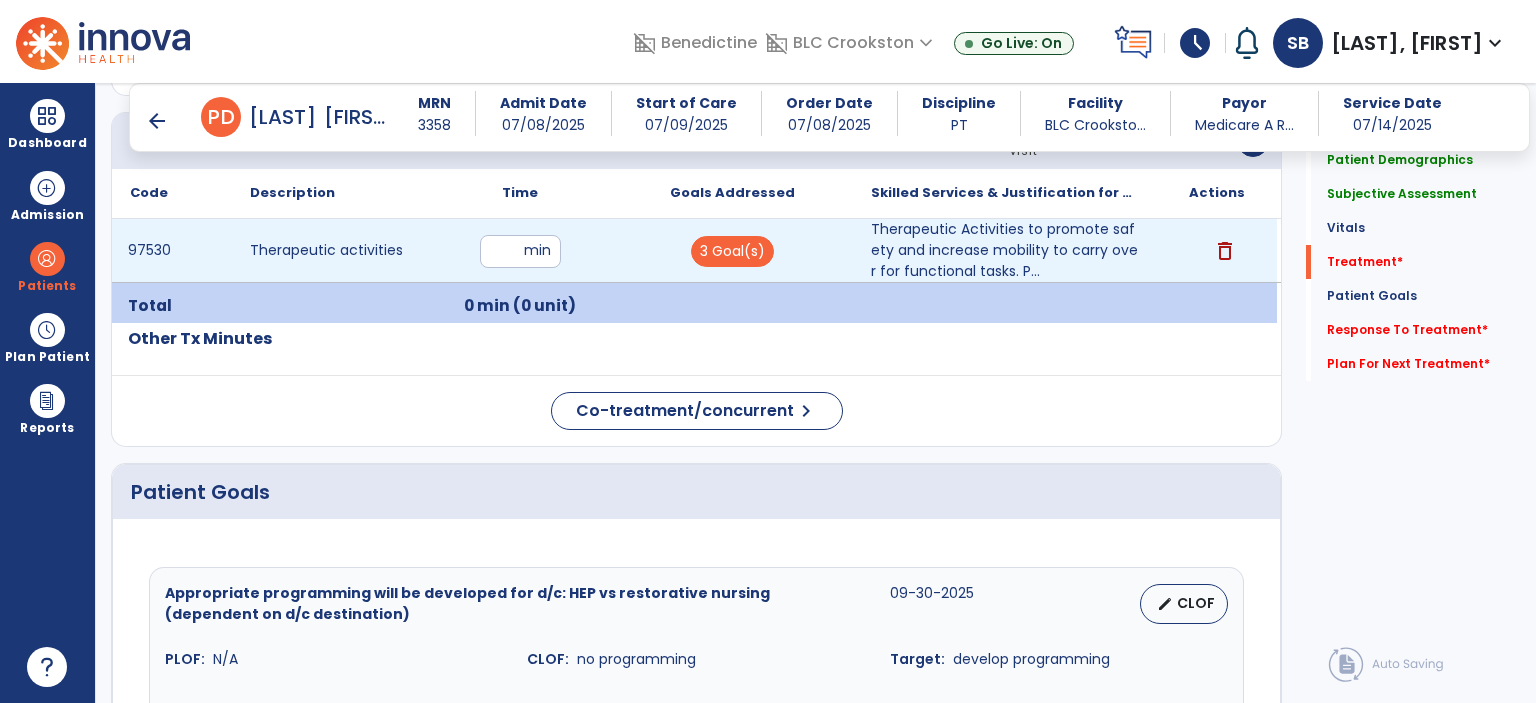 type on "**" 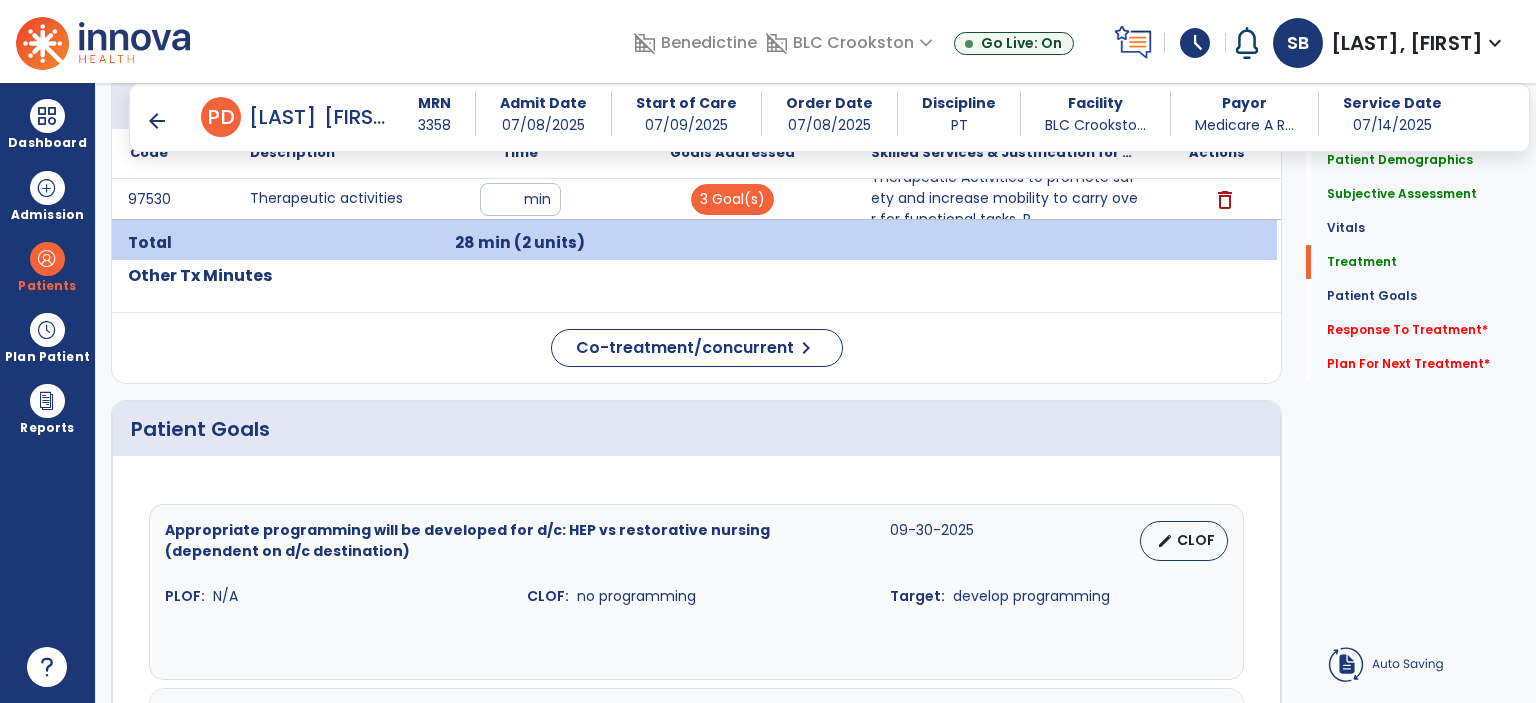 click on "Code
Description
Time" 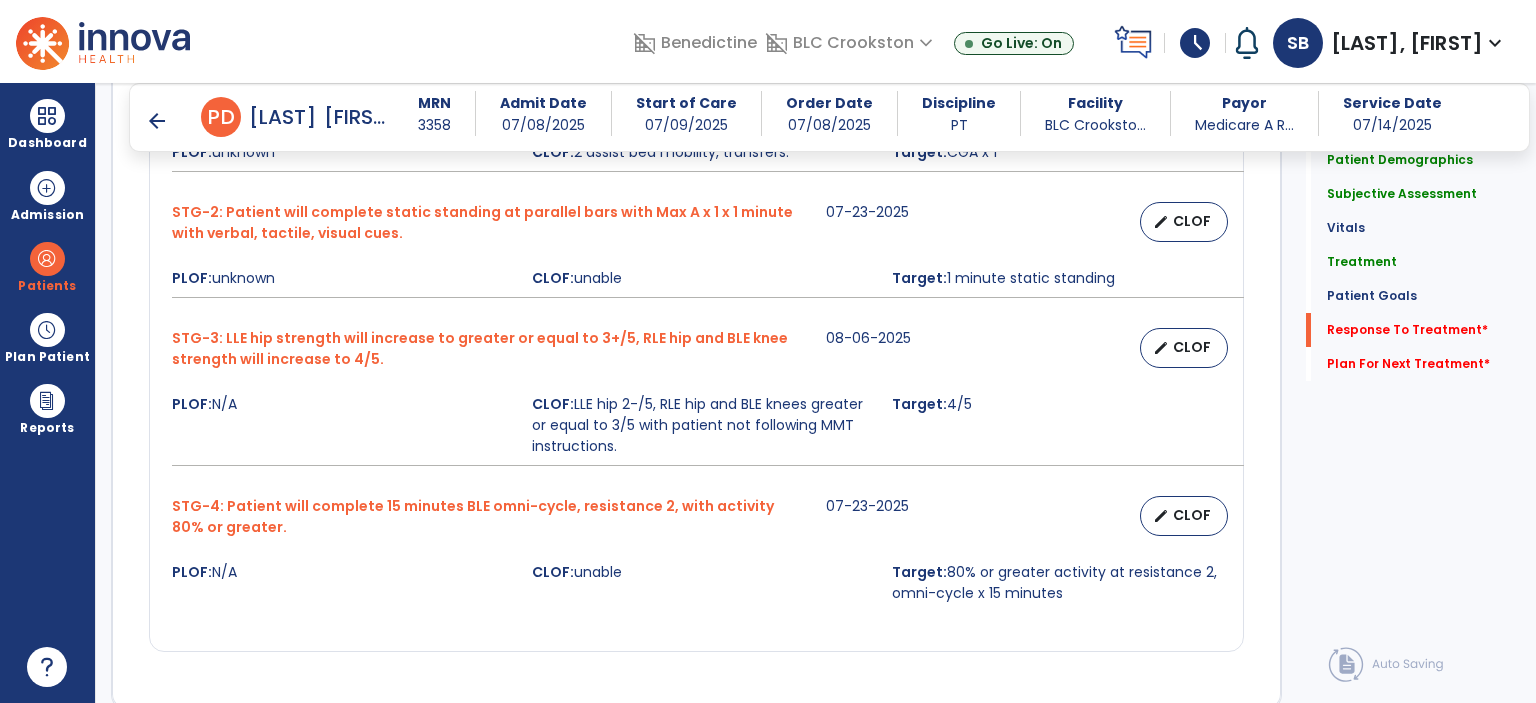 scroll, scrollTop: 2684, scrollLeft: 0, axis: vertical 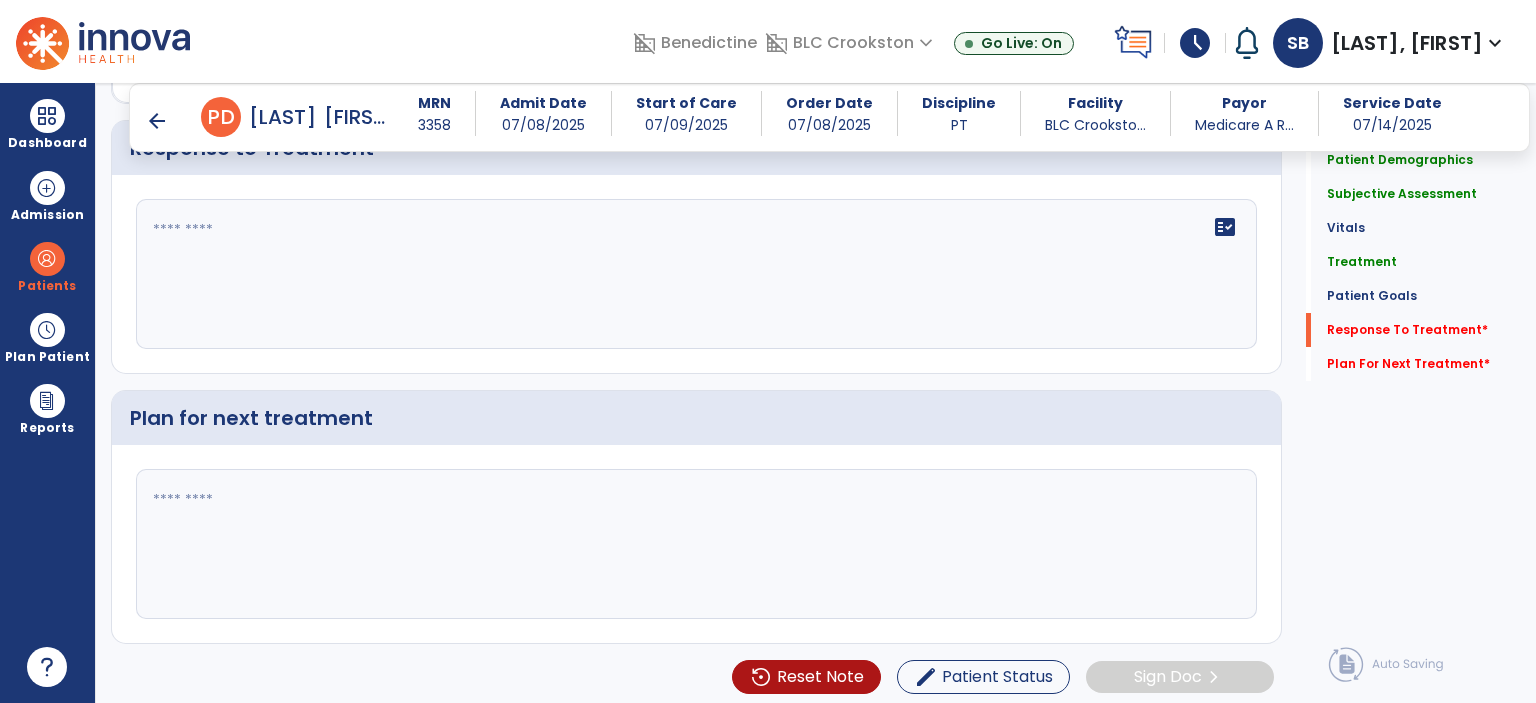 click on "fact_check" 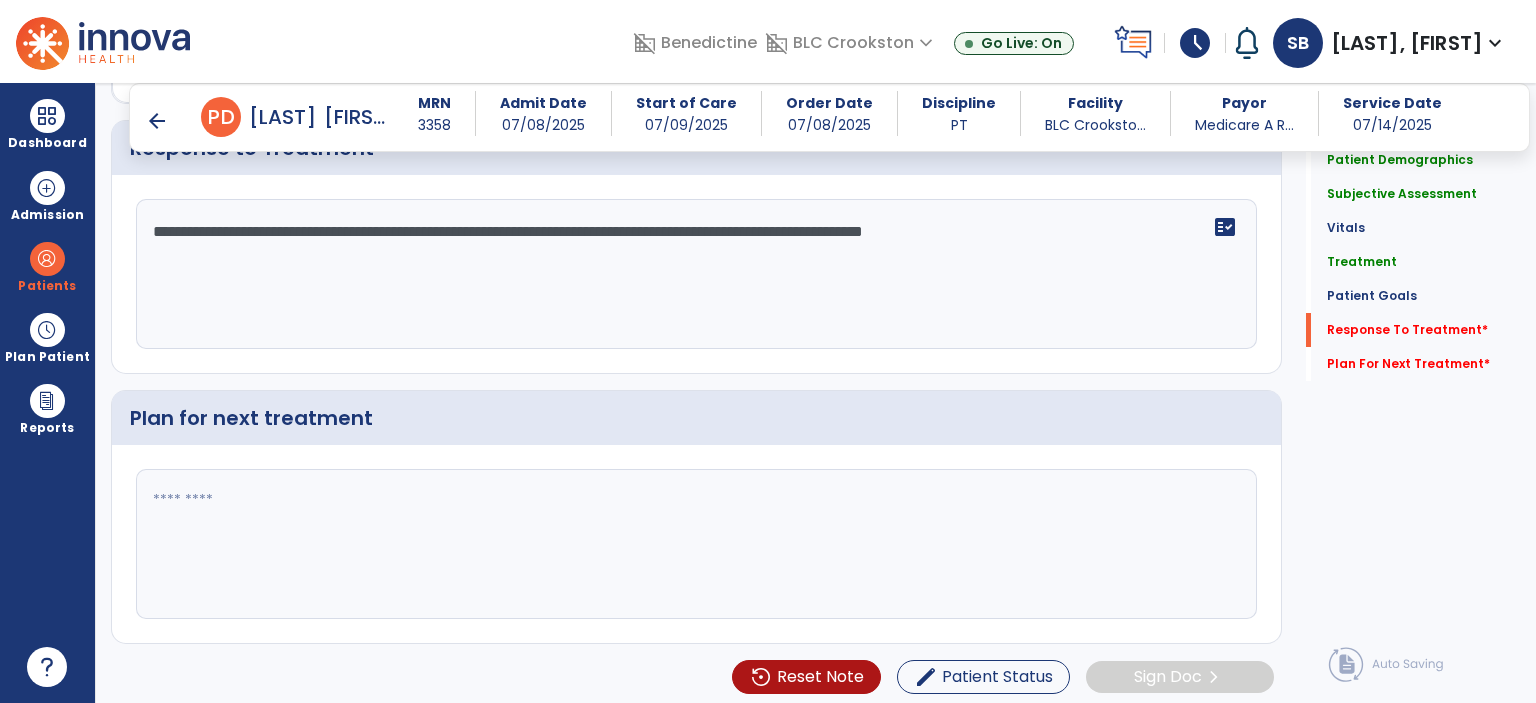click on "**********" 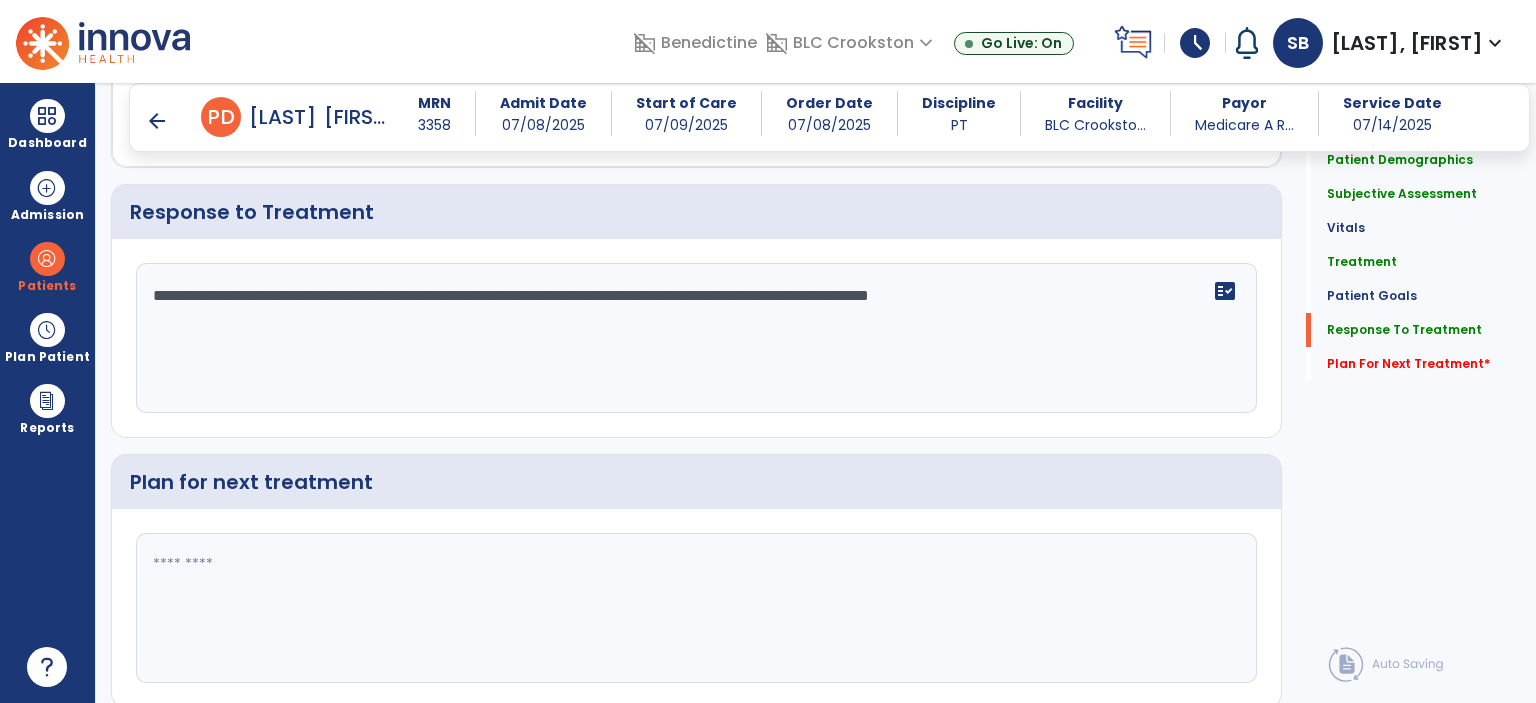 type on "**********" 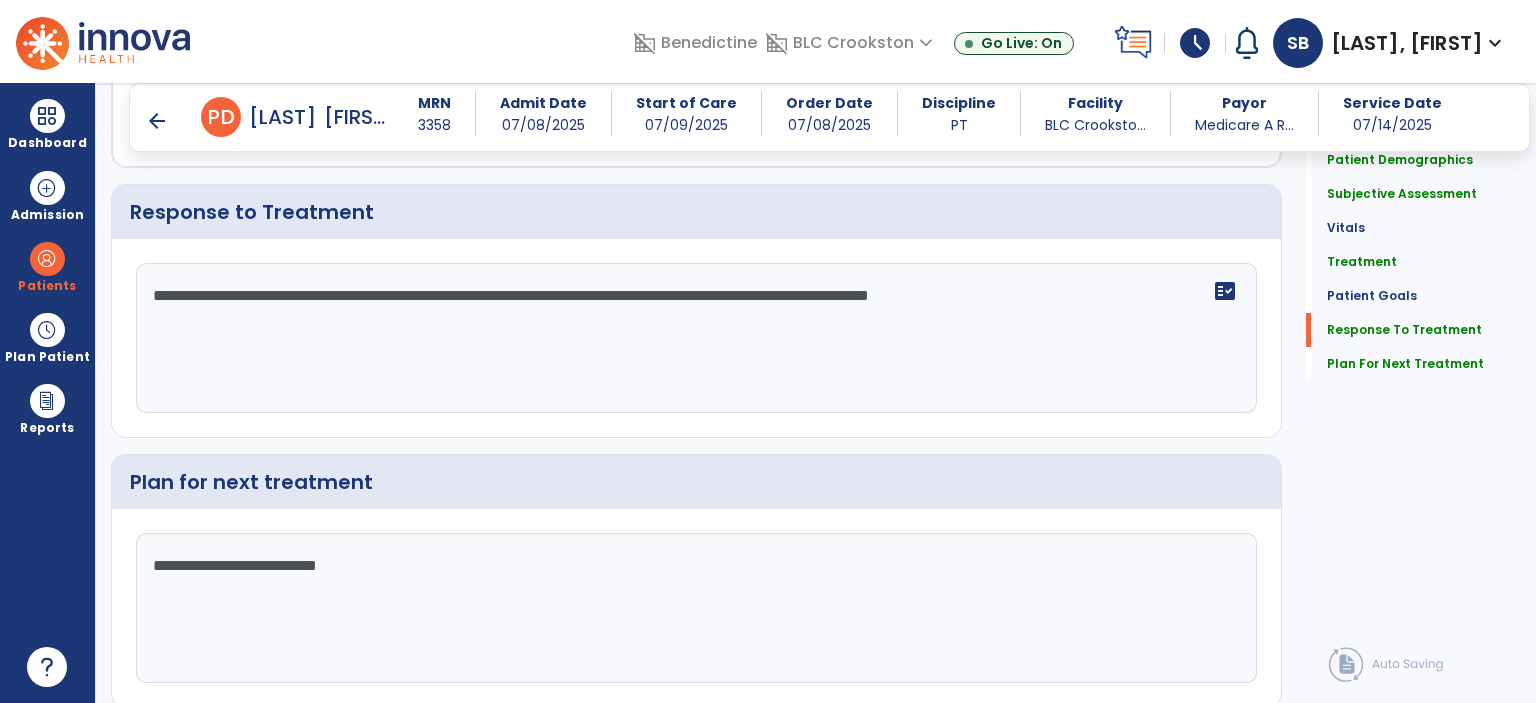 scroll, scrollTop: 2684, scrollLeft: 0, axis: vertical 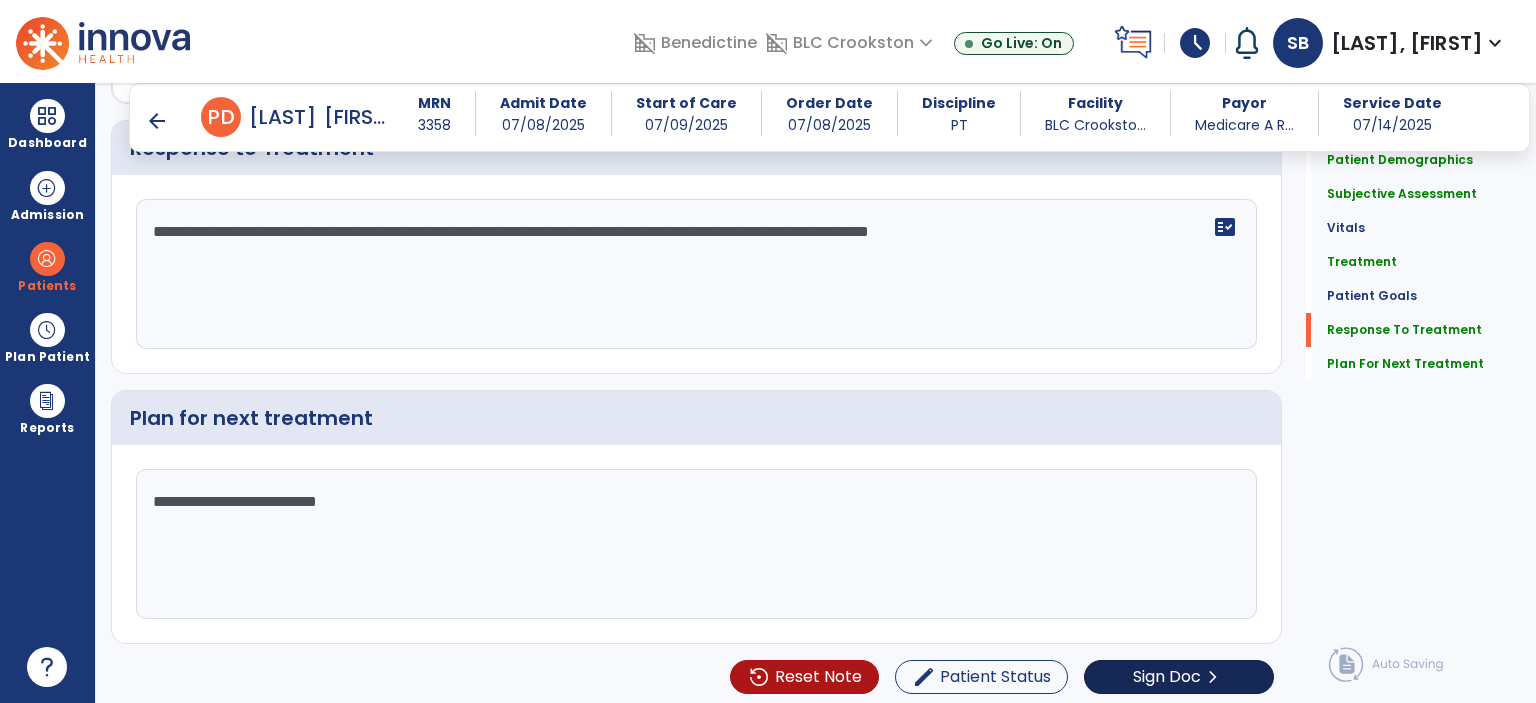 type on "**********" 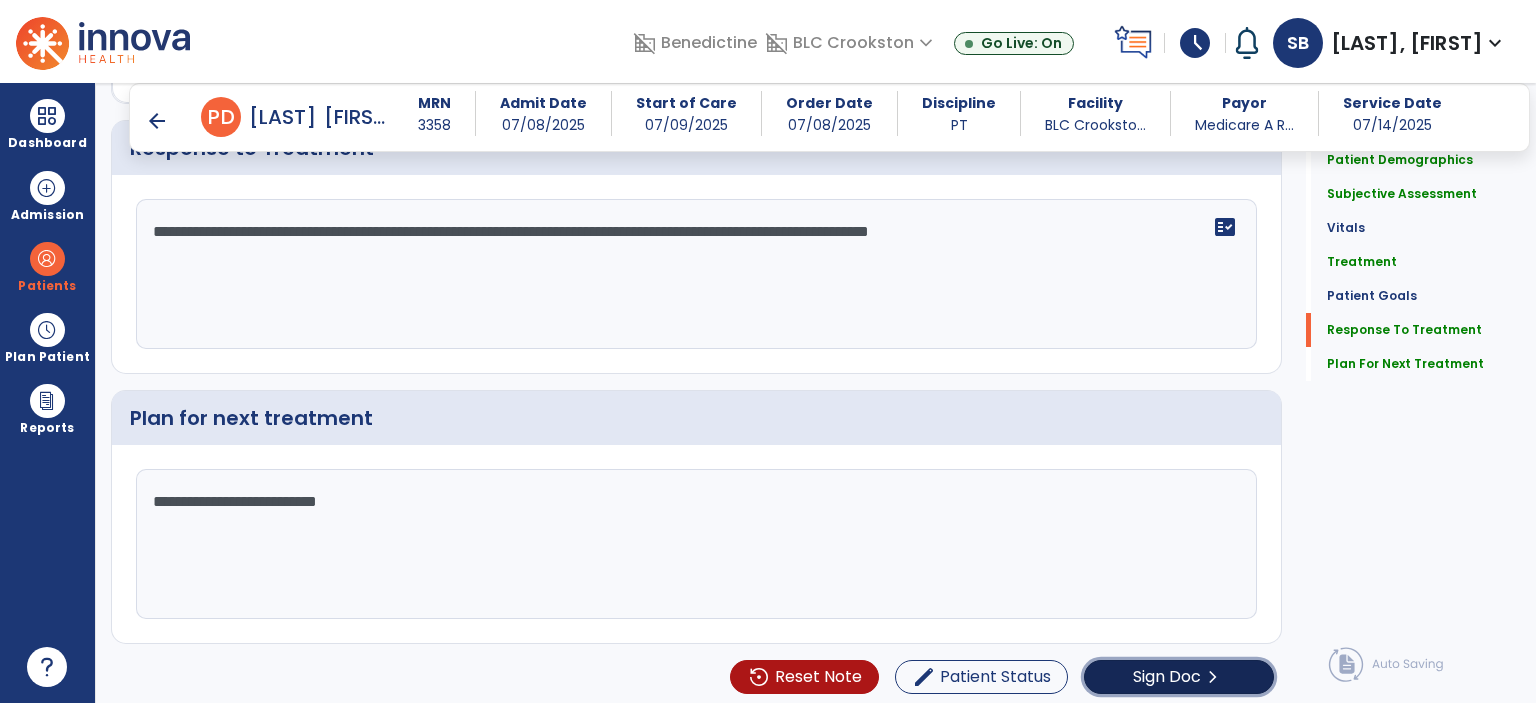 click on "chevron_right" 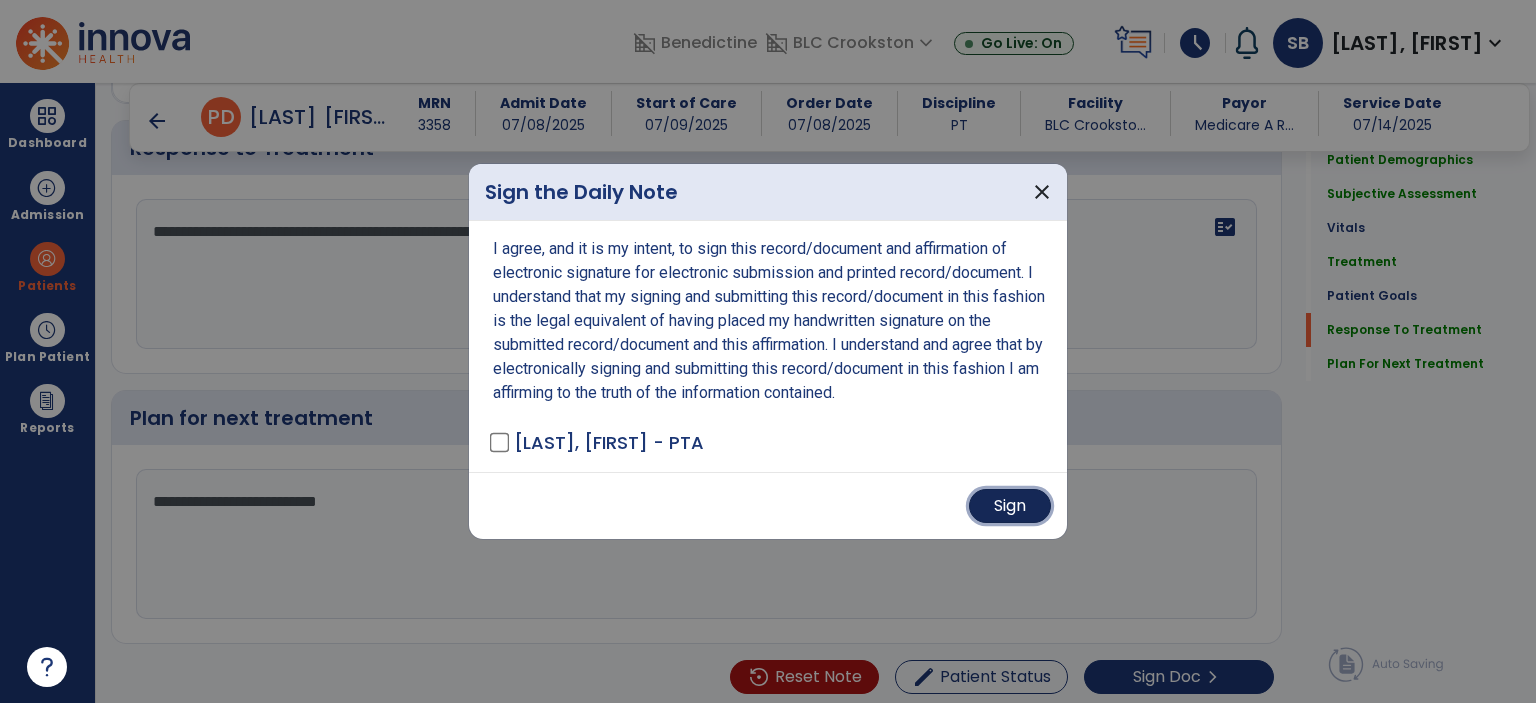 click on "Sign" at bounding box center [1010, 506] 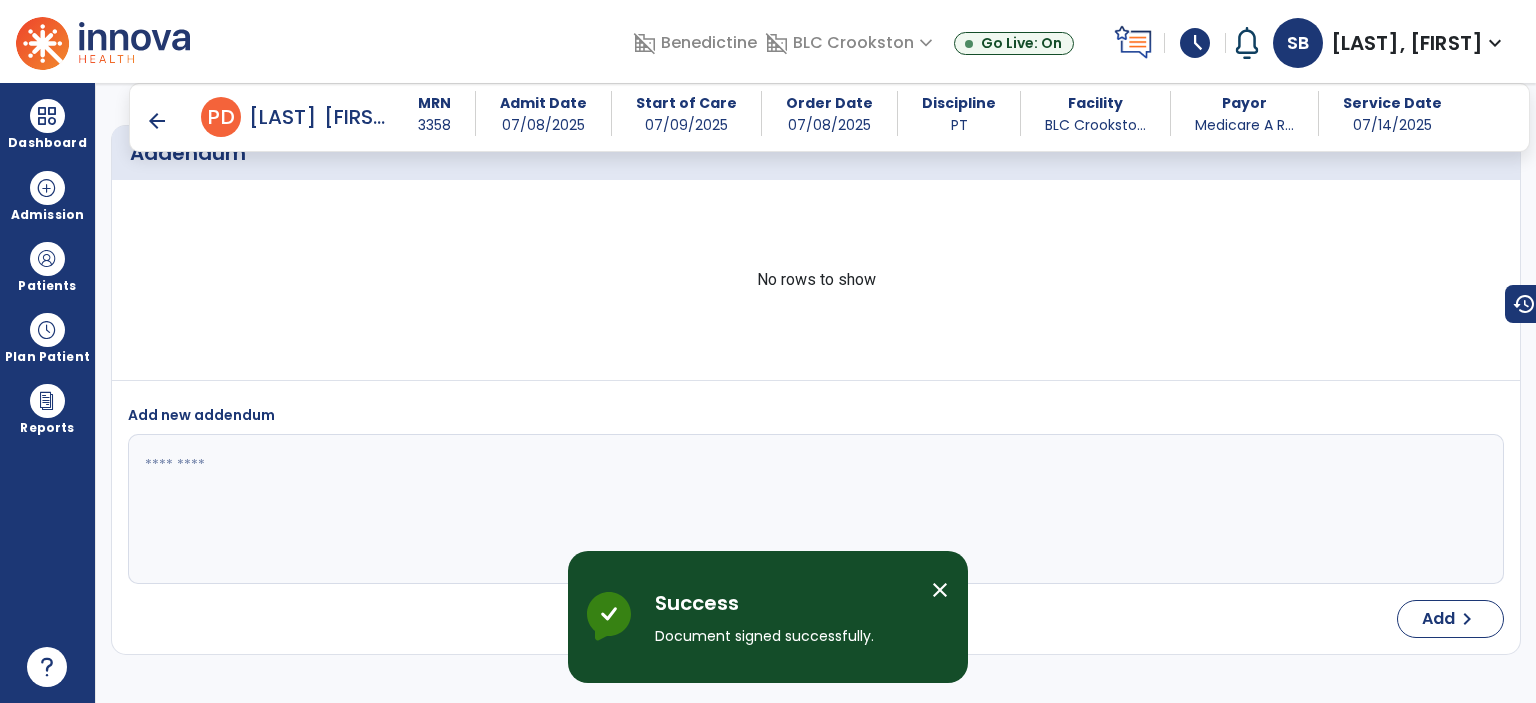 scroll, scrollTop: 4679, scrollLeft: 0, axis: vertical 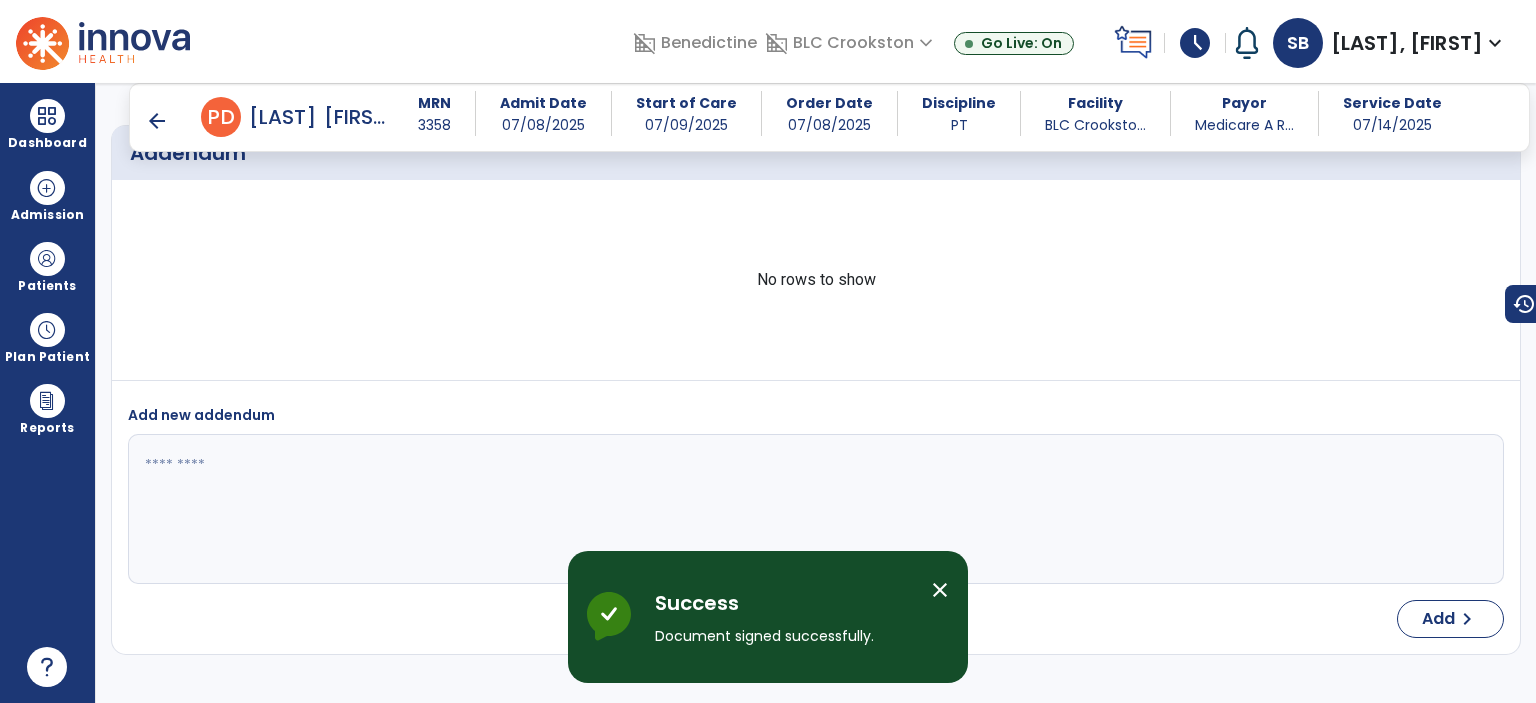 click on "arrow_back      P  [LAST],   [FIRST]  MRN 3358 Admit Date 07/08/2025 Start of Care 07/09/2025 Order Date 07/08/2025 Discipline PT Facility BLC Crooksto... Payor Medicare A R... Service Date 07/14/2025" at bounding box center [829, 117] 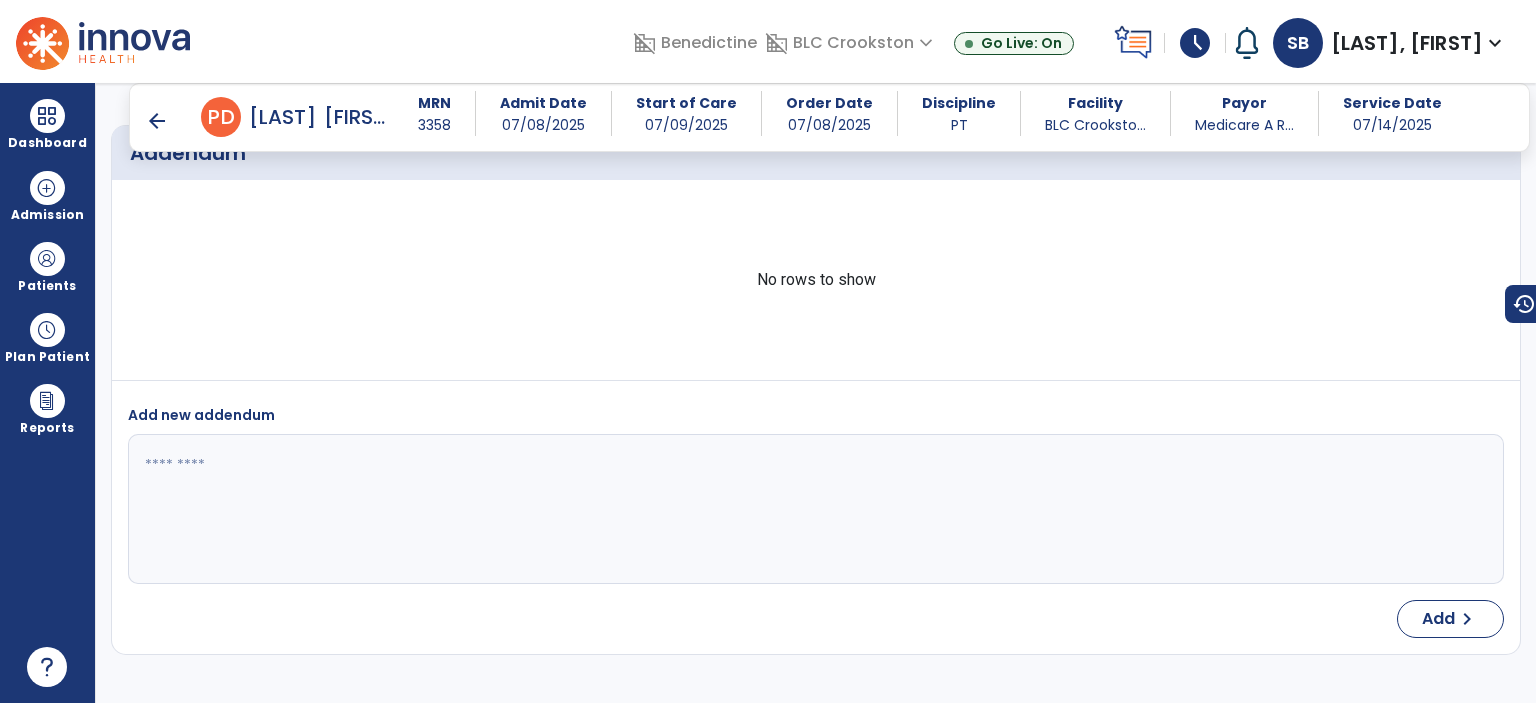 click on "arrow_back" at bounding box center [157, 121] 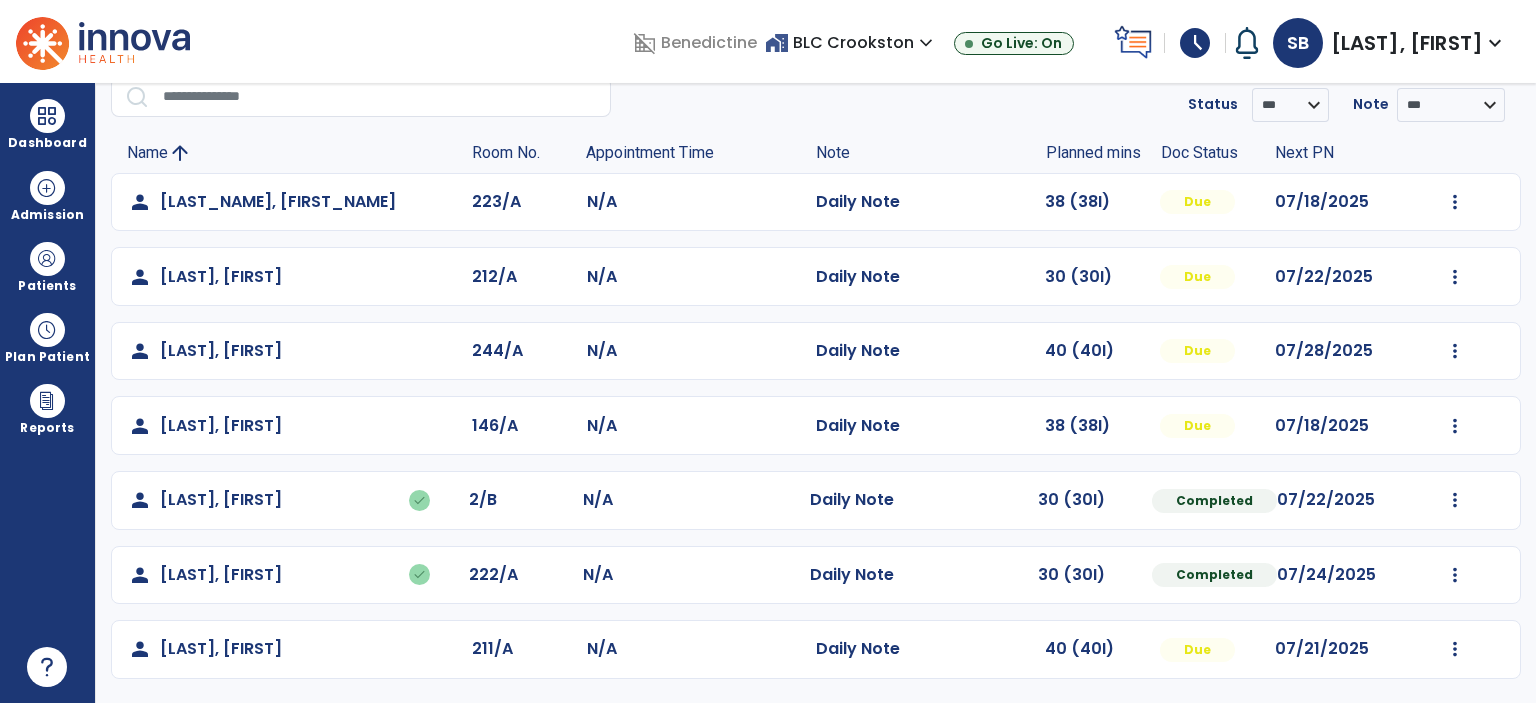 scroll, scrollTop: 0, scrollLeft: 0, axis: both 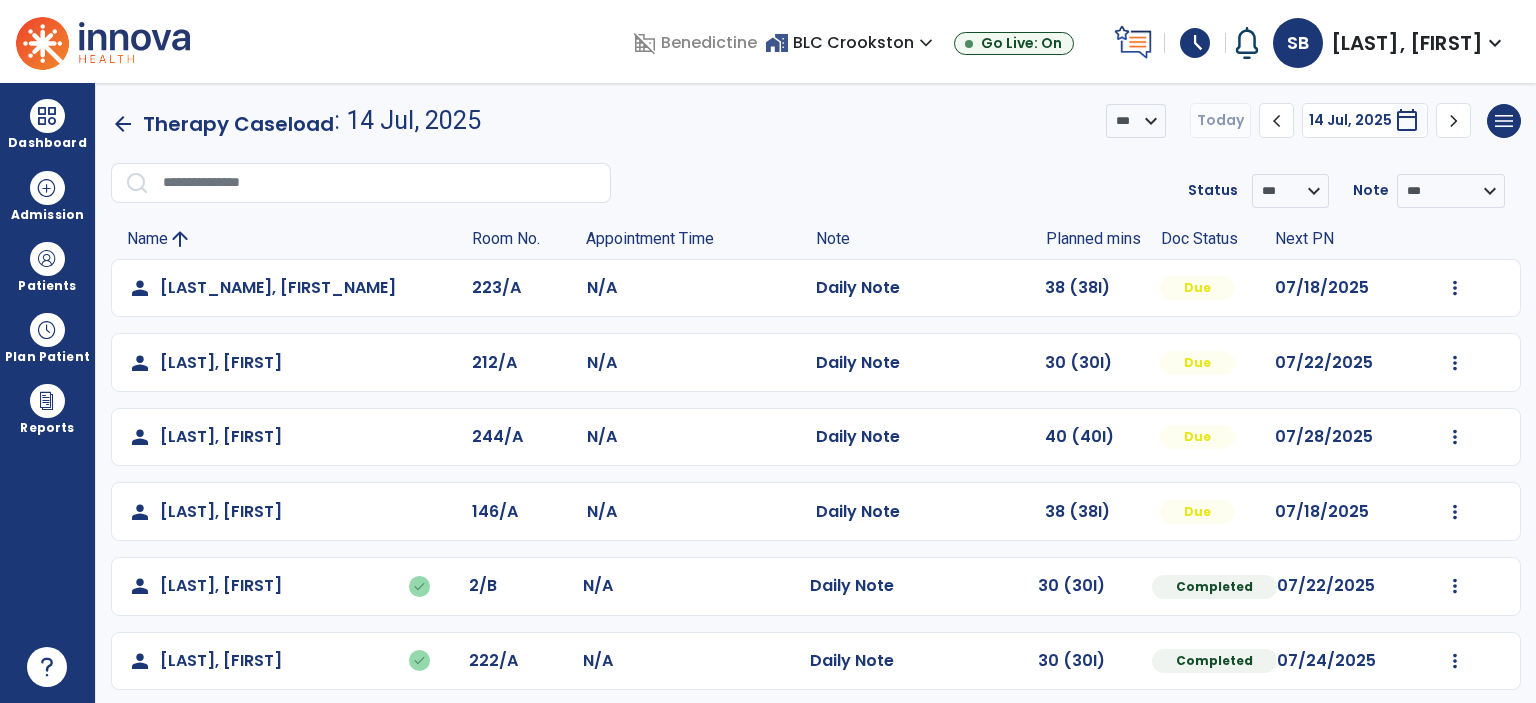click on "arrow_back" 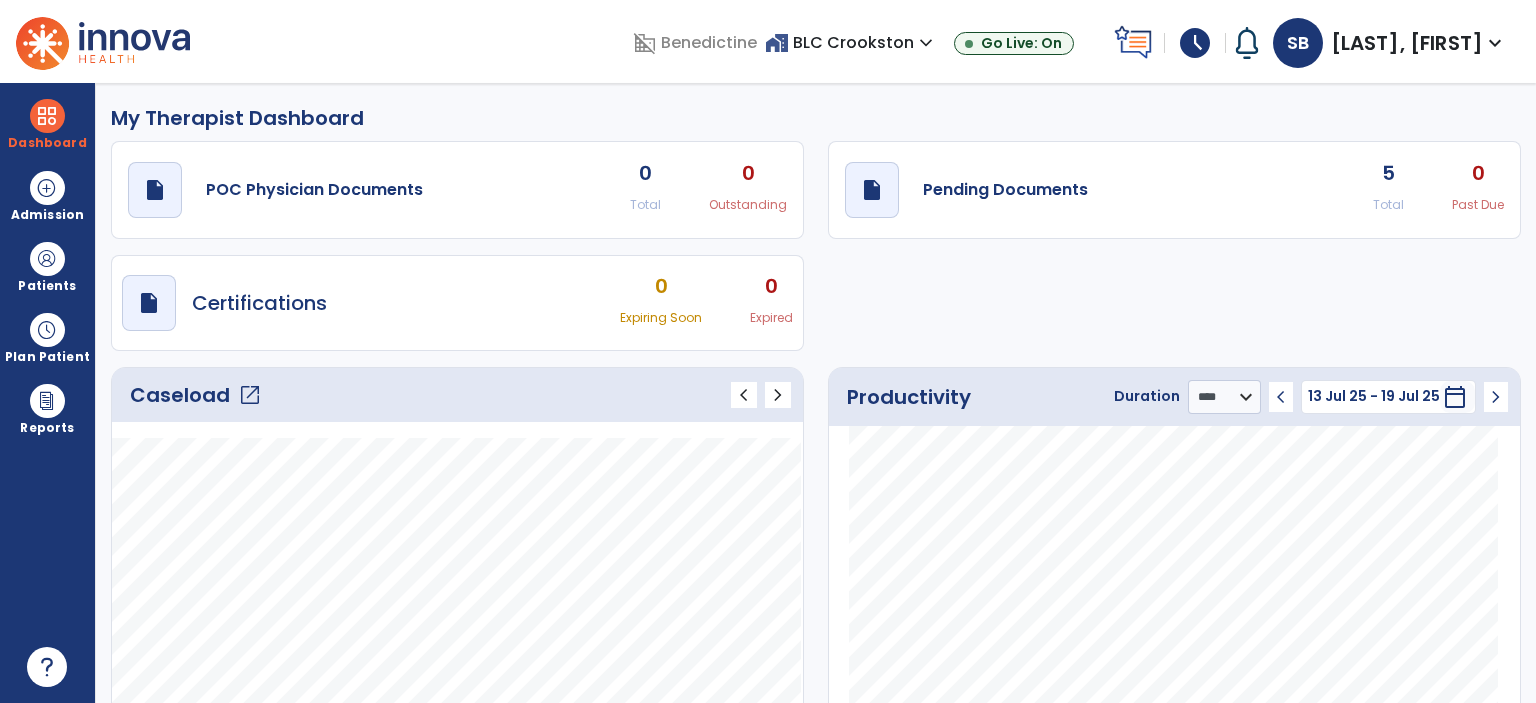 click on "open_in_new" 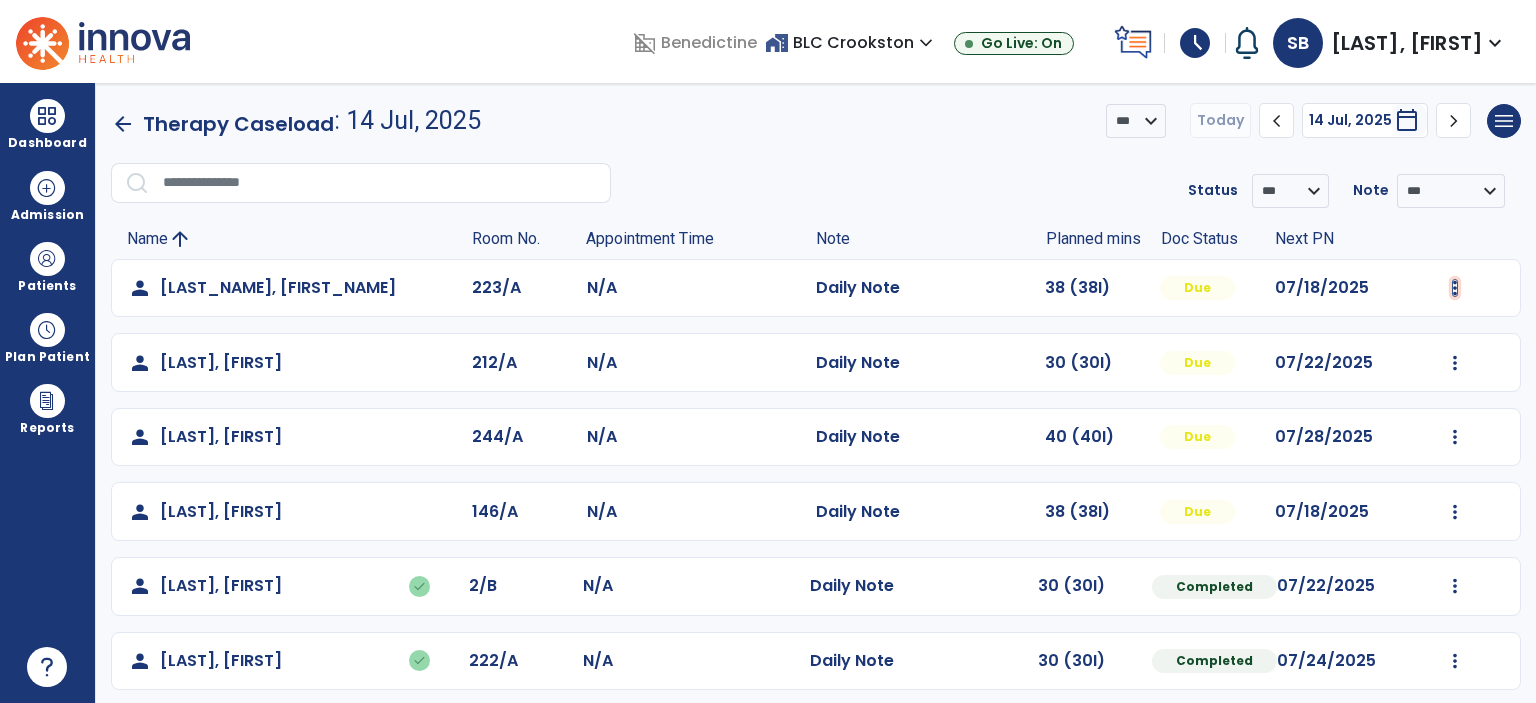 click at bounding box center [1455, 288] 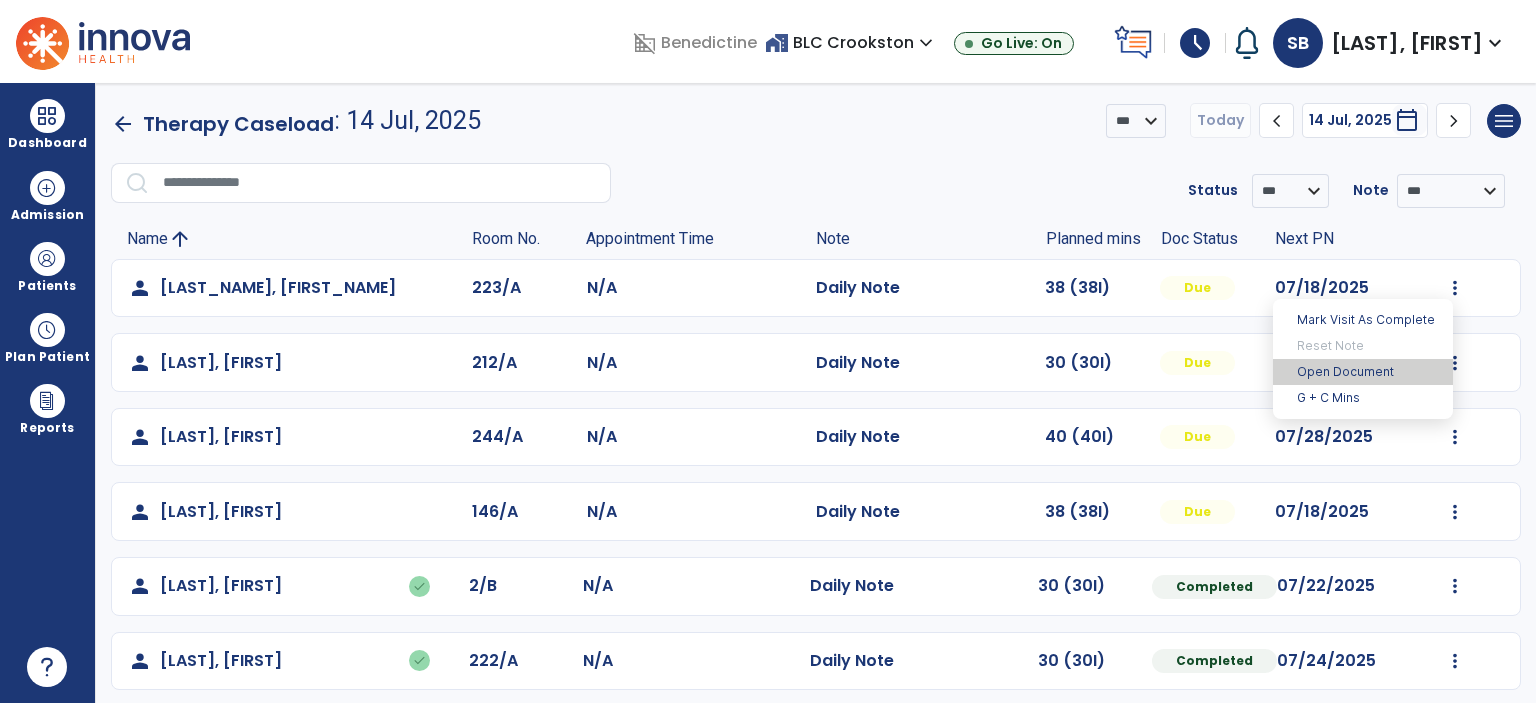 click on "Open Document" at bounding box center (1363, 372) 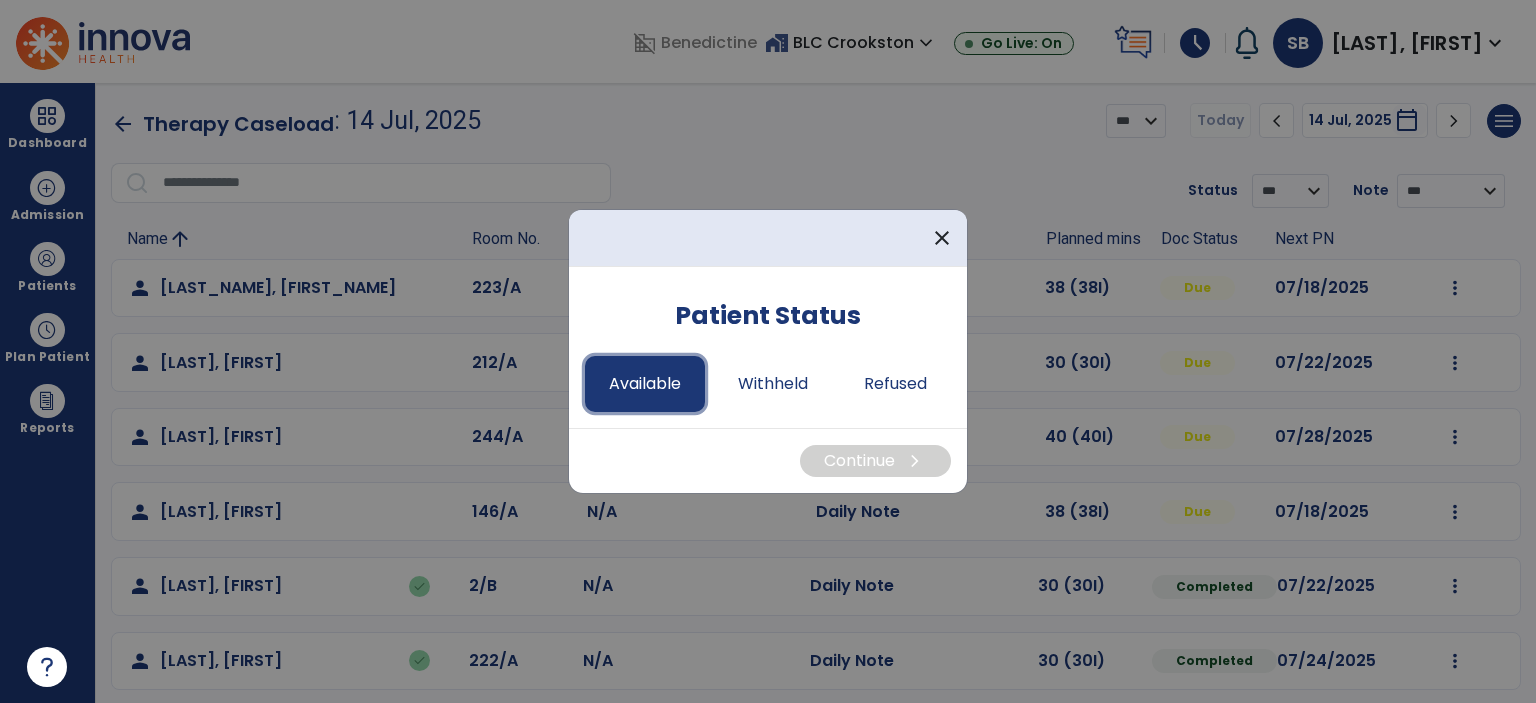 click on "Available" at bounding box center (645, 384) 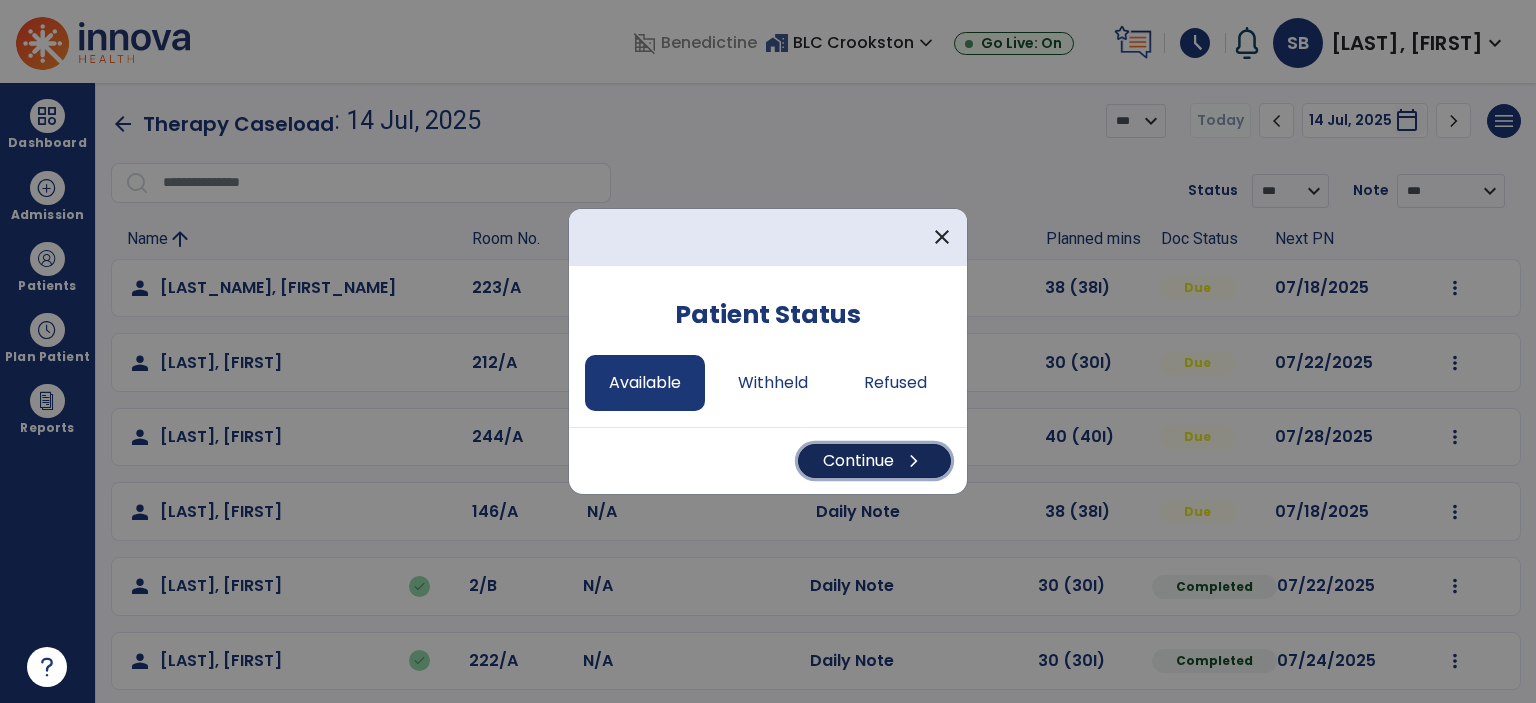 click on "Continue   chevron_right" at bounding box center [874, 461] 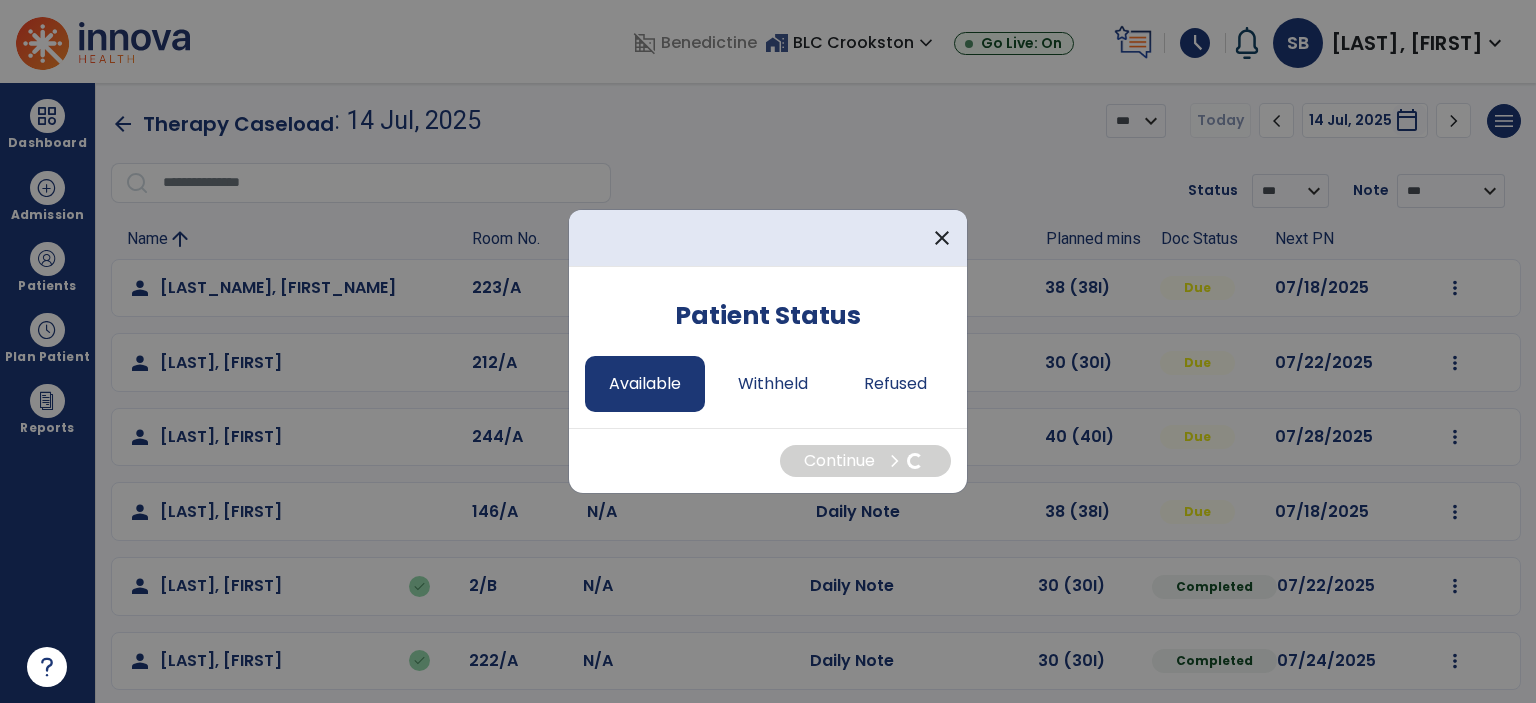 select on "*" 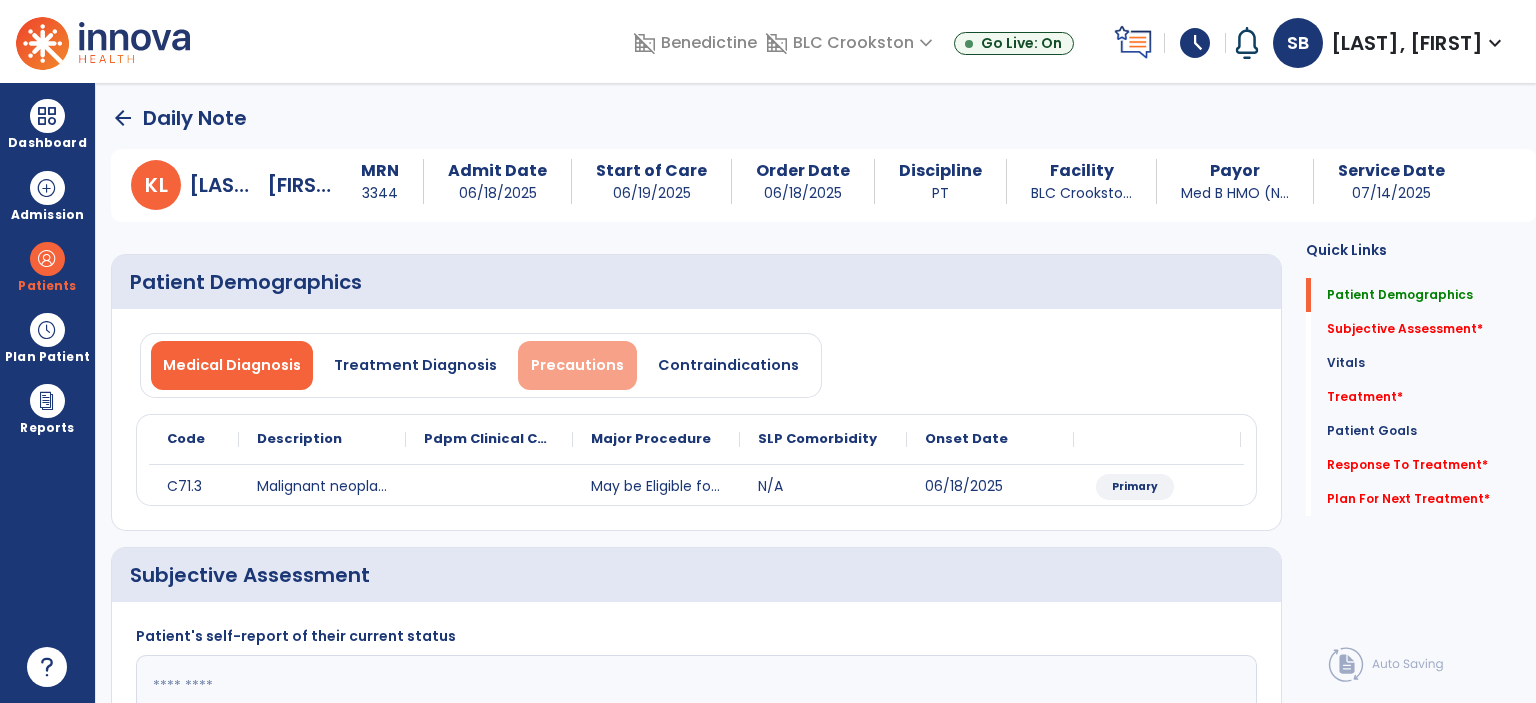 click on "Precautions" at bounding box center [577, 365] 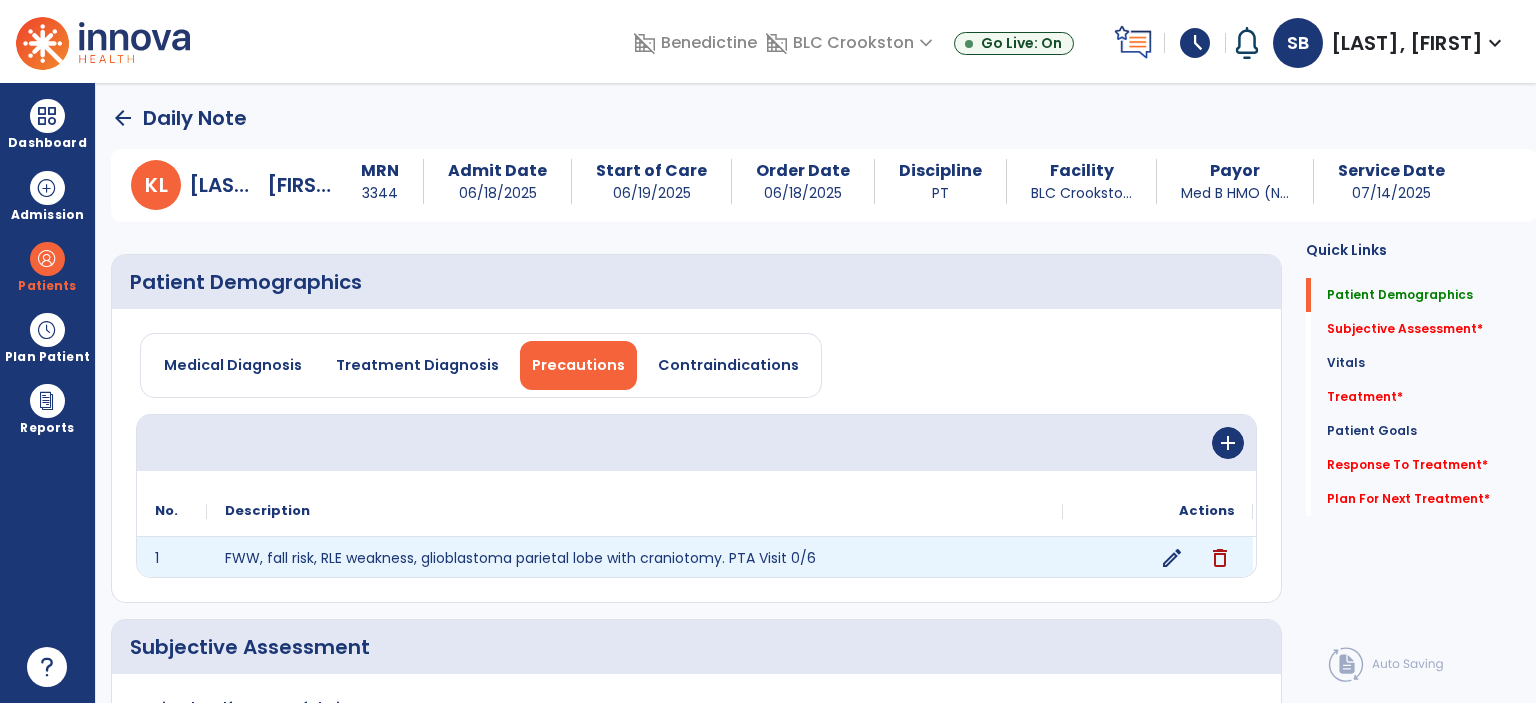 click on "edit" 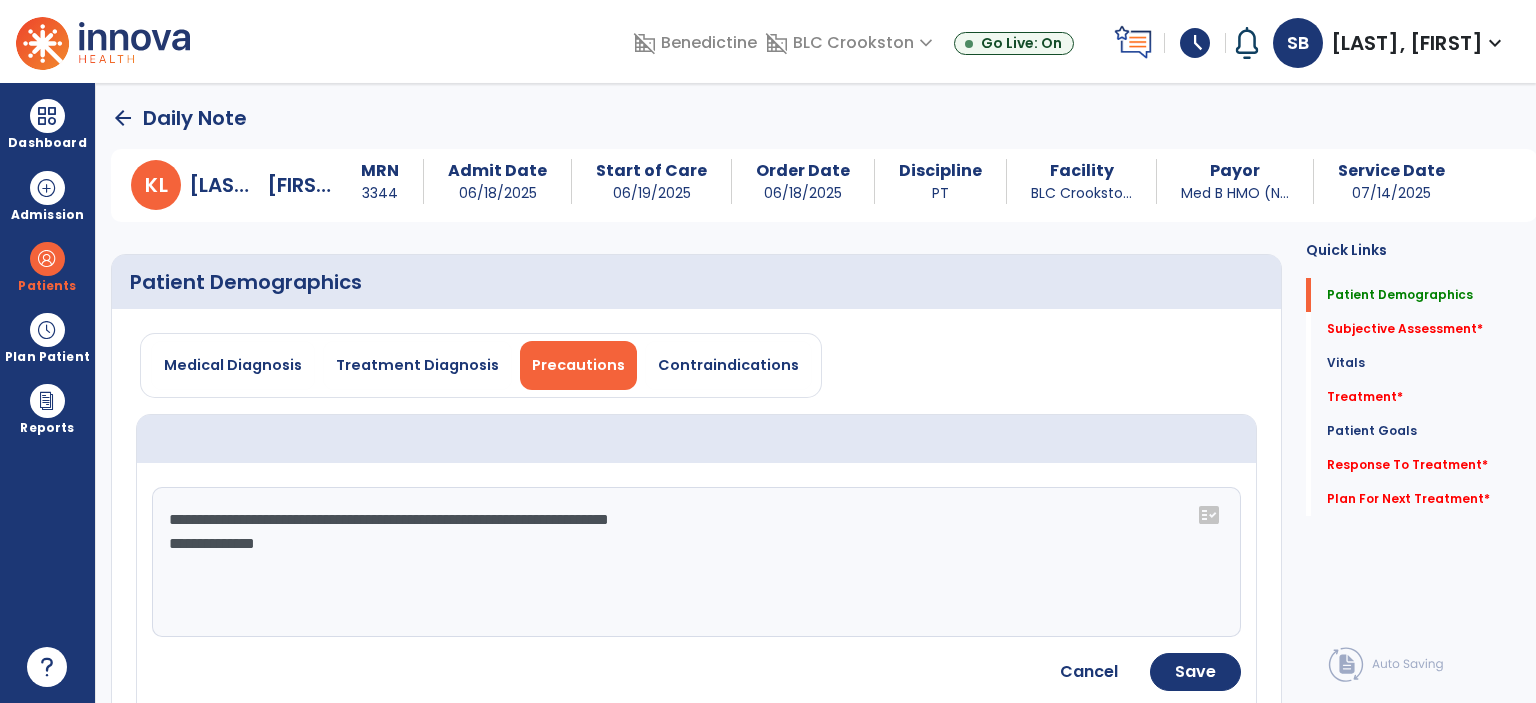 click on "**********" 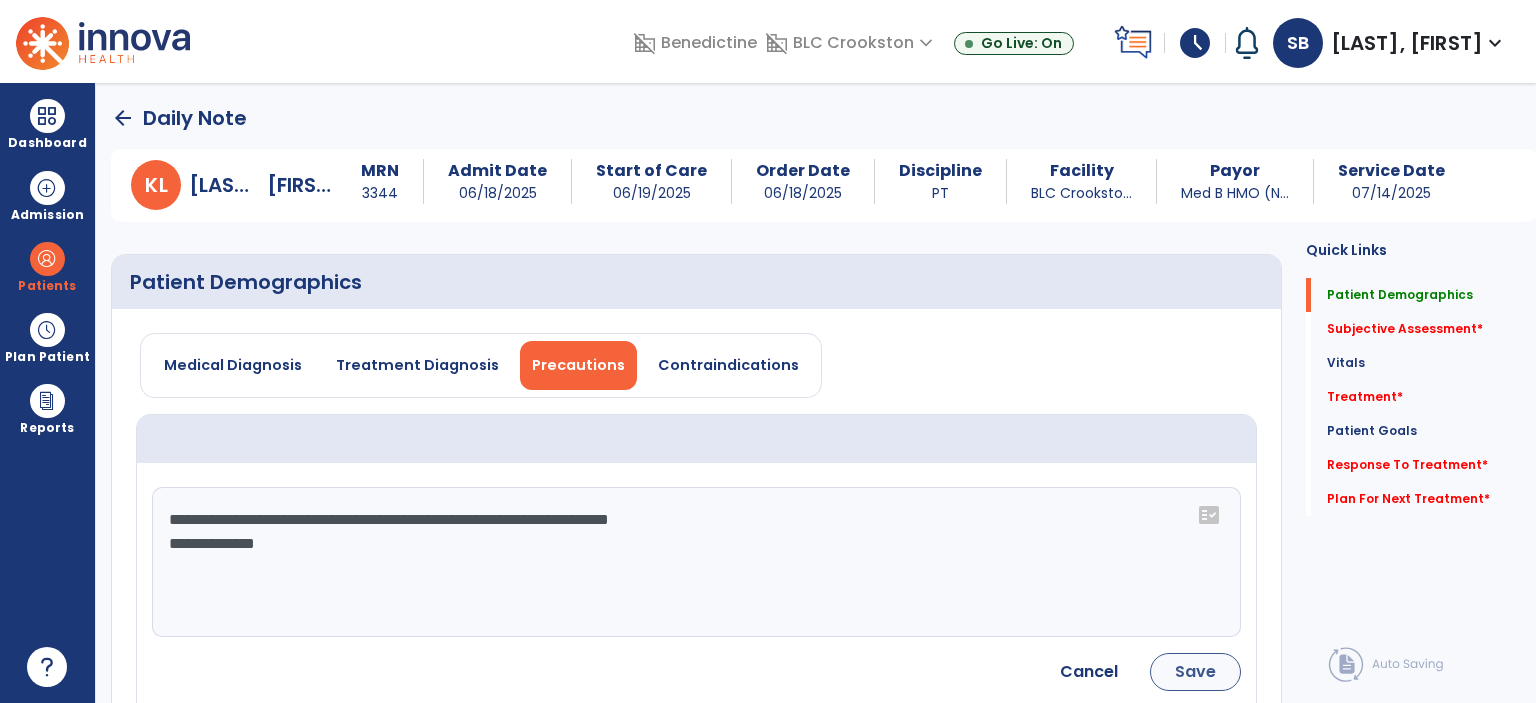 type on "**********" 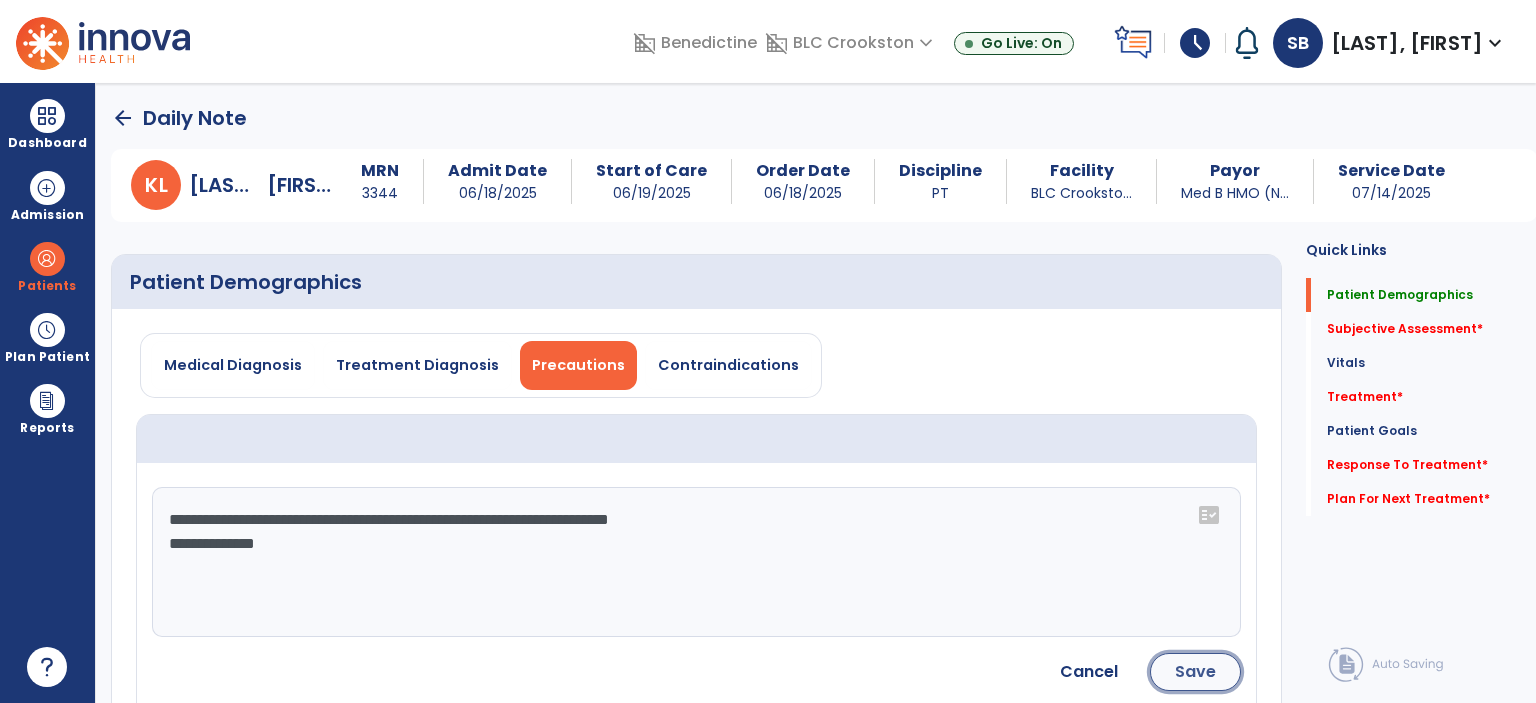 click on "Save" 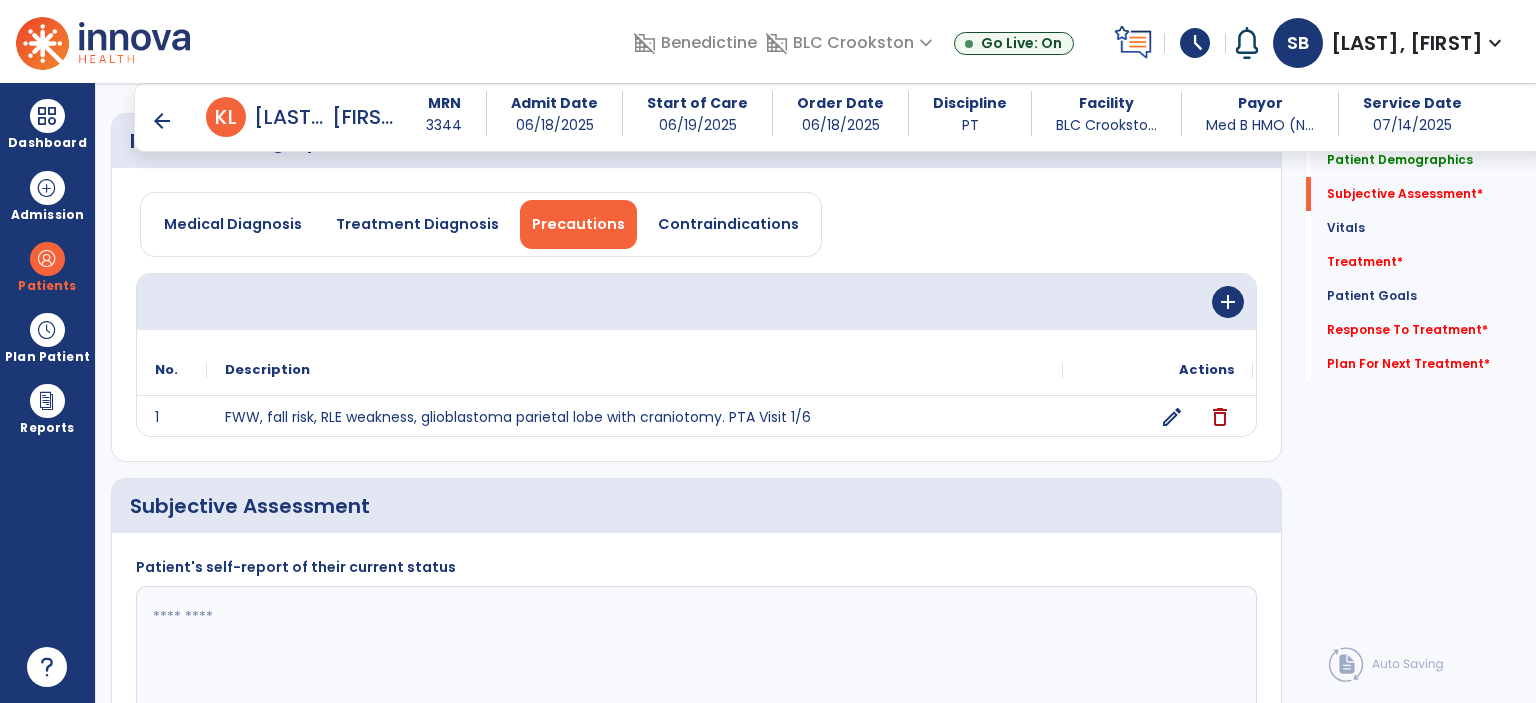 scroll, scrollTop: 340, scrollLeft: 0, axis: vertical 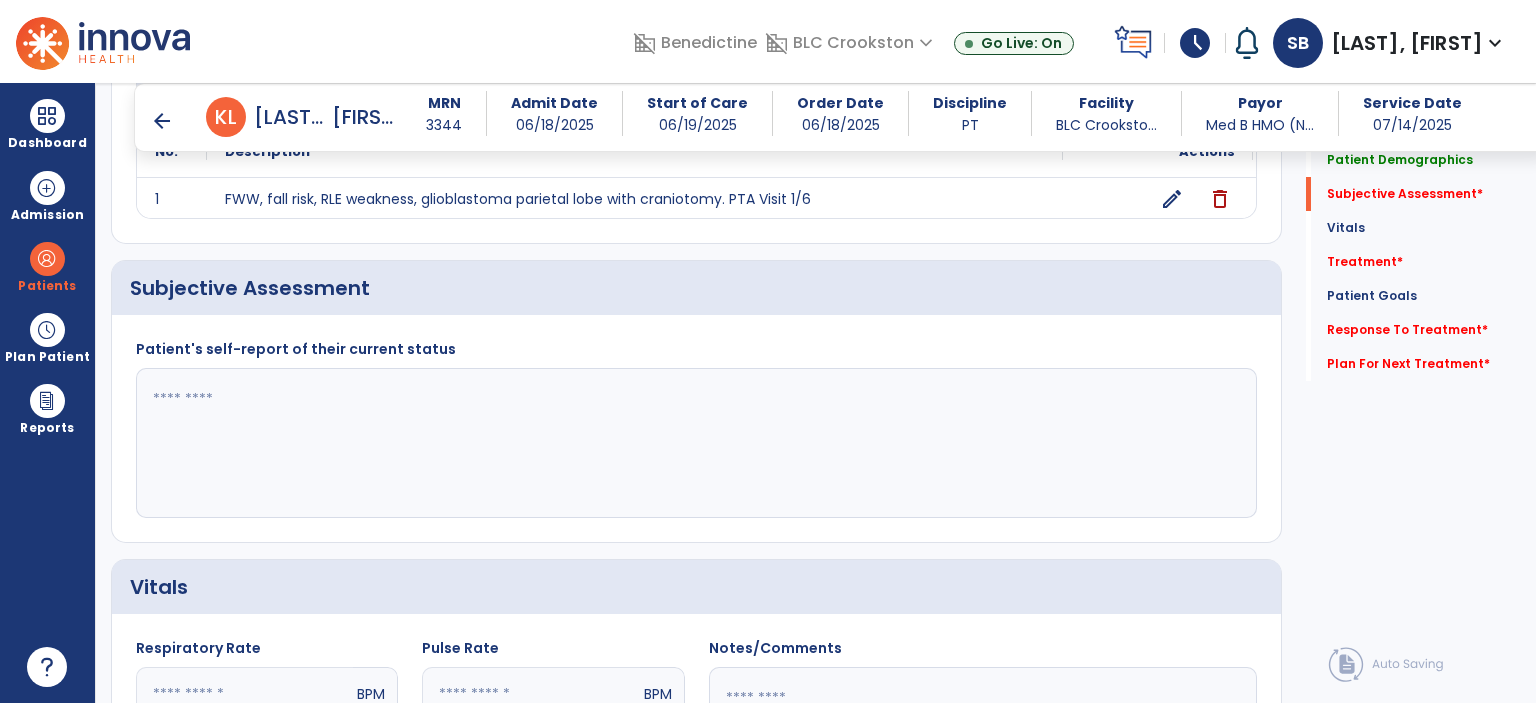 click 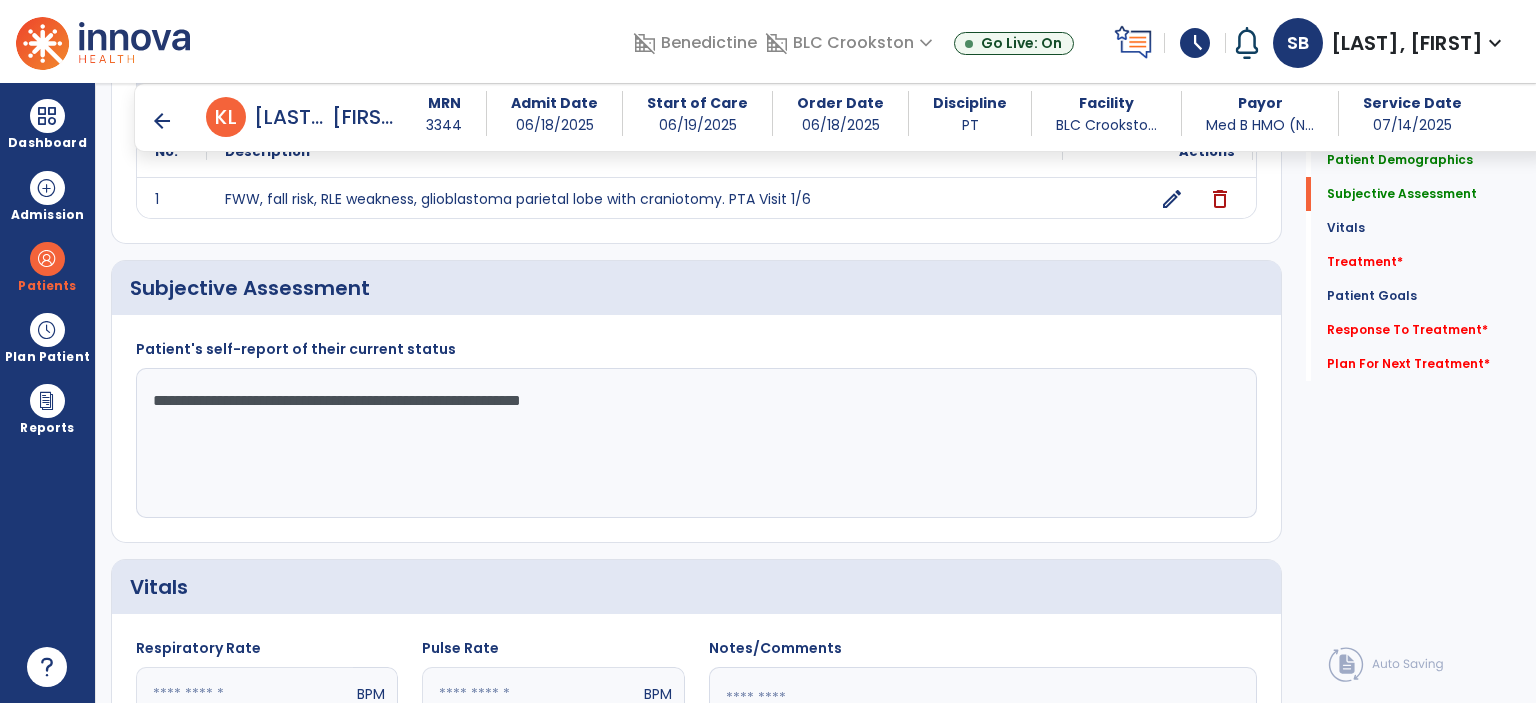 click on "**********" 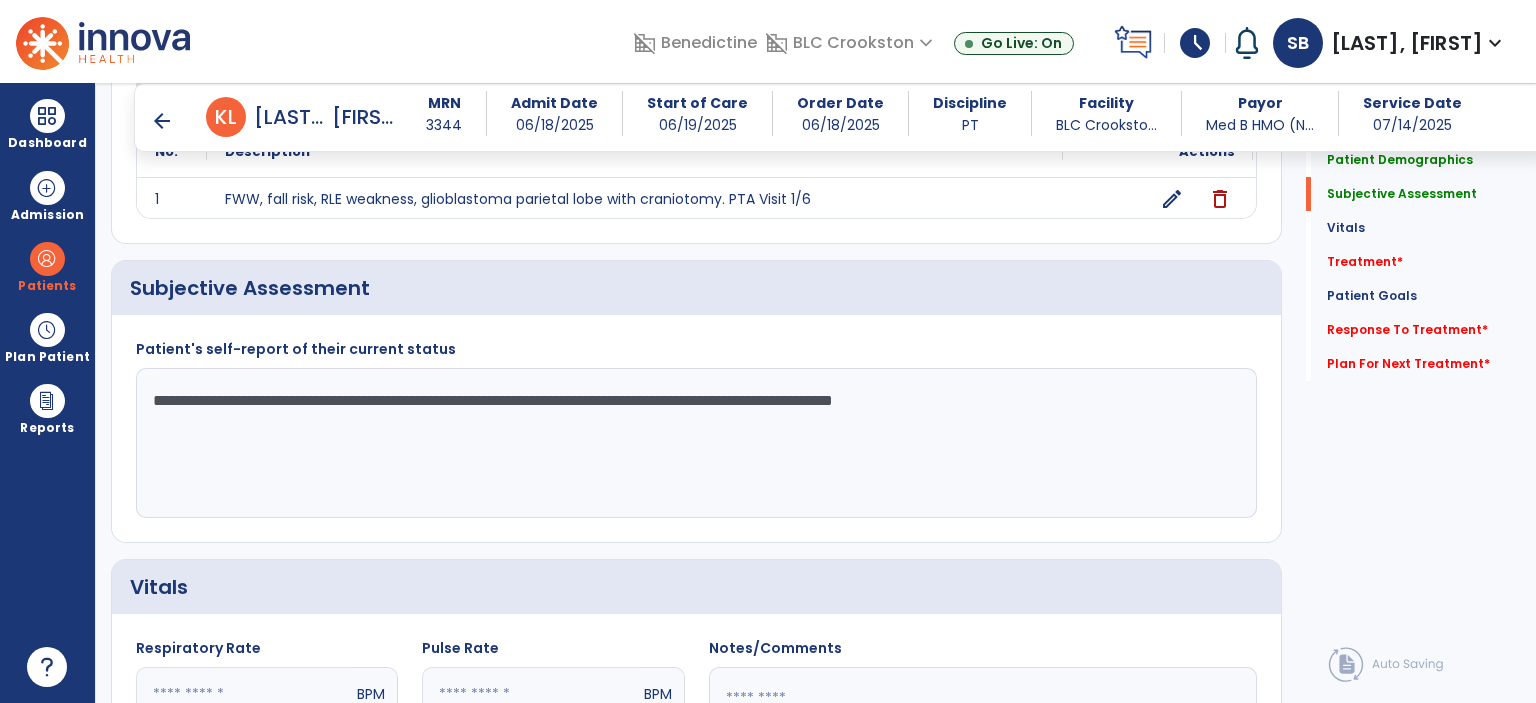 click on "**********" 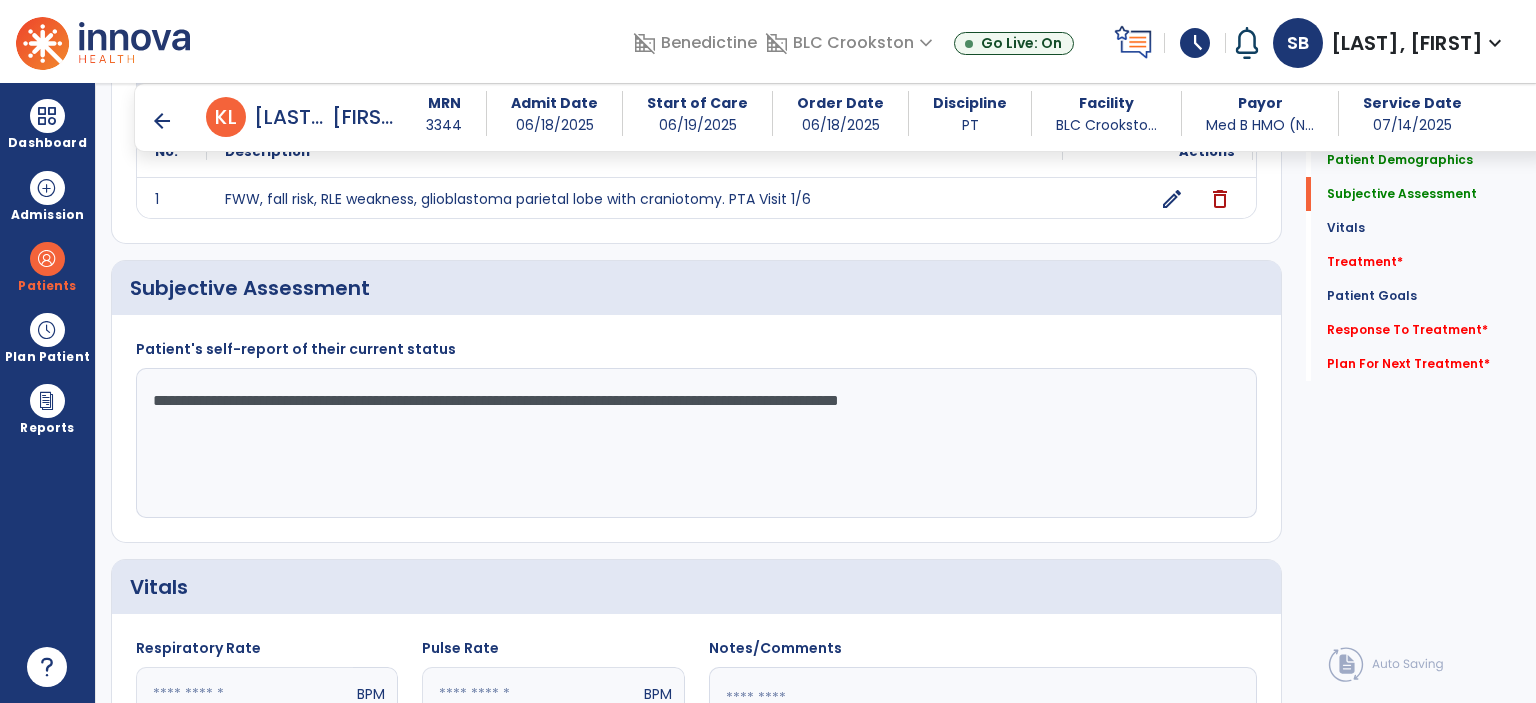 click on "**********" 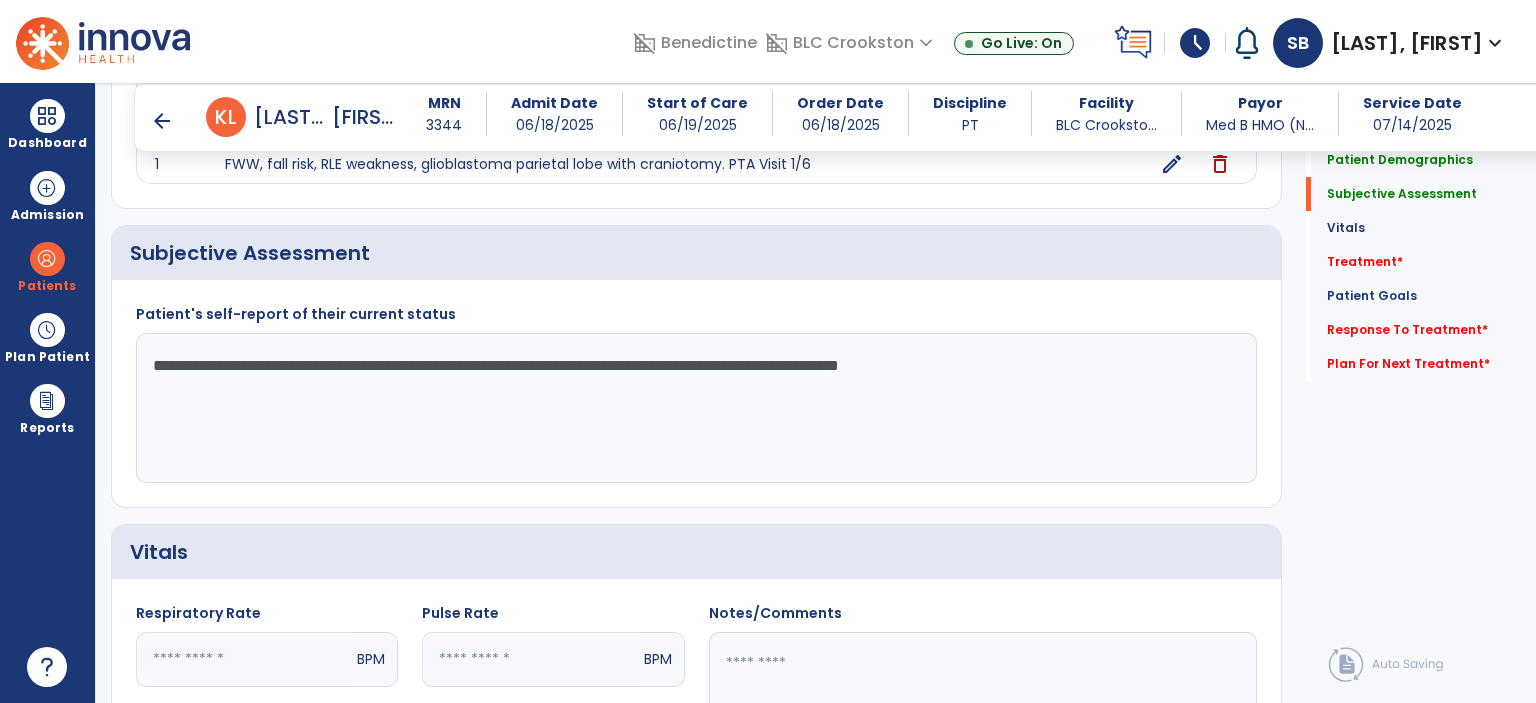 scroll, scrollTop: 428, scrollLeft: 0, axis: vertical 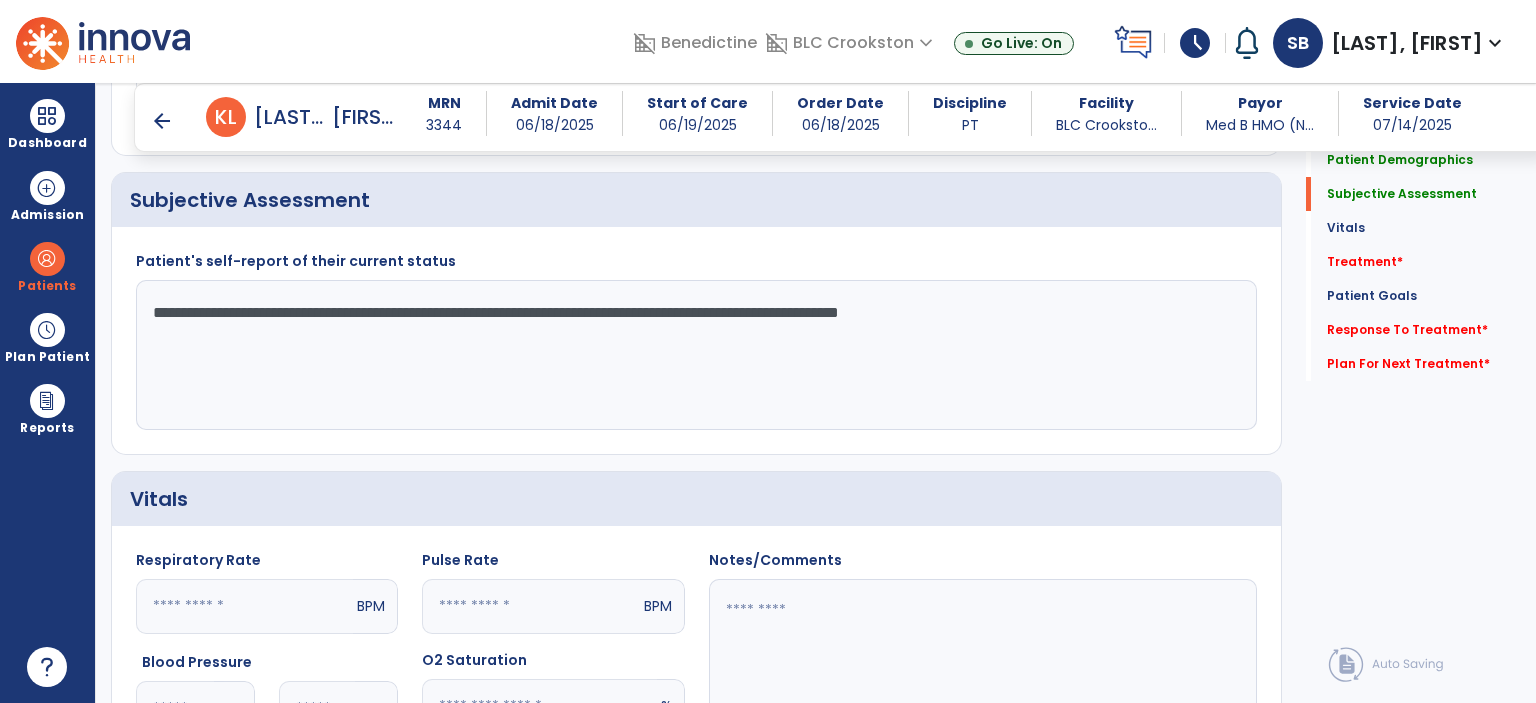 click on "Vitals" 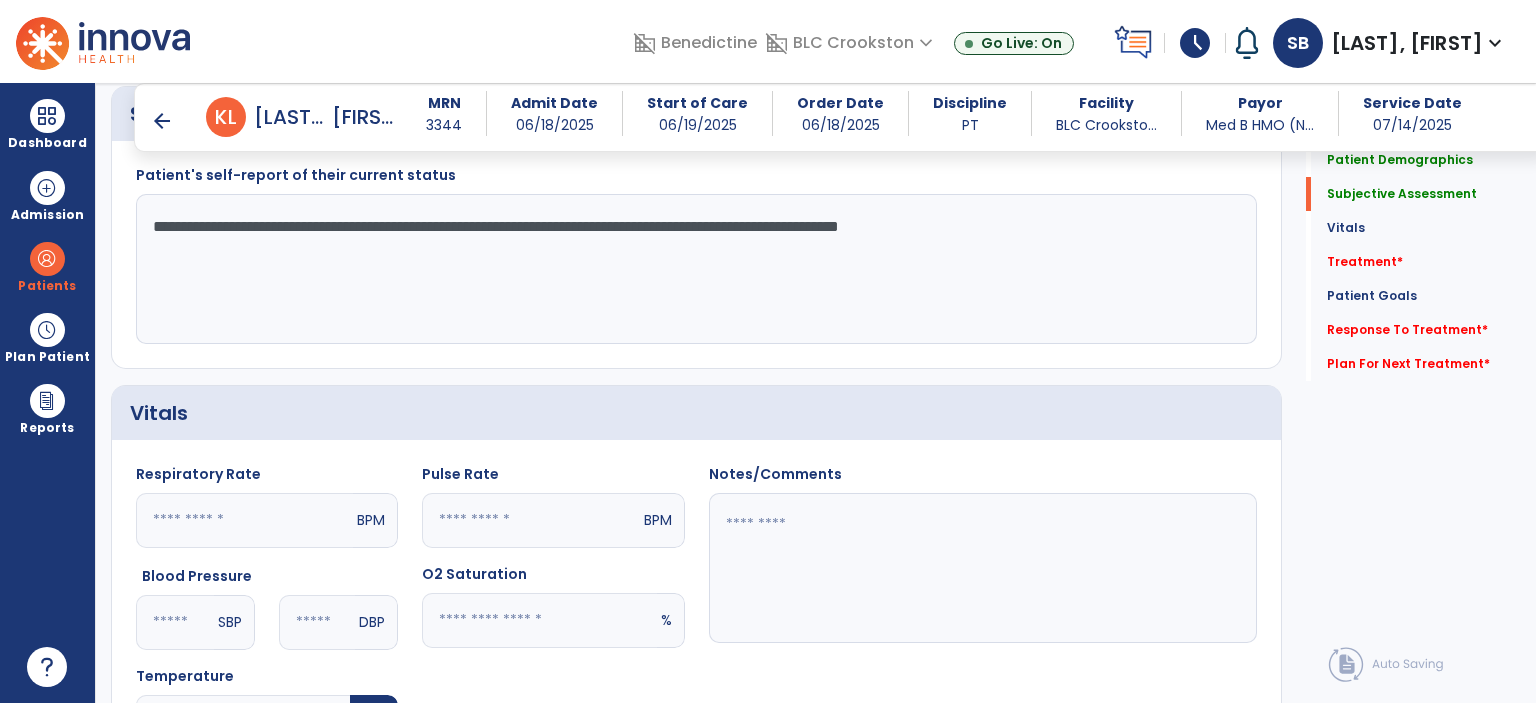 scroll, scrollTop: 520, scrollLeft: 0, axis: vertical 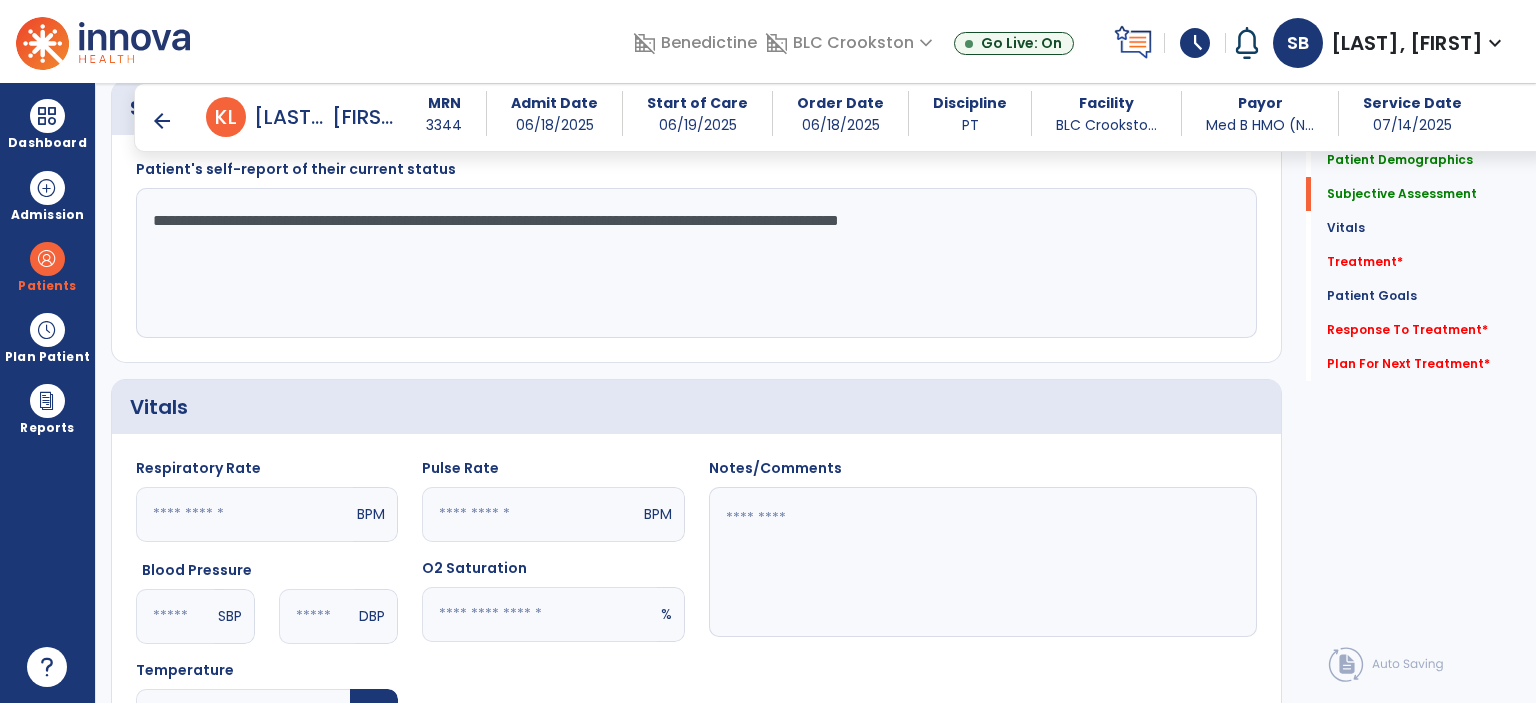 click on "**********" 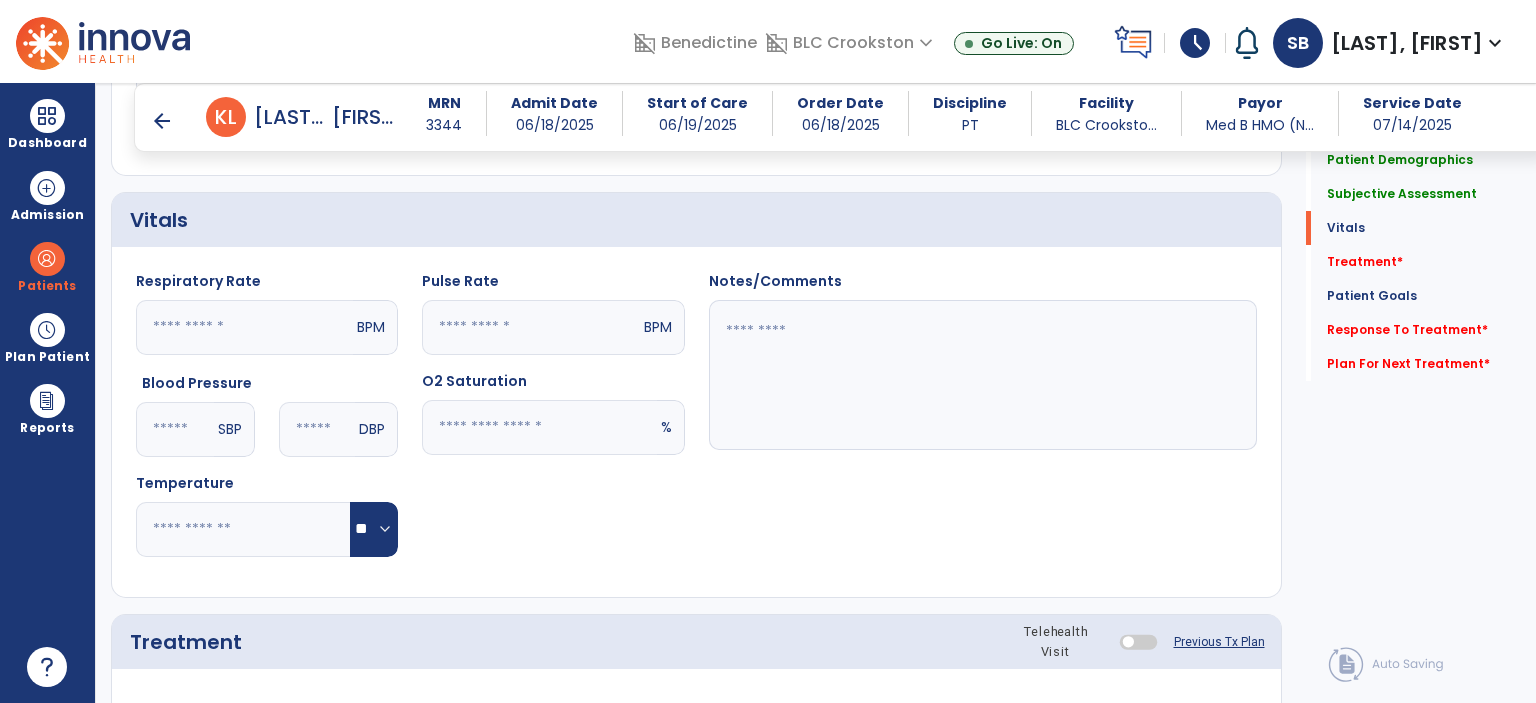 scroll, scrollTop: 1083, scrollLeft: 0, axis: vertical 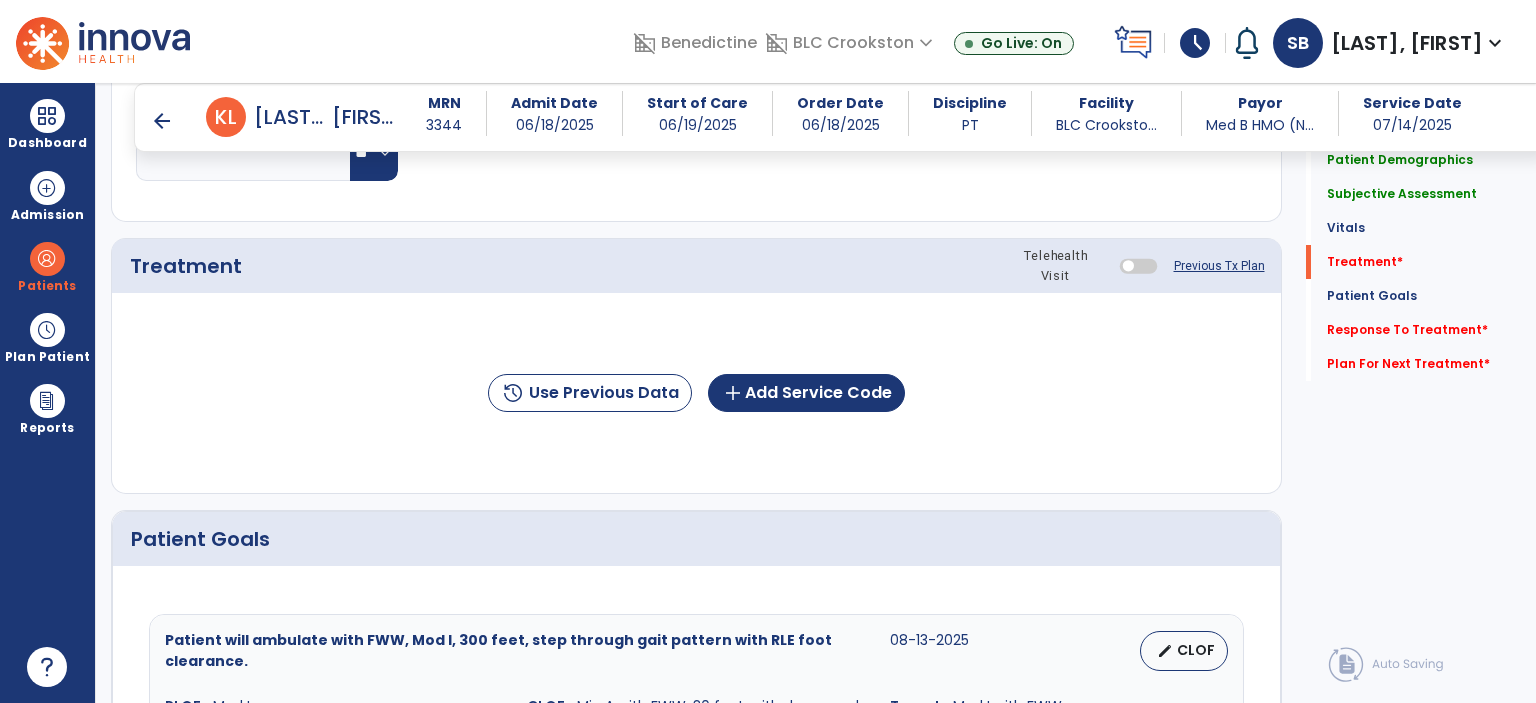 type on "**********" 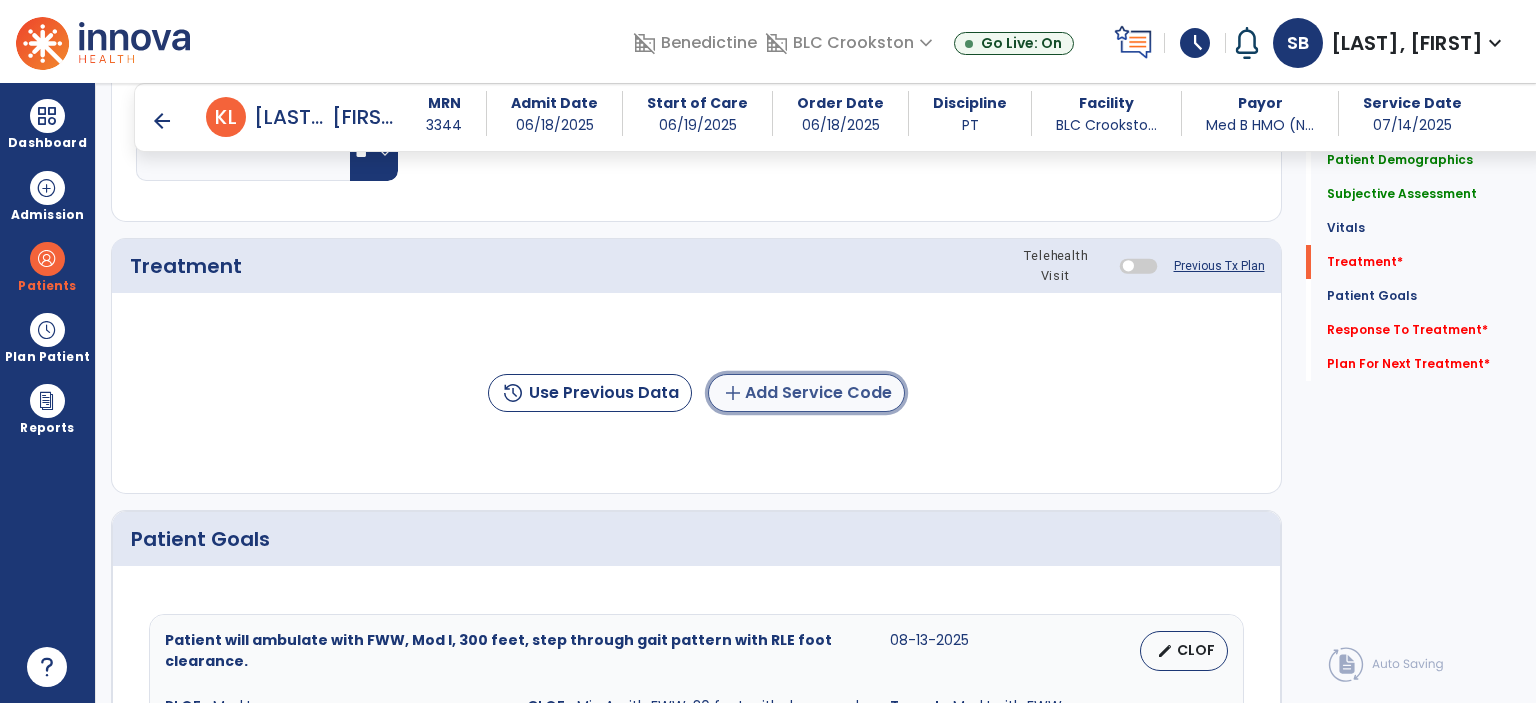 click on "add  Add Service Code" 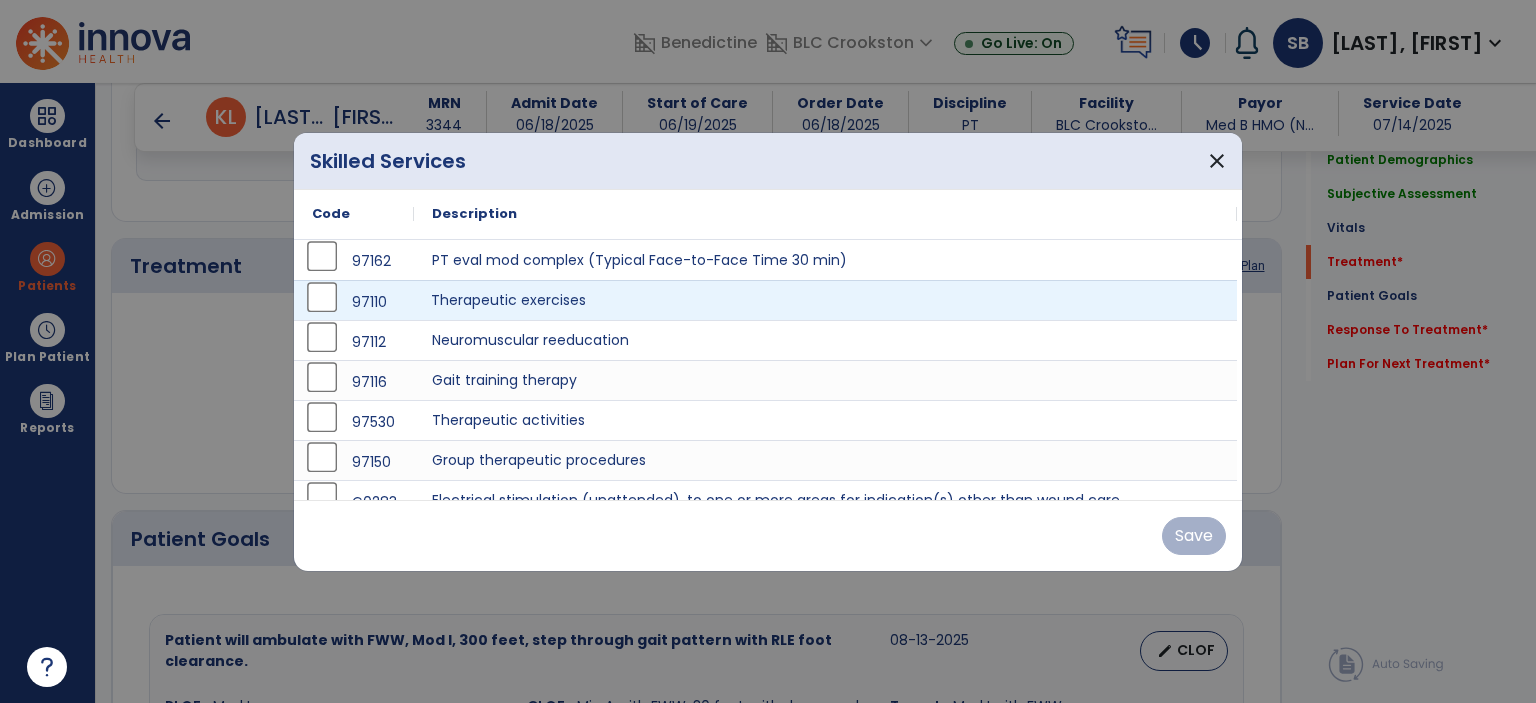 click on "Therapeutic exercises" at bounding box center [825, 300] 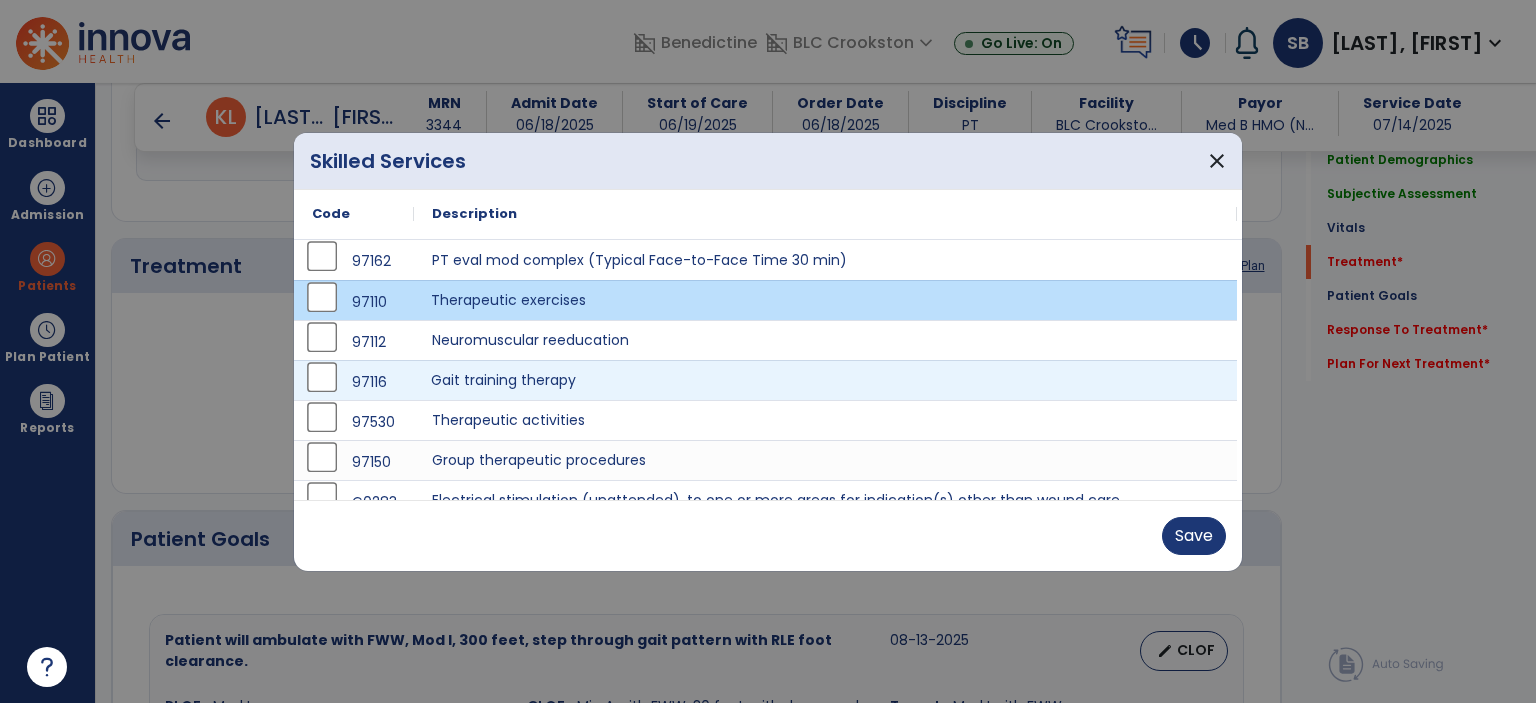 click on "Gait training therapy" at bounding box center [825, 380] 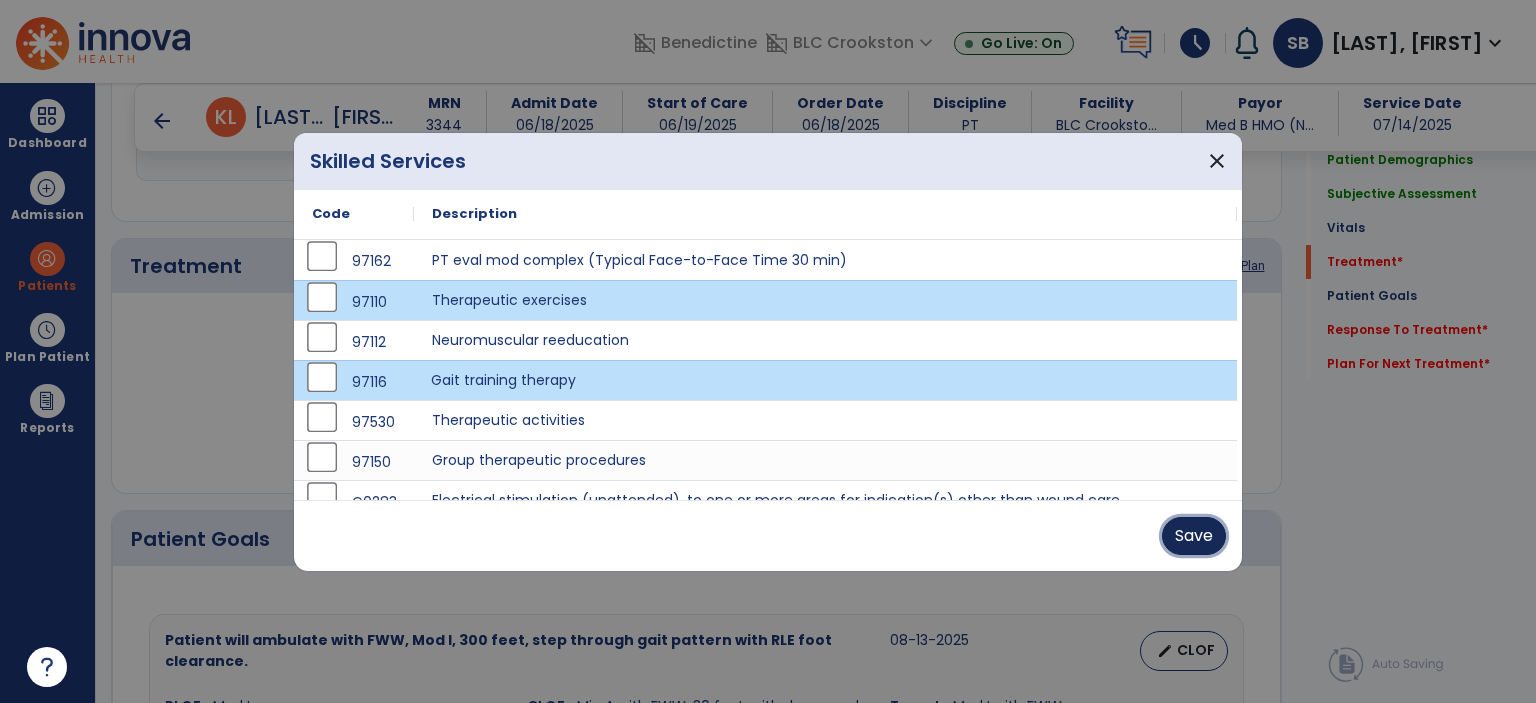 click on "Save" at bounding box center [1194, 536] 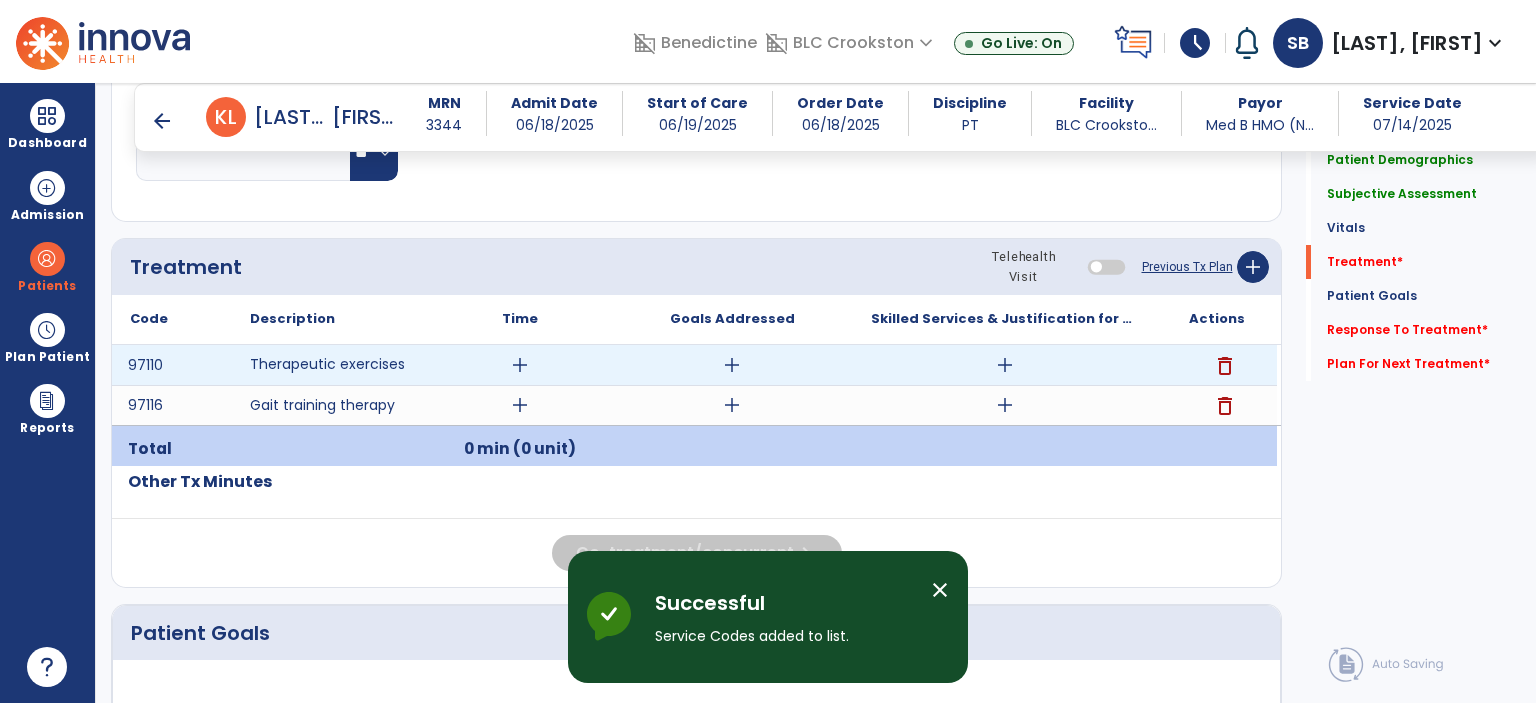 click on "add" at bounding box center (732, 365) 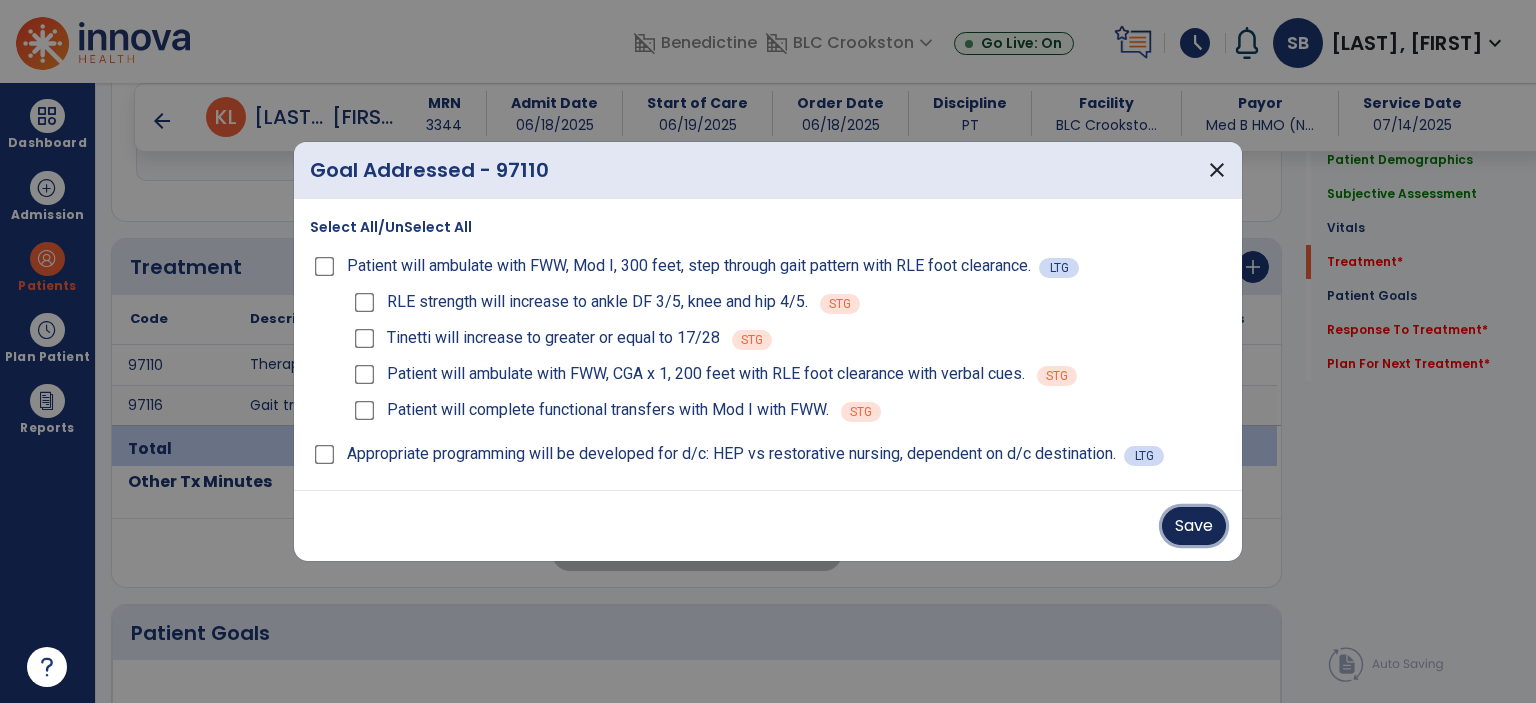 click on "Save" at bounding box center [1194, 526] 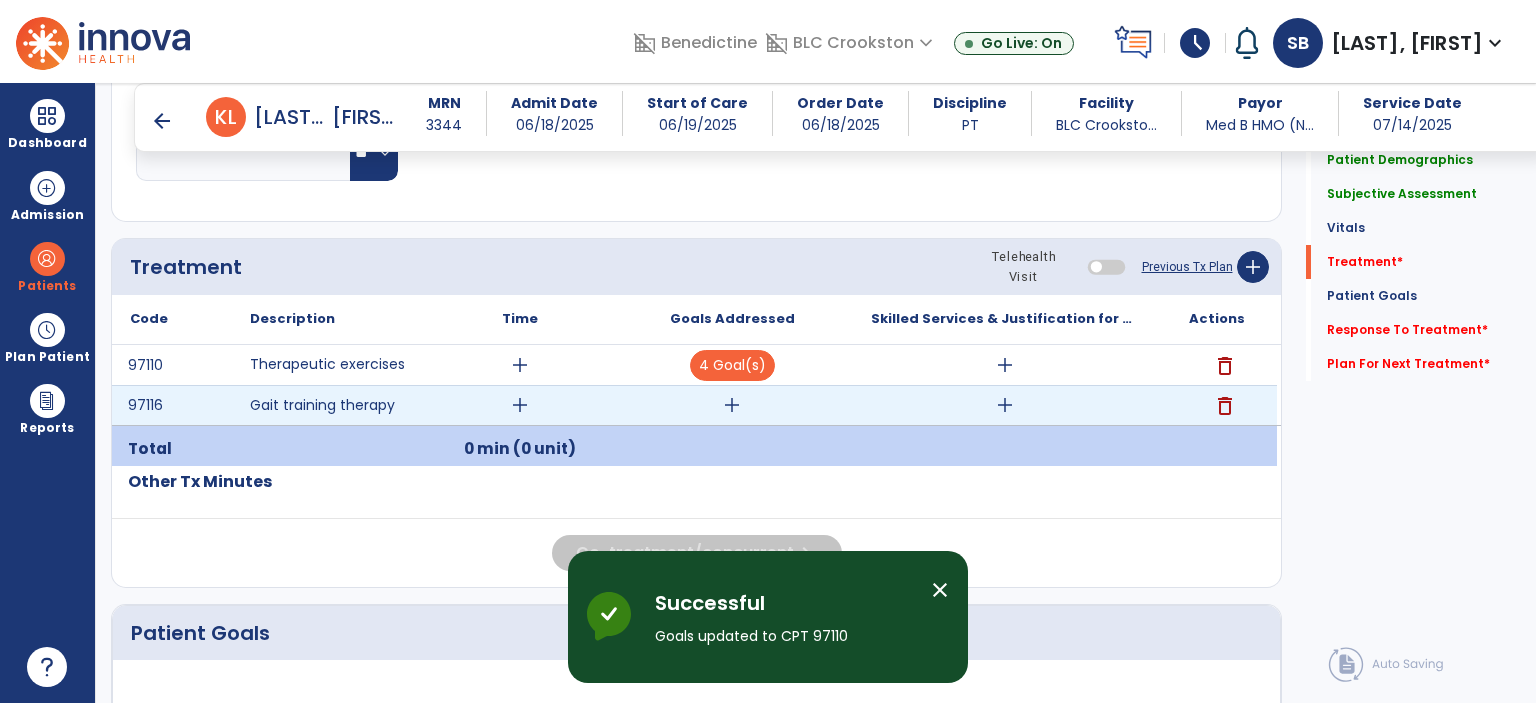 click on "add" at bounding box center (732, 405) 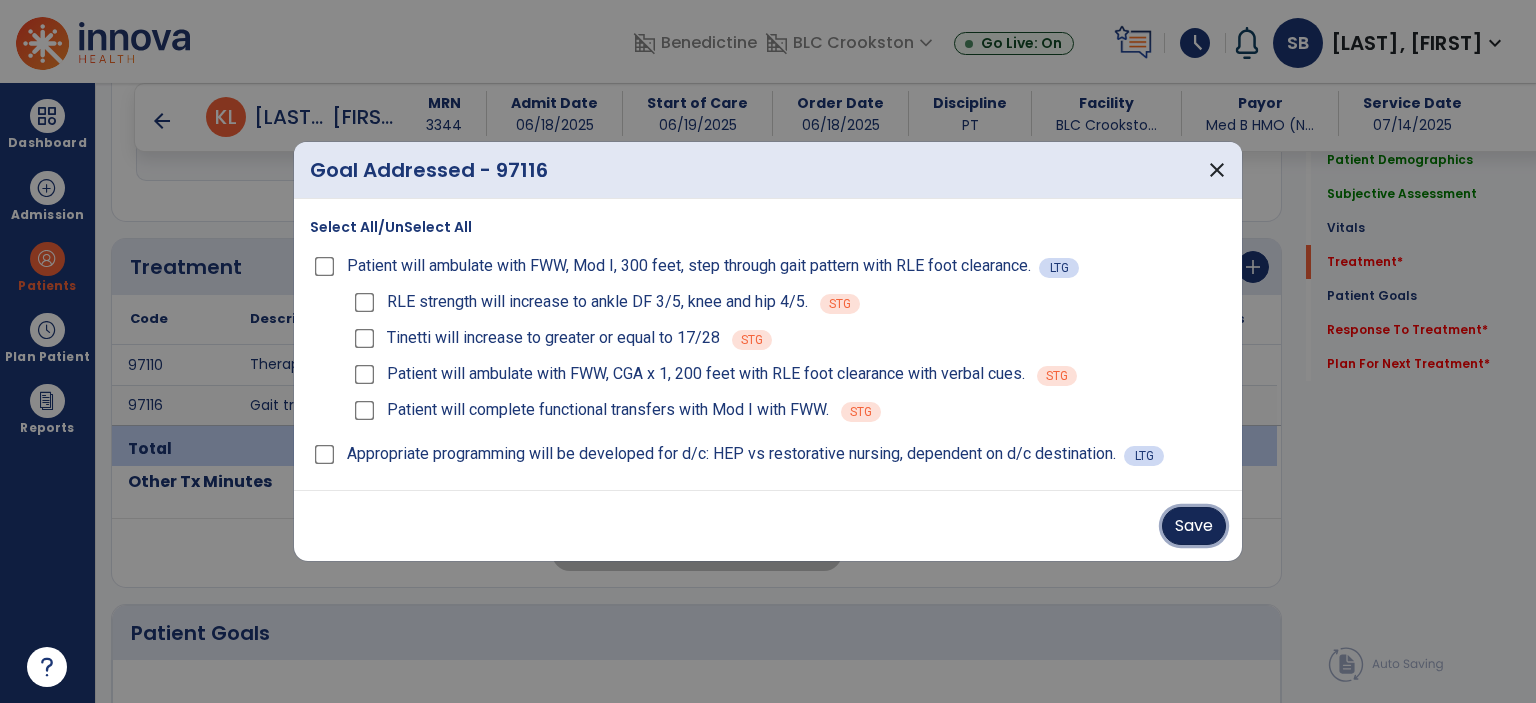 click on "Save" at bounding box center (1194, 526) 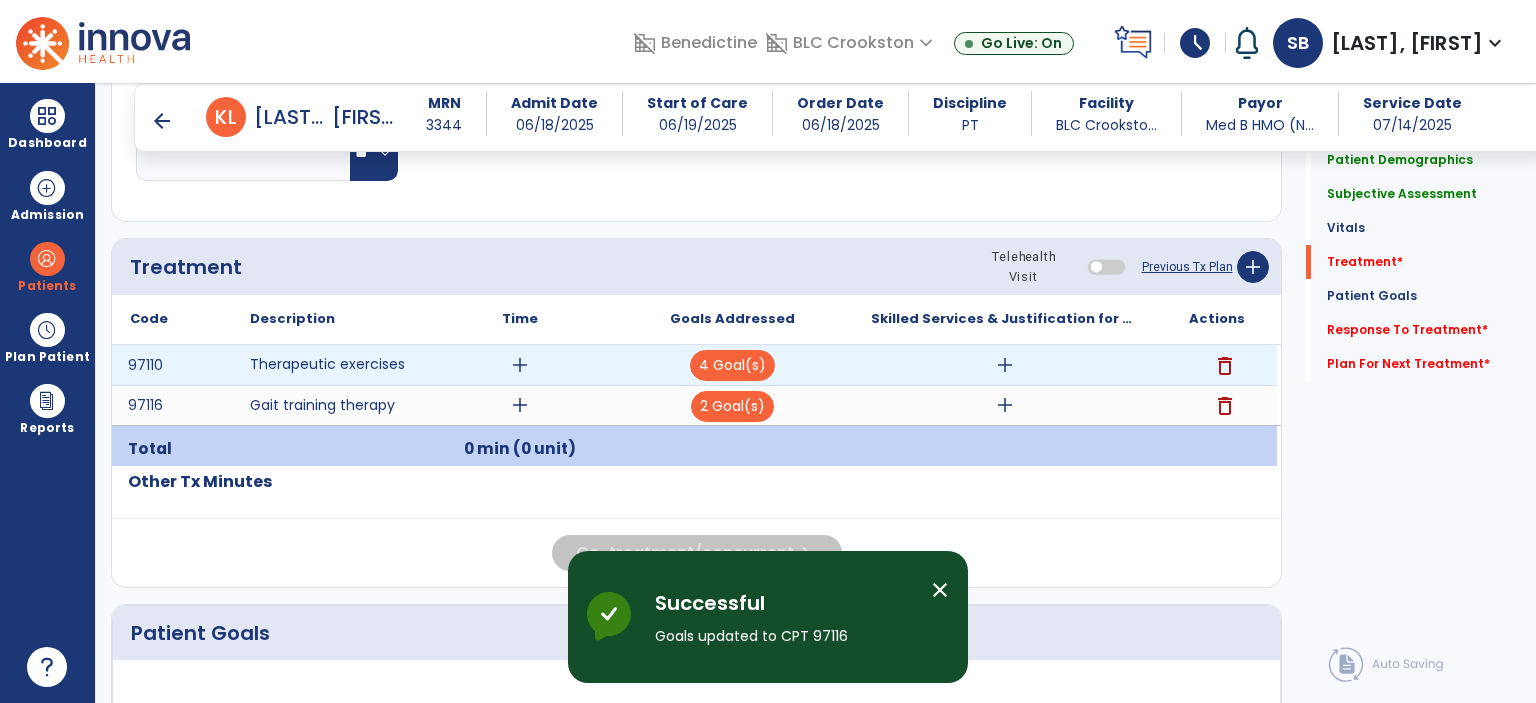 click on "add" at bounding box center [1005, 365] 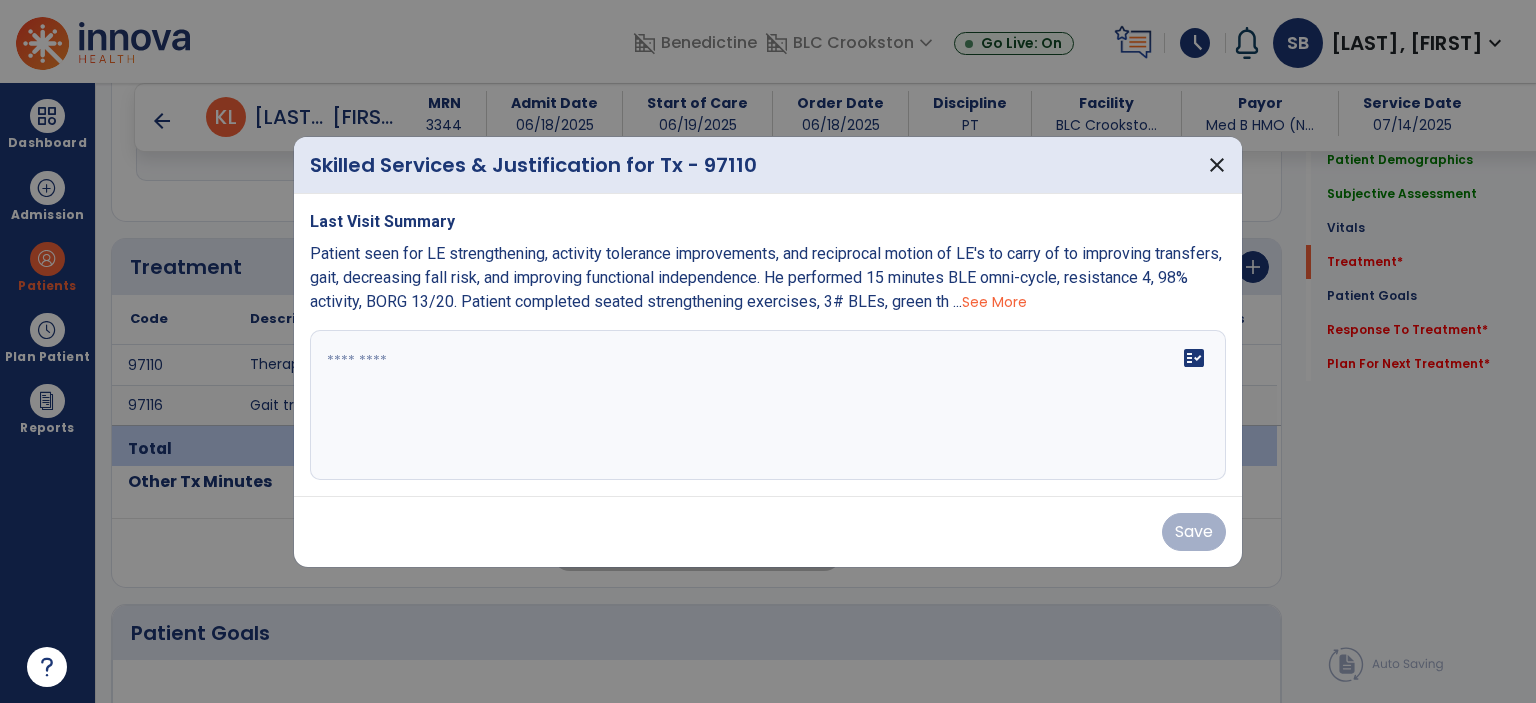 click at bounding box center (768, 405) 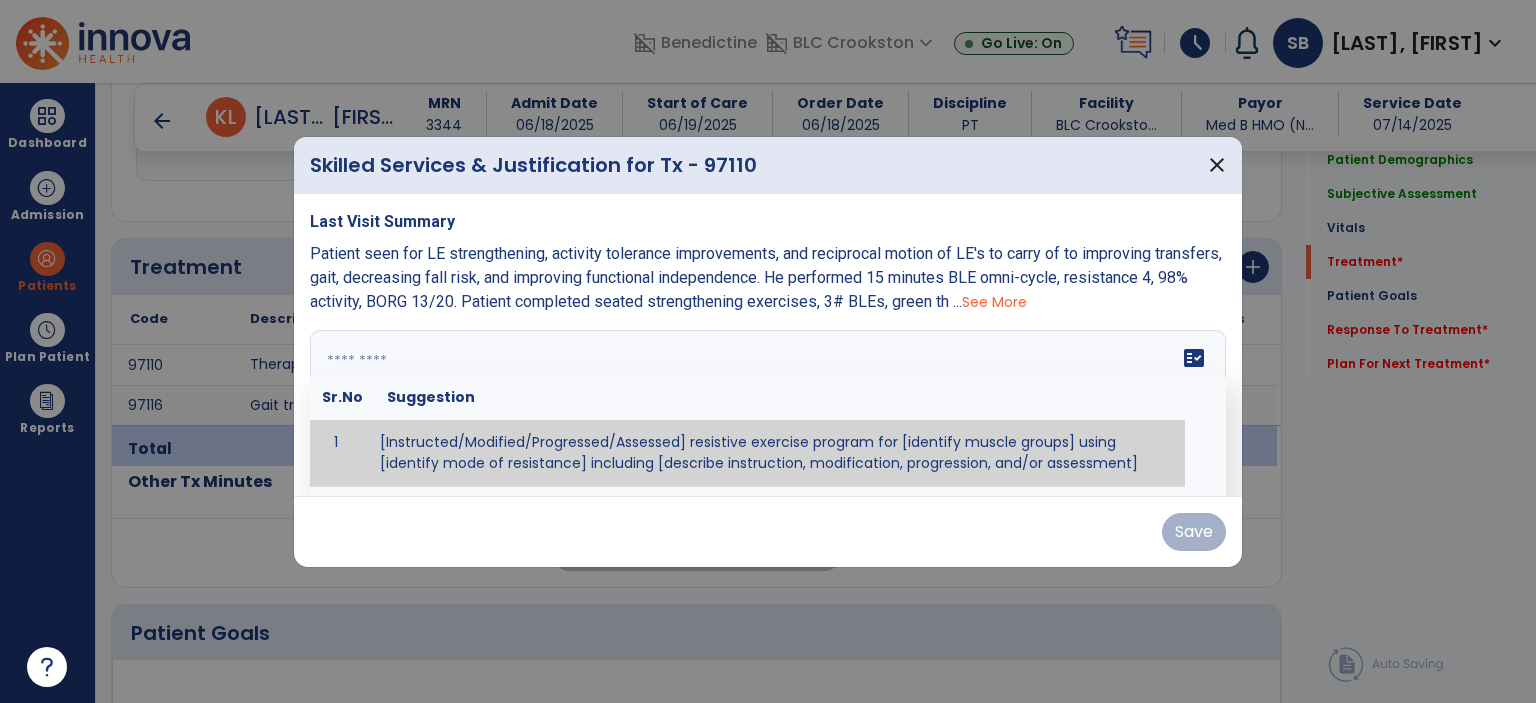 click at bounding box center (766, 405) 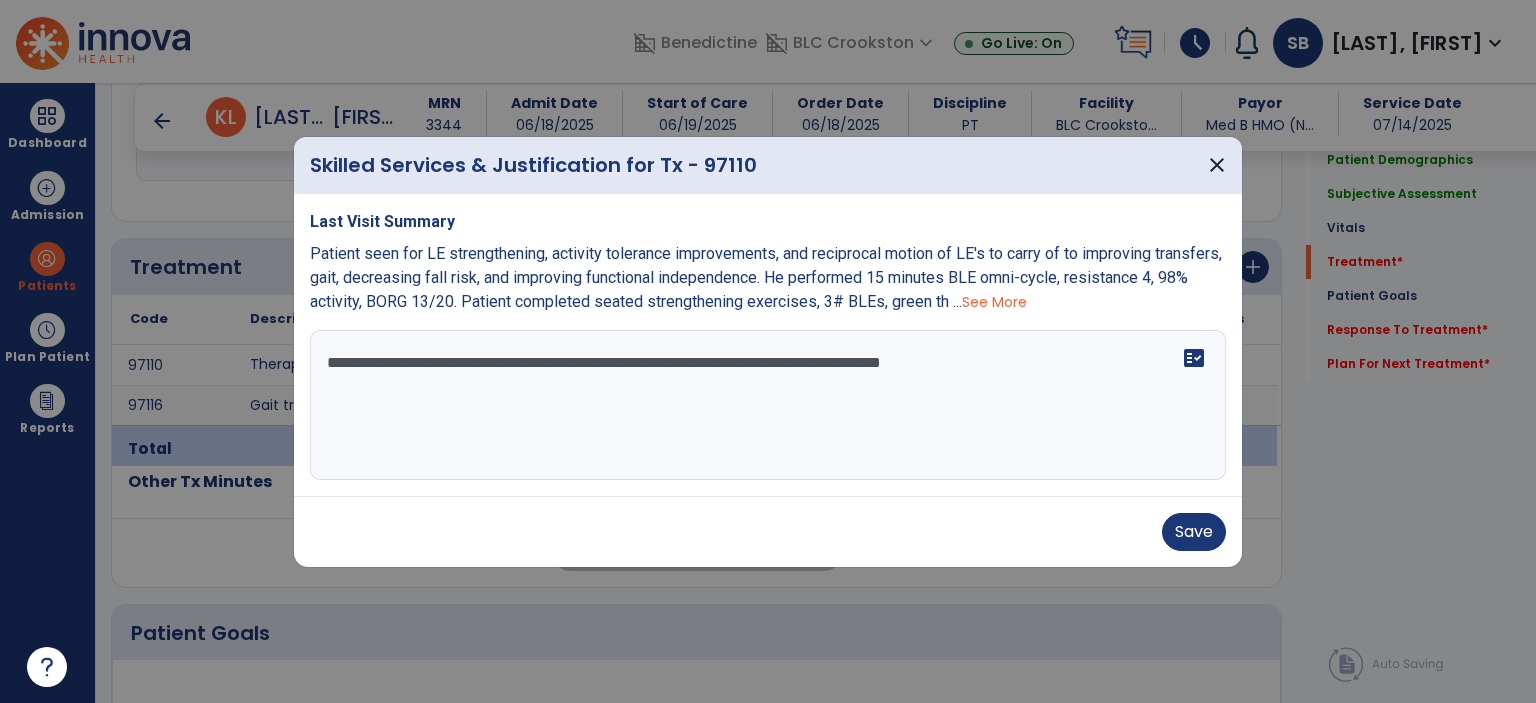 click on "**********" at bounding box center [768, 405] 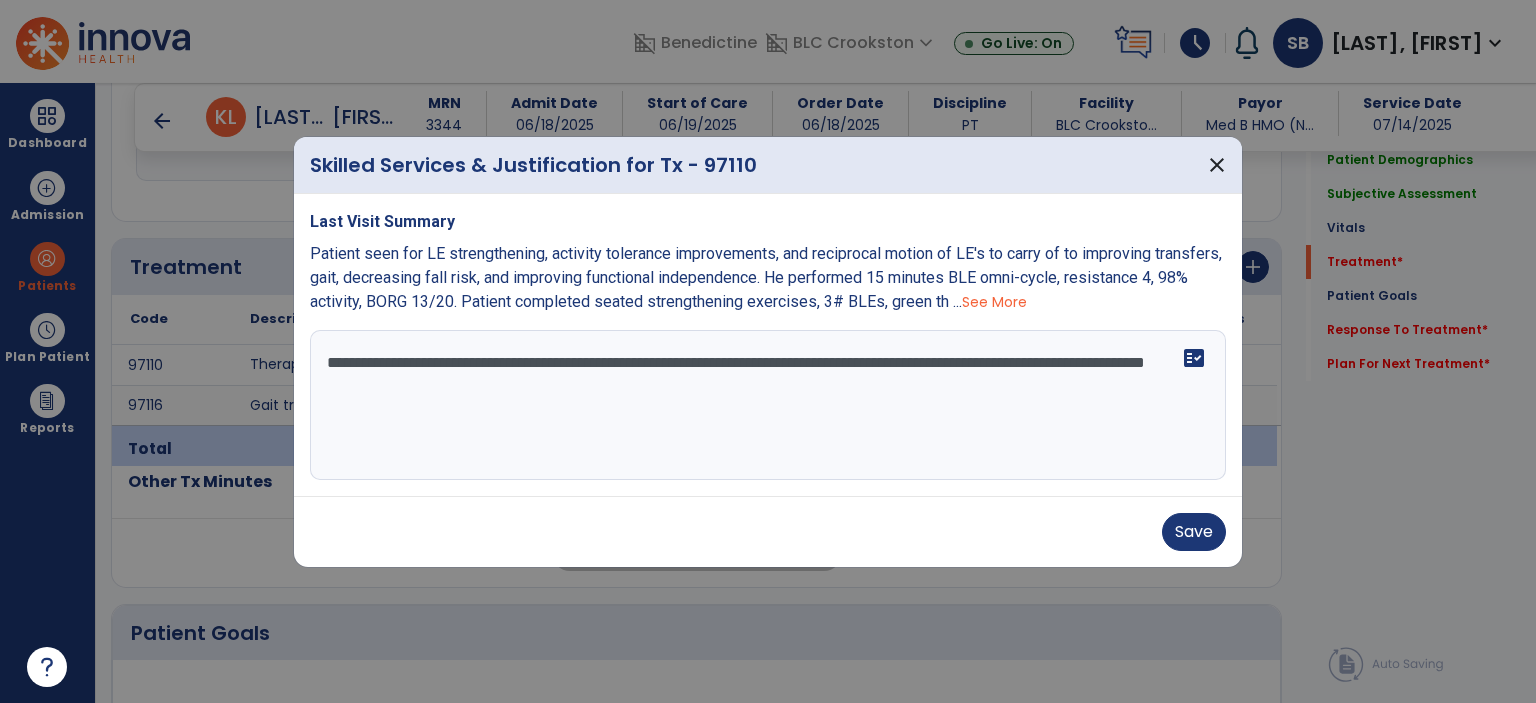click on "**********" at bounding box center (768, 405) 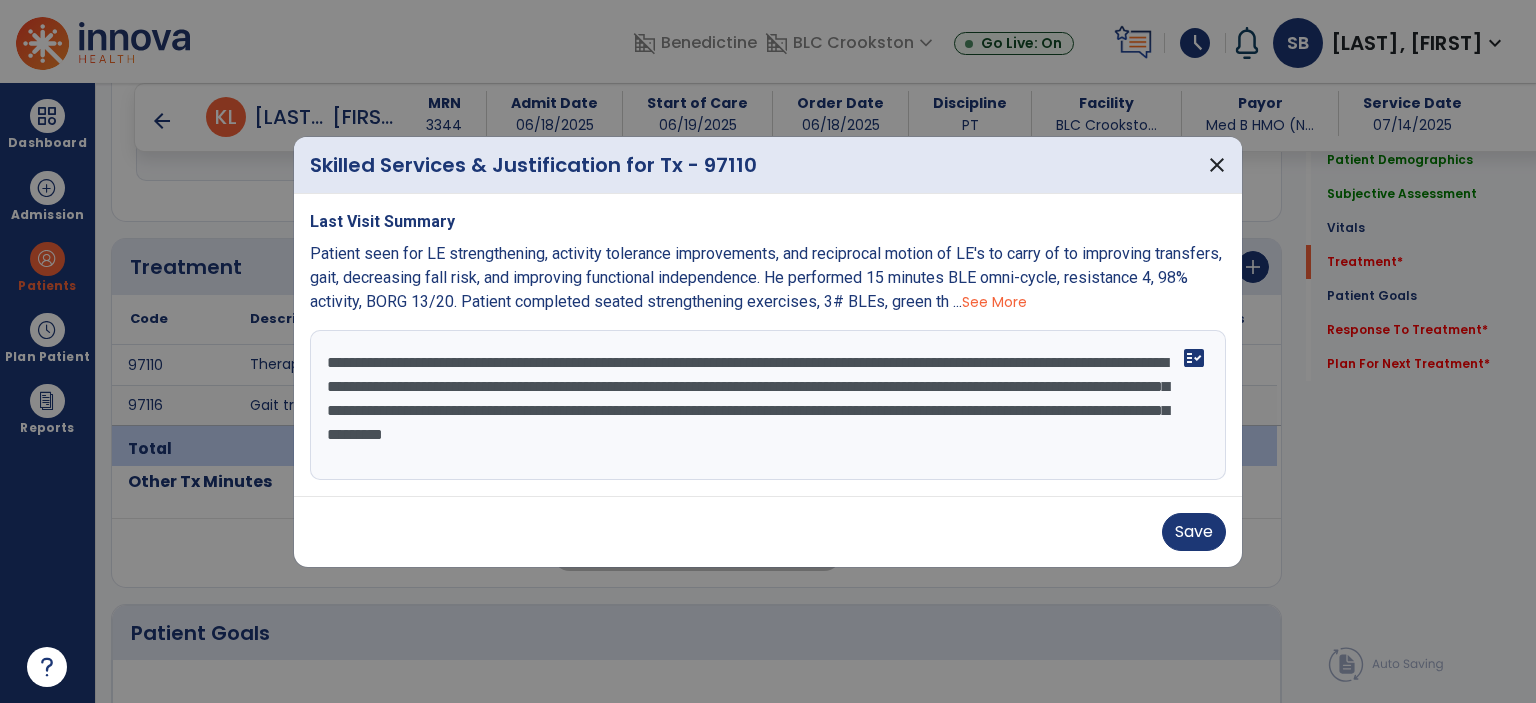 click on "**********" at bounding box center [768, 405] 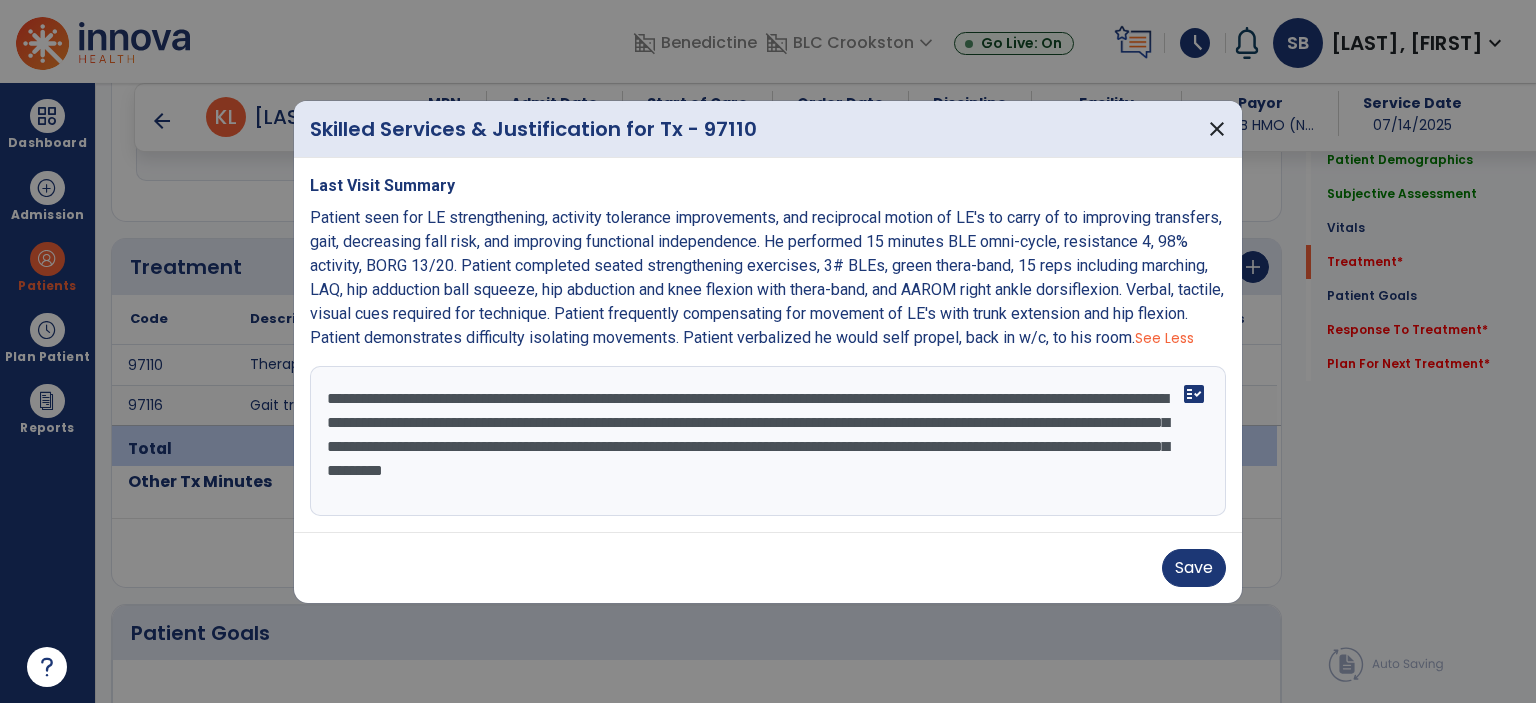 click on "**********" at bounding box center (768, 441) 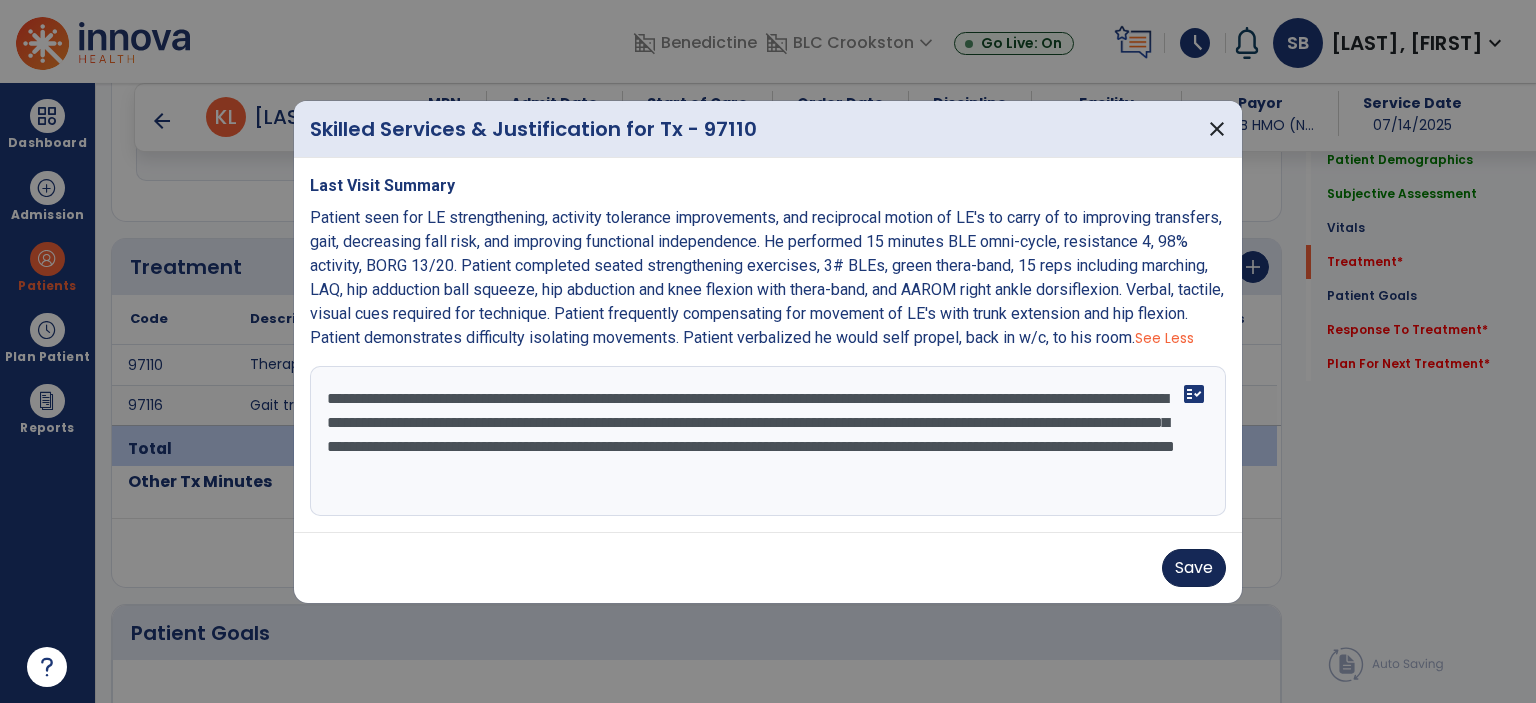 type on "**********" 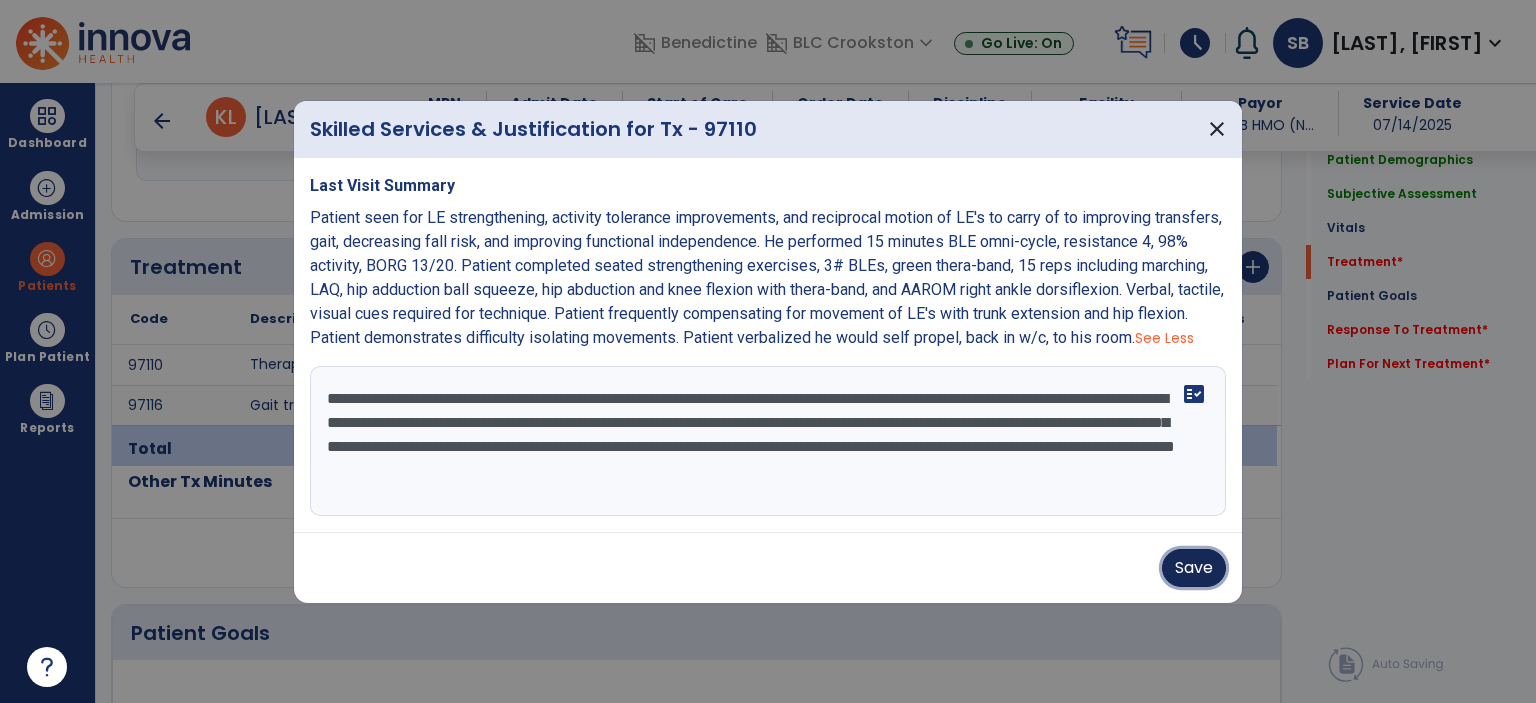 click on "Save" at bounding box center [1194, 568] 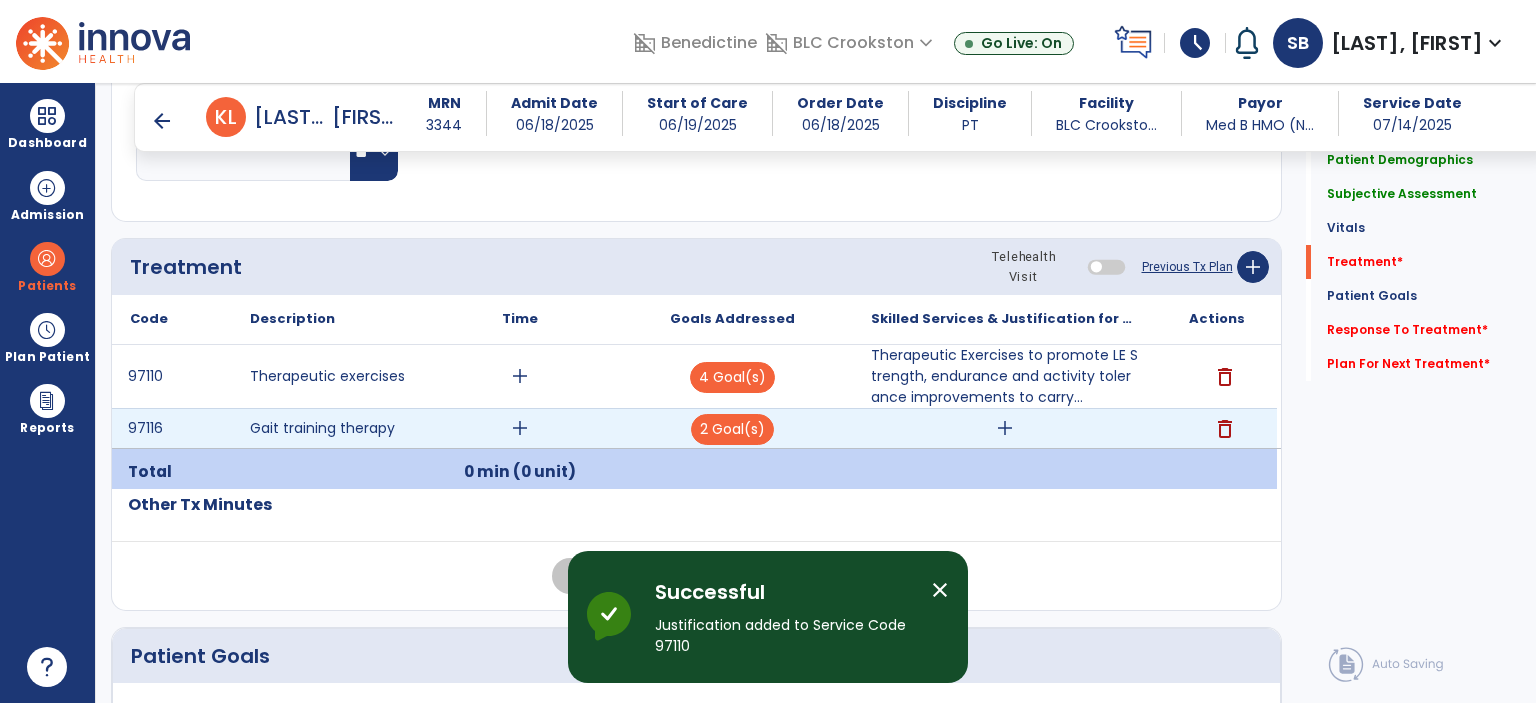 click on "add" at bounding box center (1004, 428) 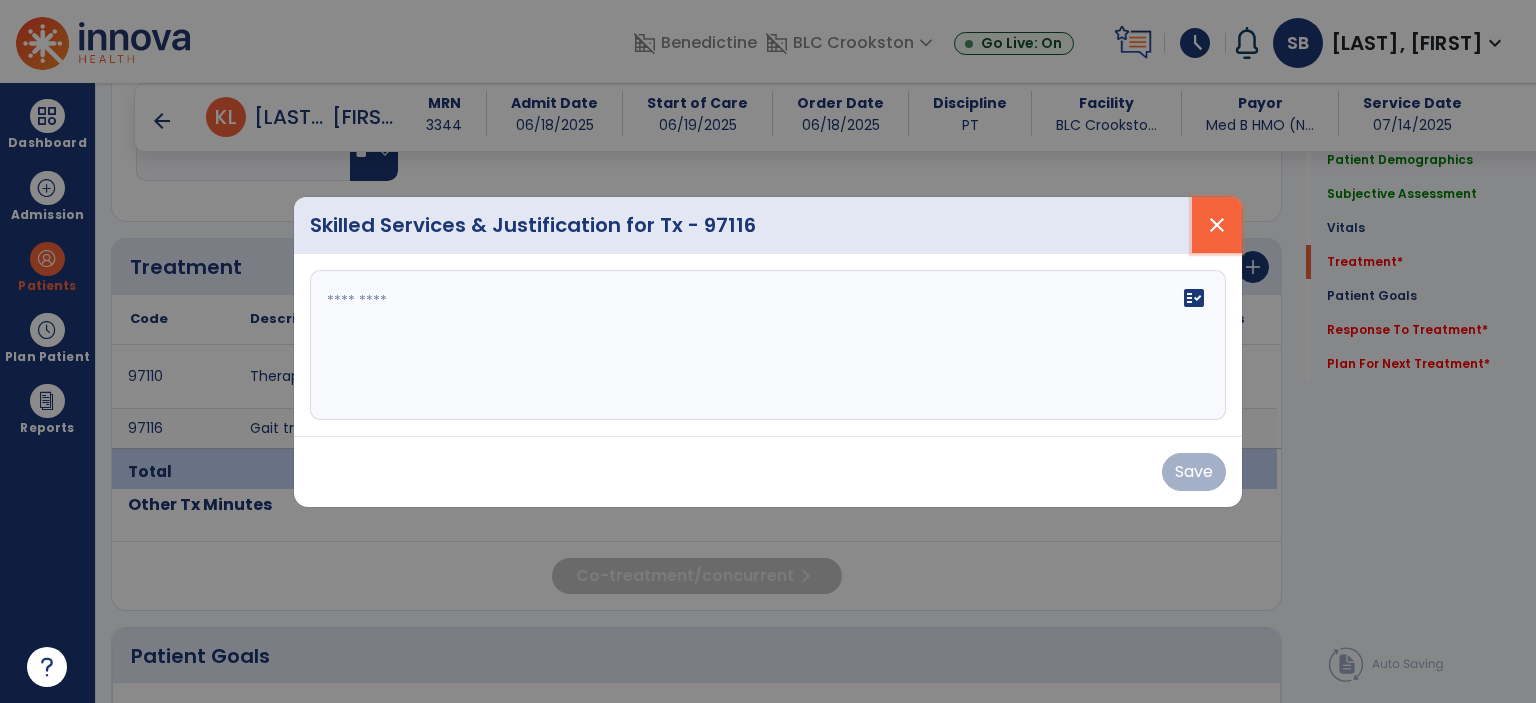 click on "close" at bounding box center (1217, 225) 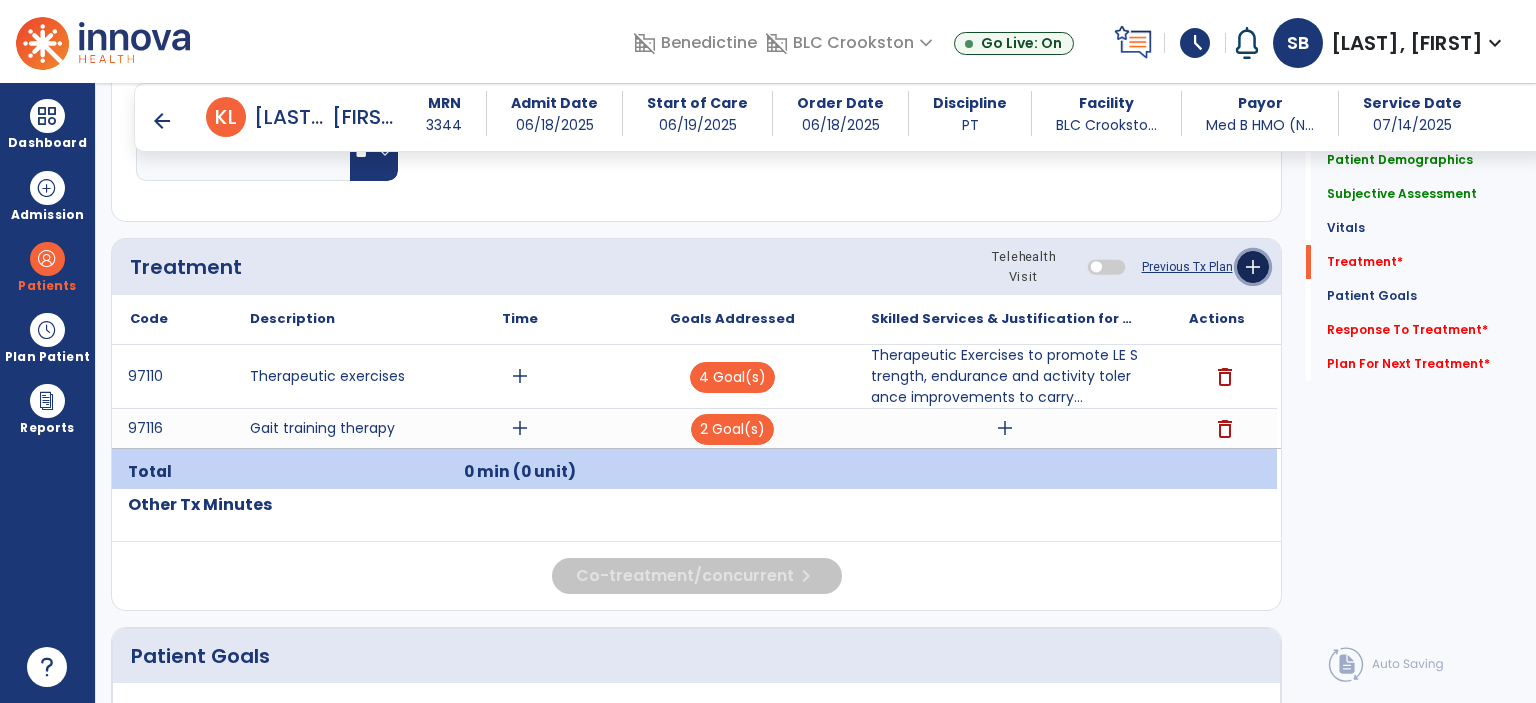 click on "add" 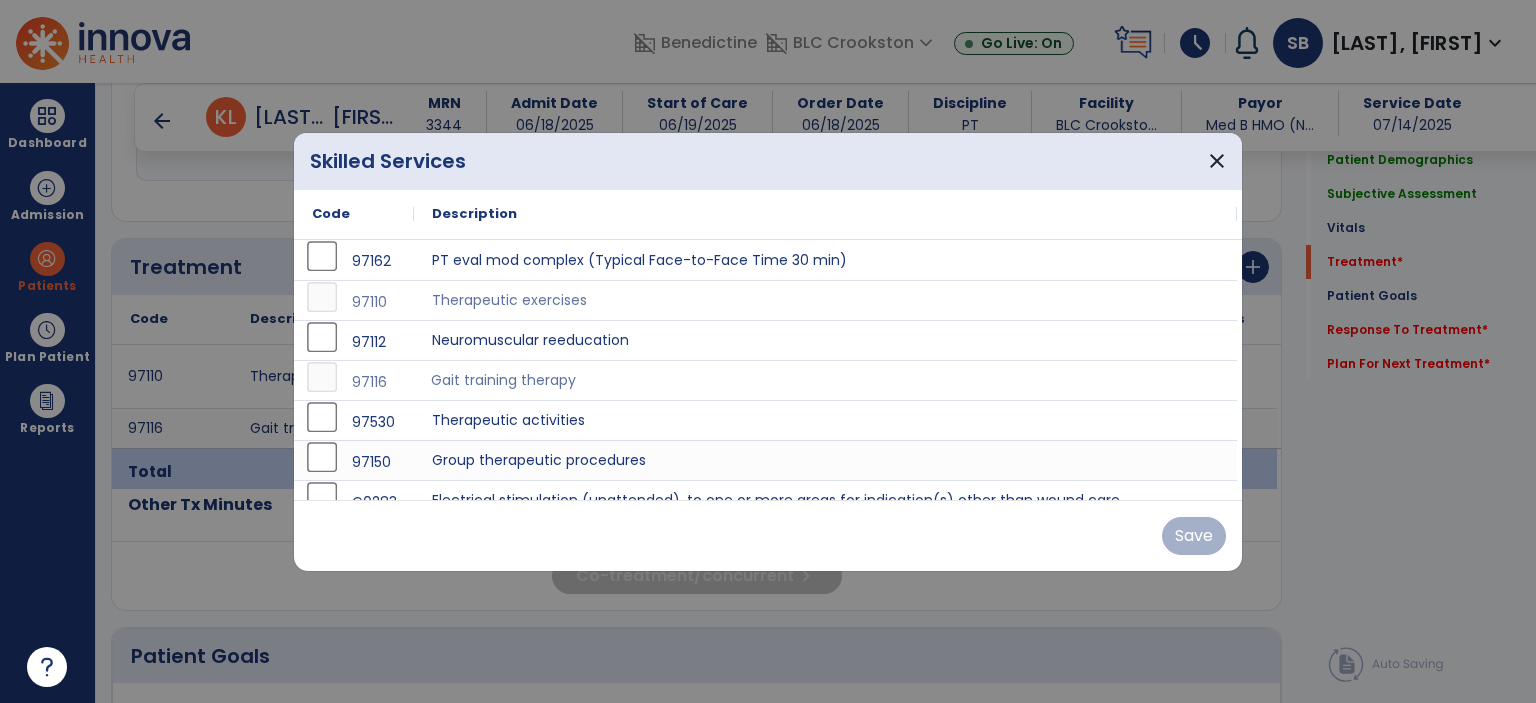 click on "Gait training therapy" at bounding box center [825, 380] 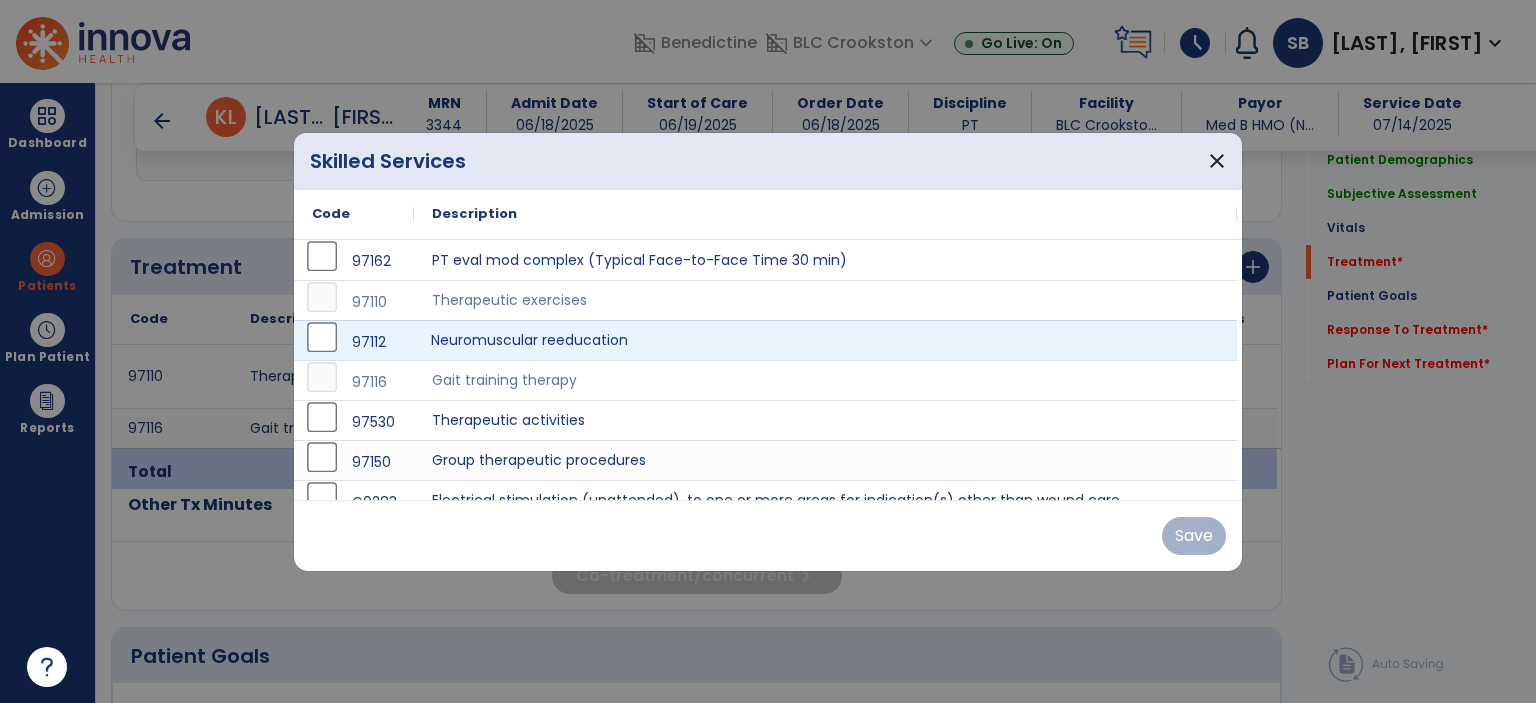 click on "Neuromuscular reeducation" at bounding box center (825, 340) 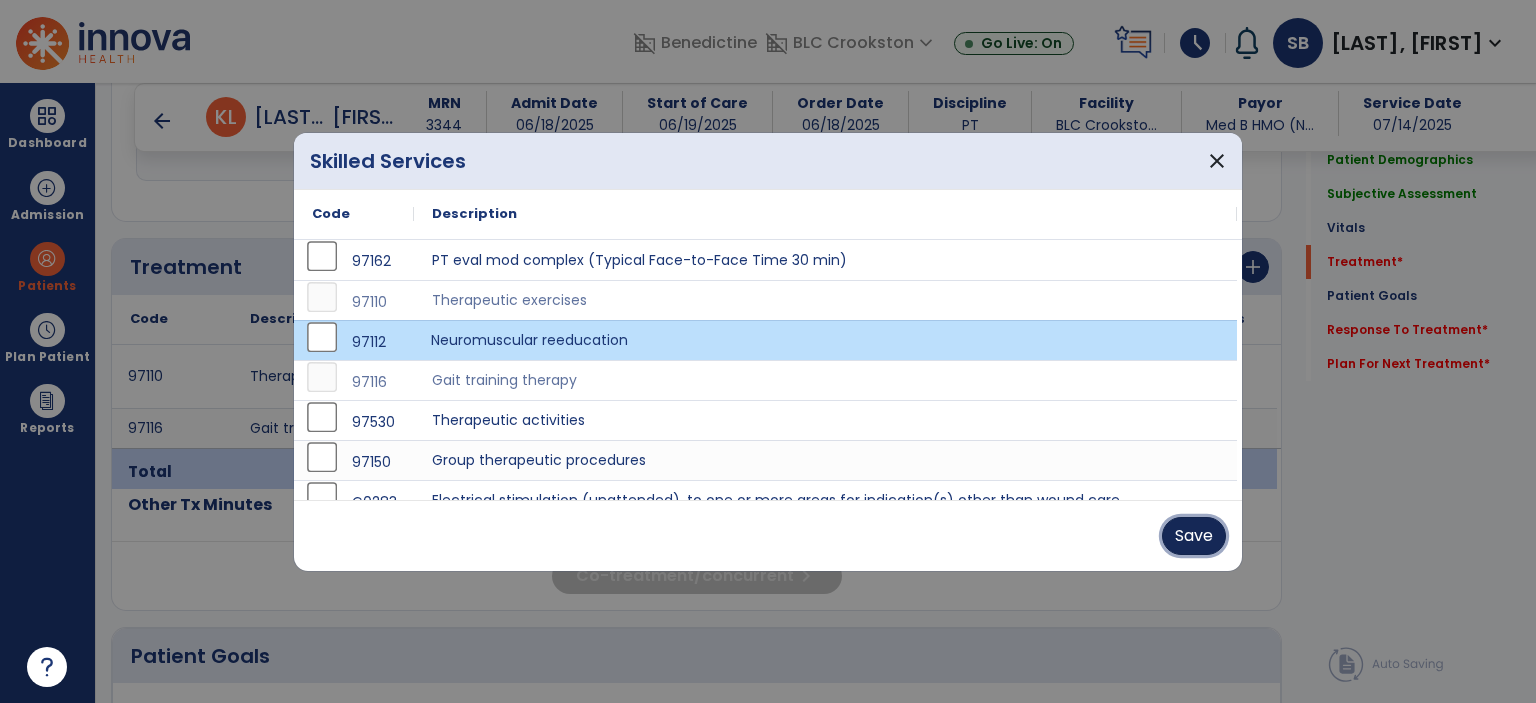 click on "Save" at bounding box center (1194, 536) 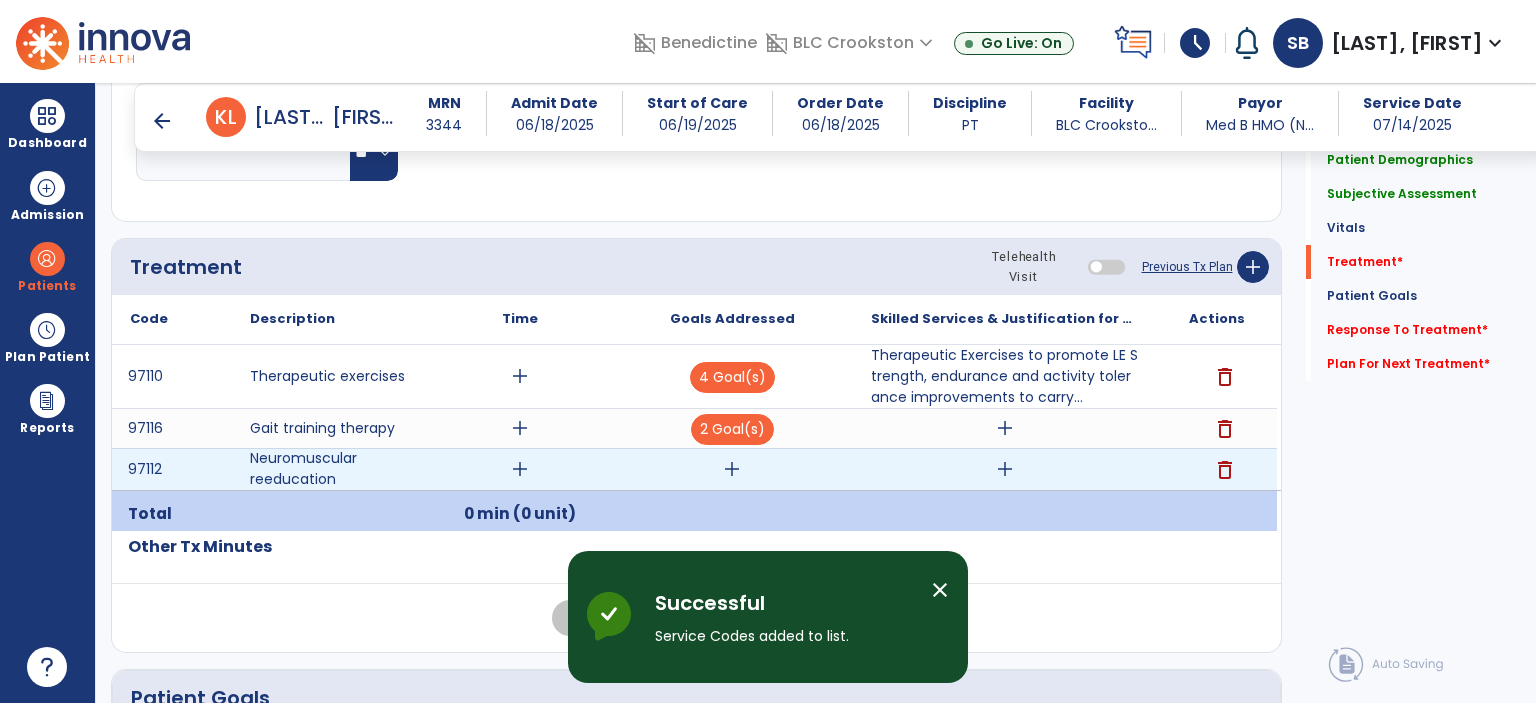 click on "add" at bounding box center (732, 469) 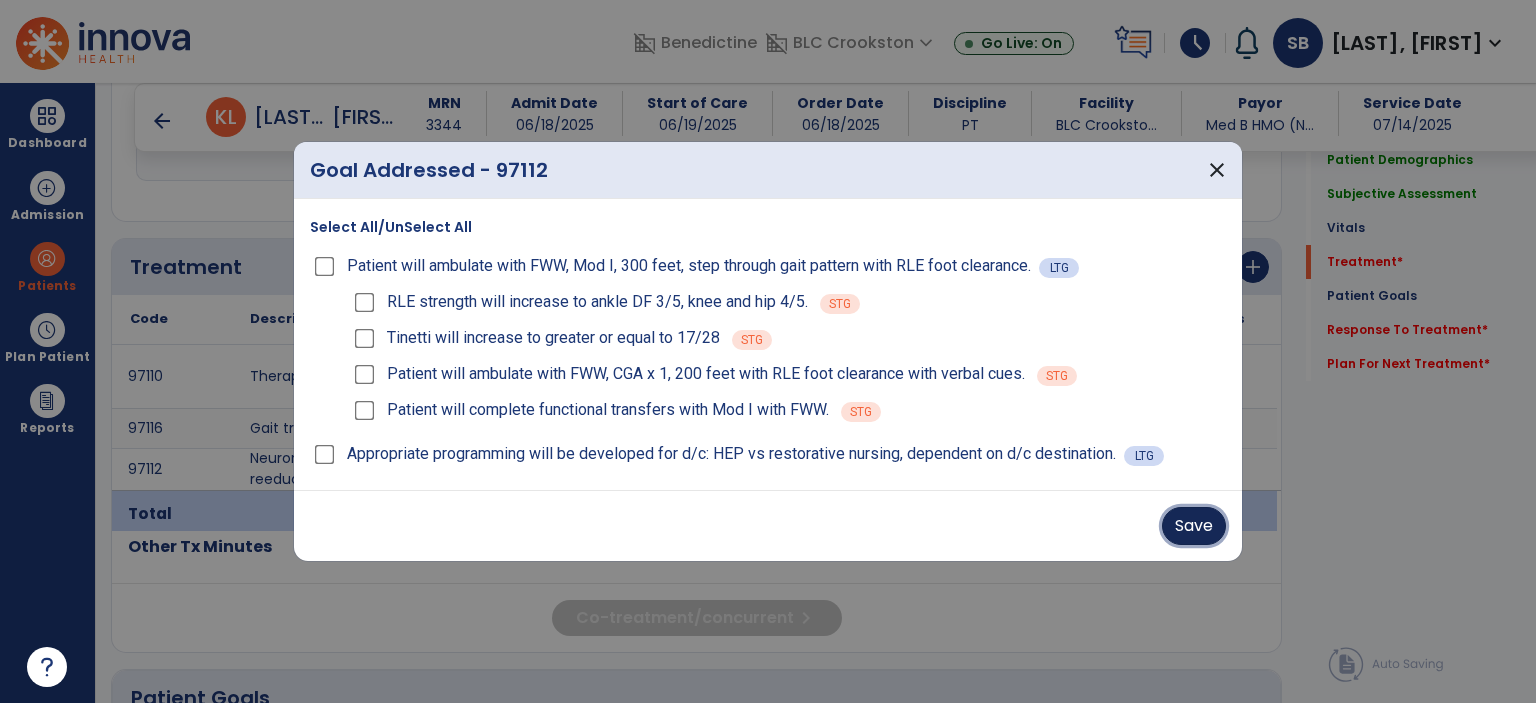 click on "Save" at bounding box center [1194, 526] 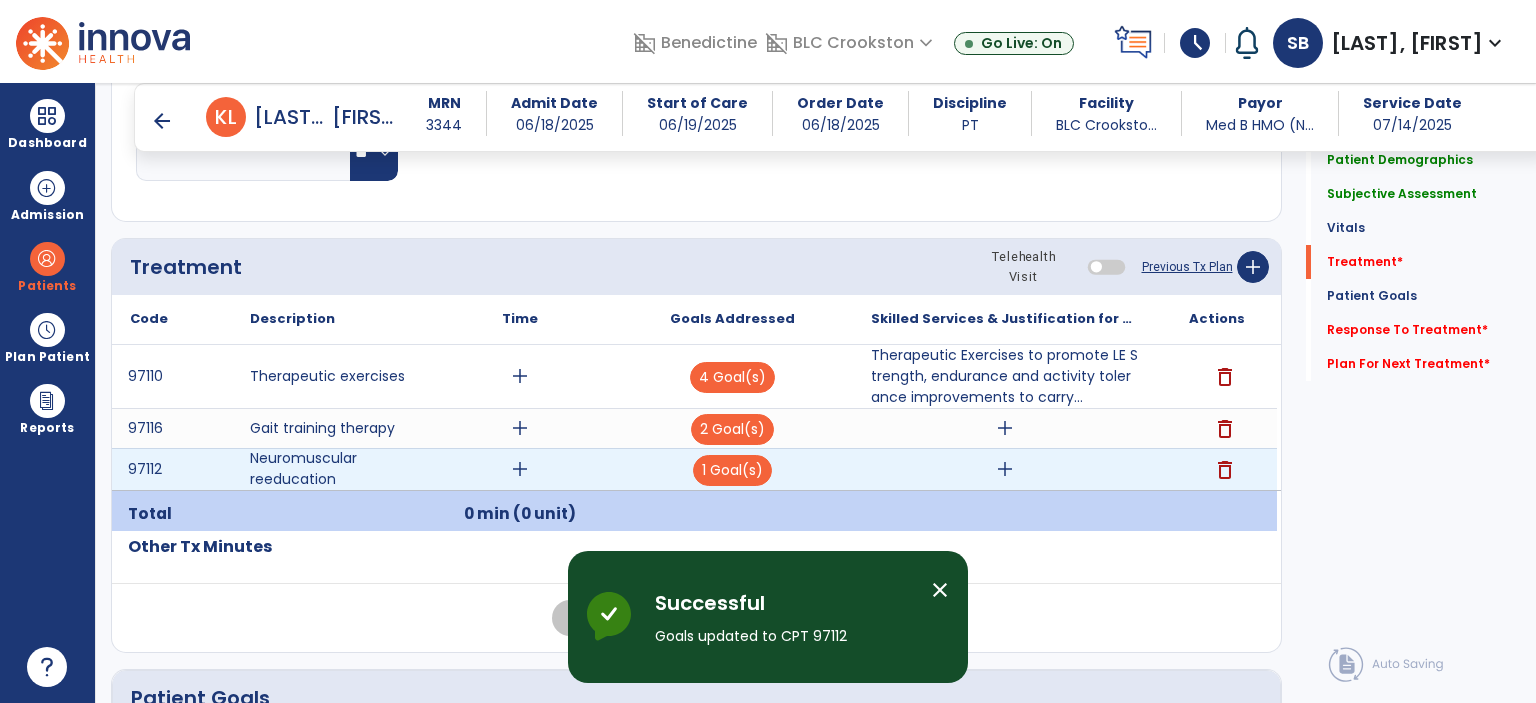 click on "add" at bounding box center [1005, 469] 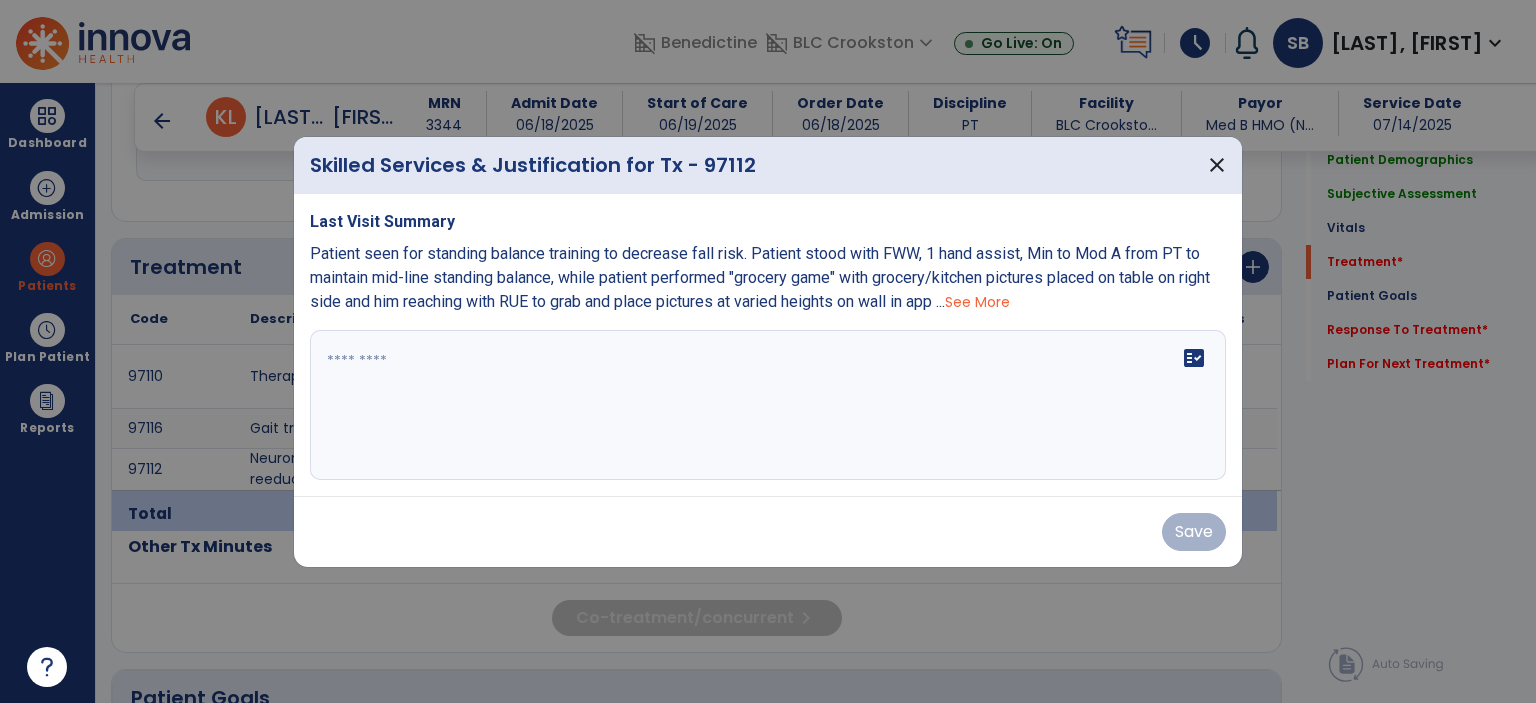 click on "See More" at bounding box center [977, 302] 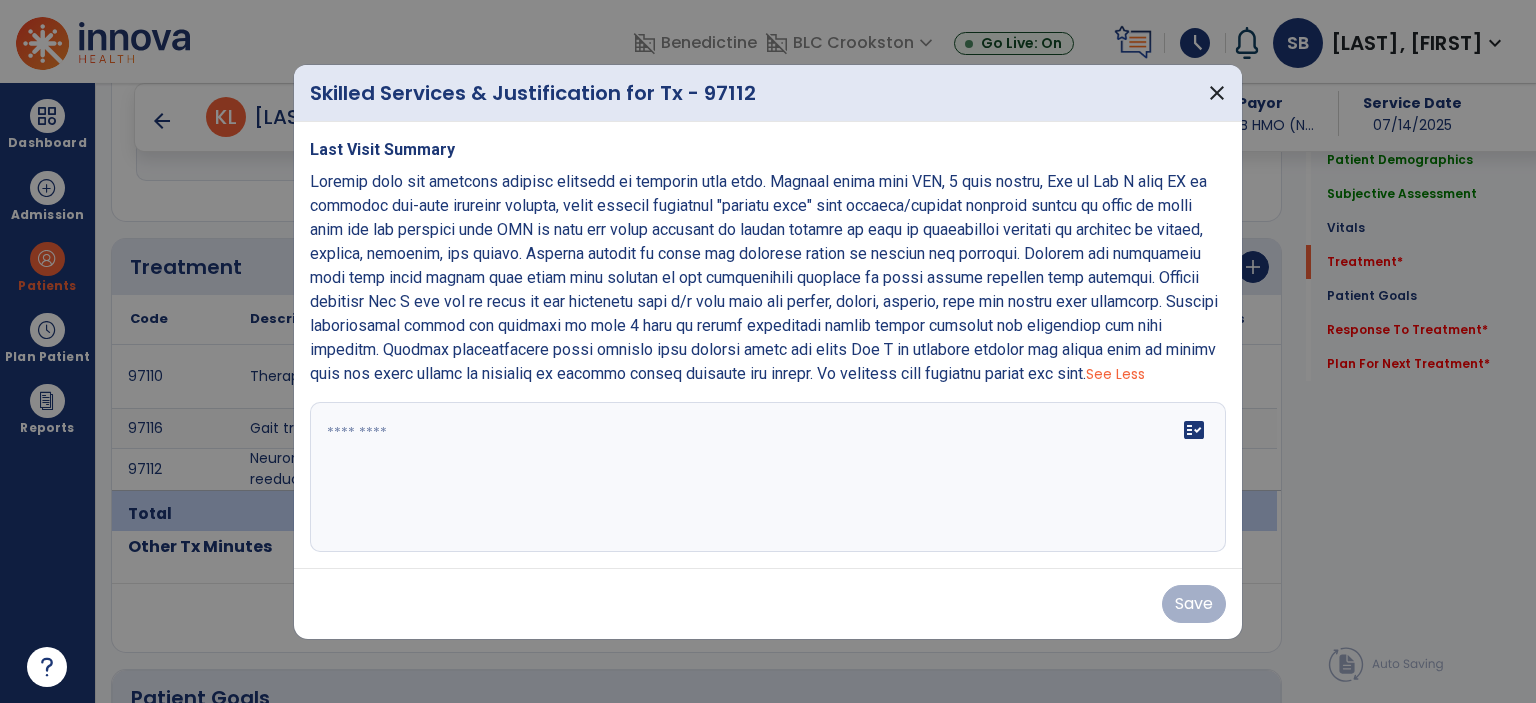 click on "See Less" at bounding box center [1115, 374] 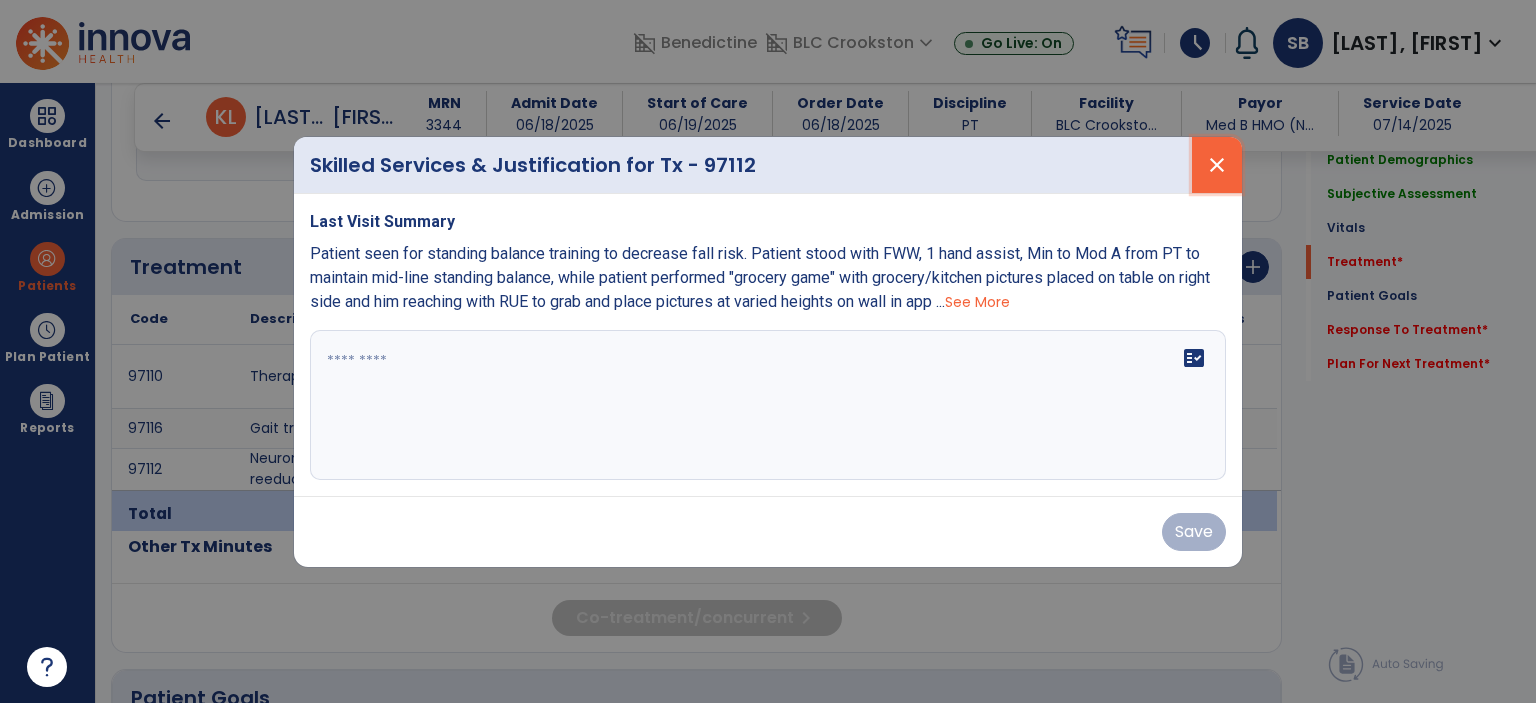 click on "close" at bounding box center [1217, 165] 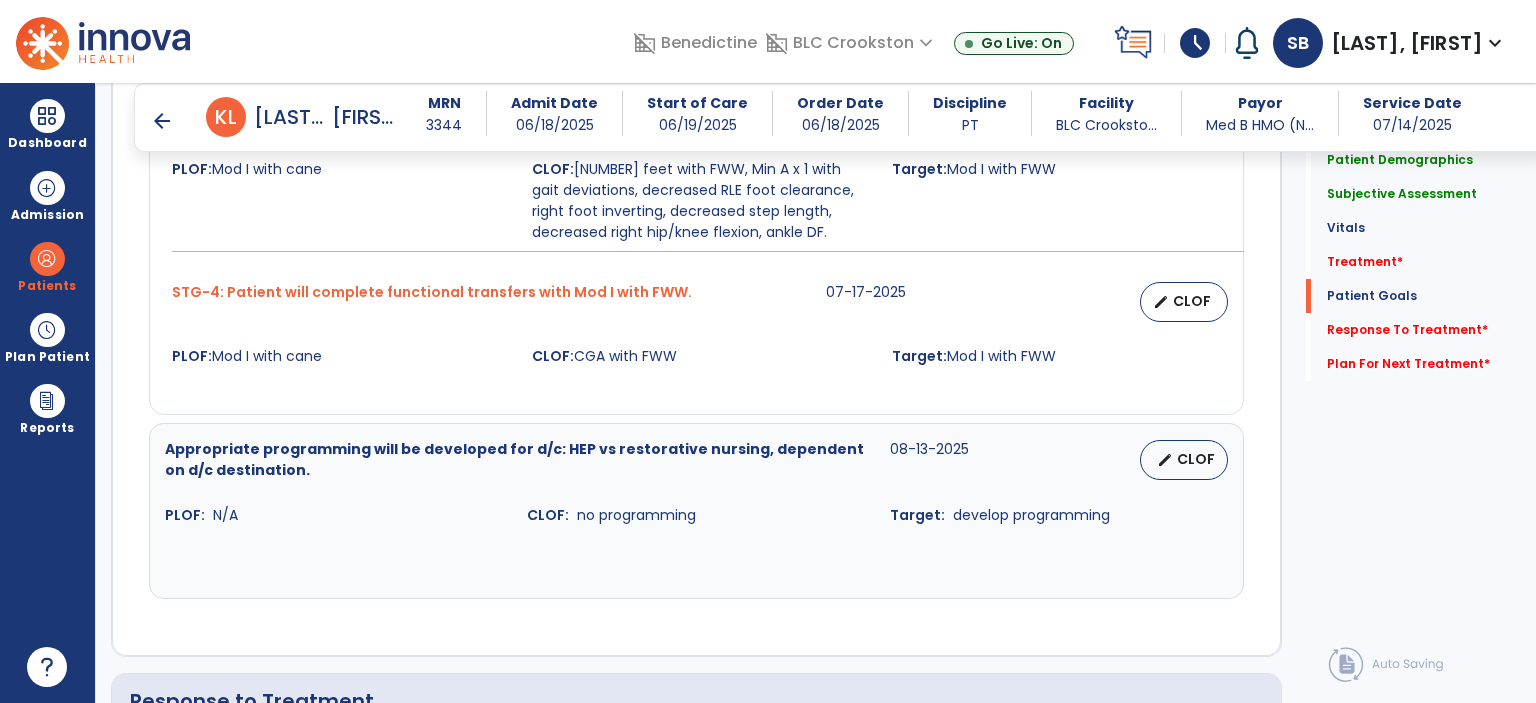 scroll, scrollTop: 2760, scrollLeft: 0, axis: vertical 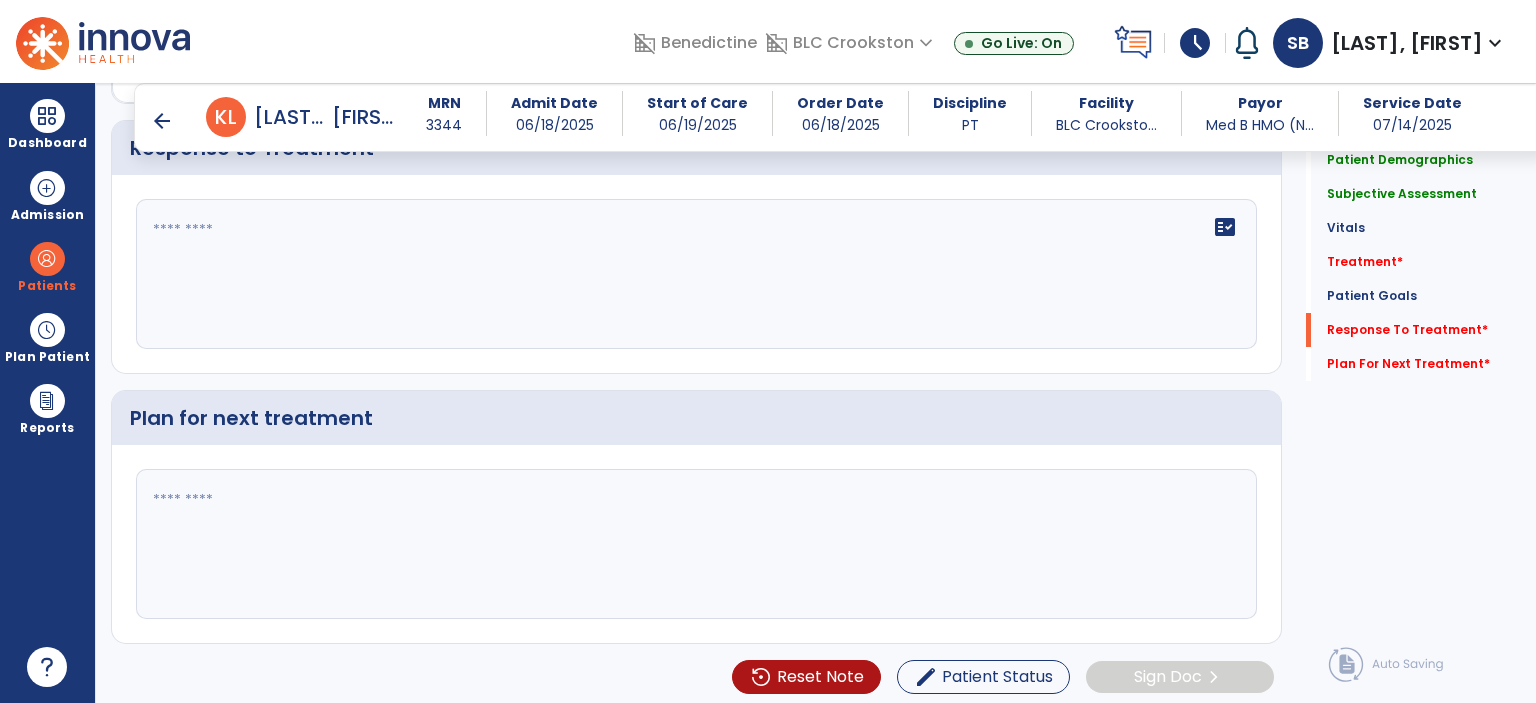 click on "fact_check" 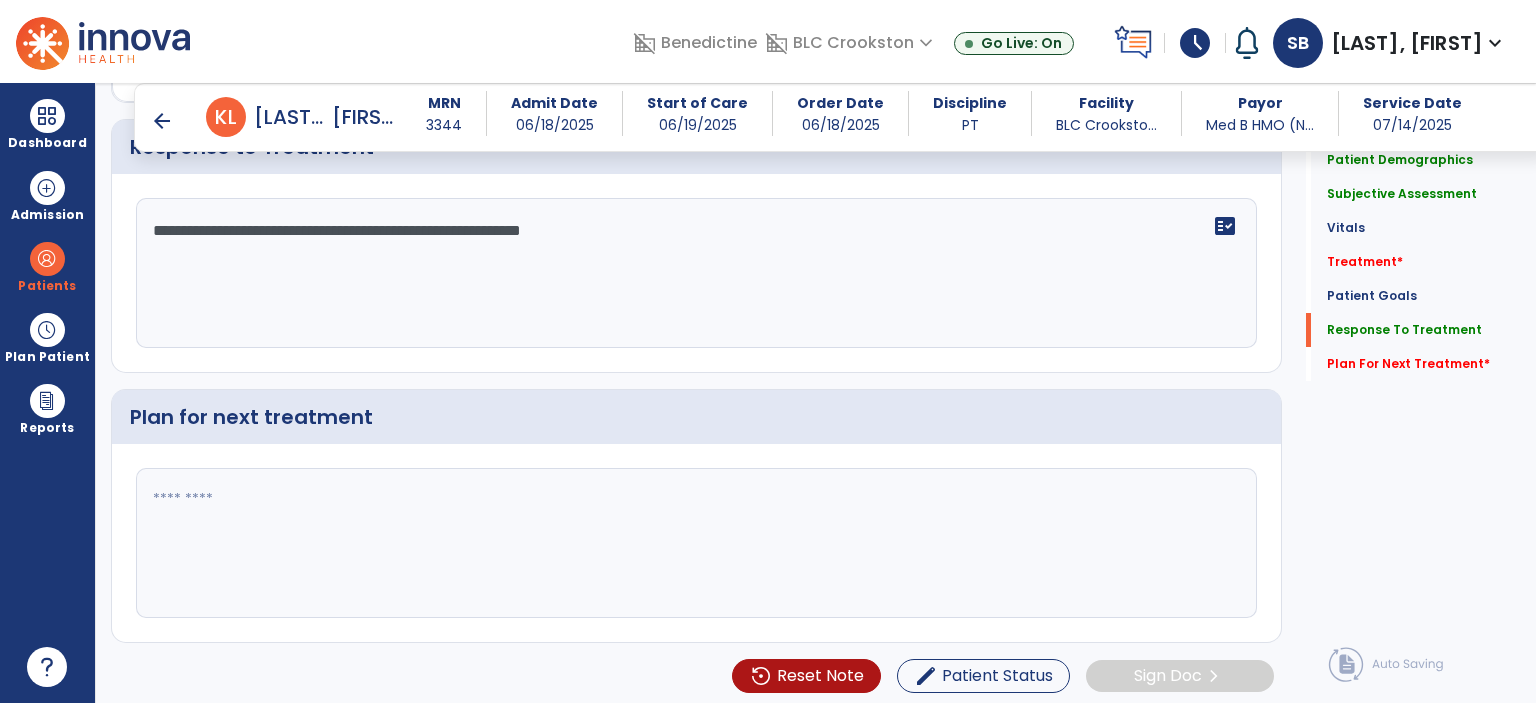 scroll, scrollTop: 2760, scrollLeft: 0, axis: vertical 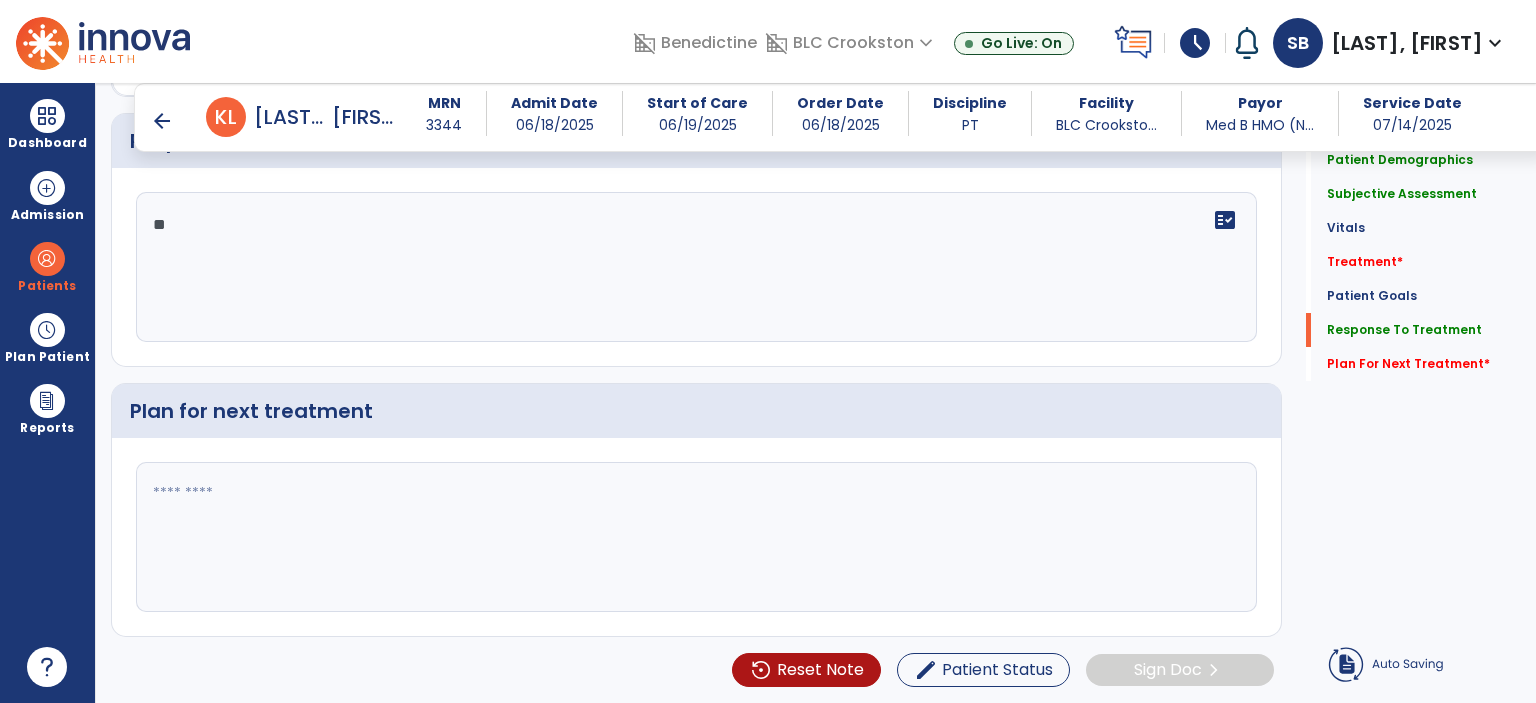 type on "*" 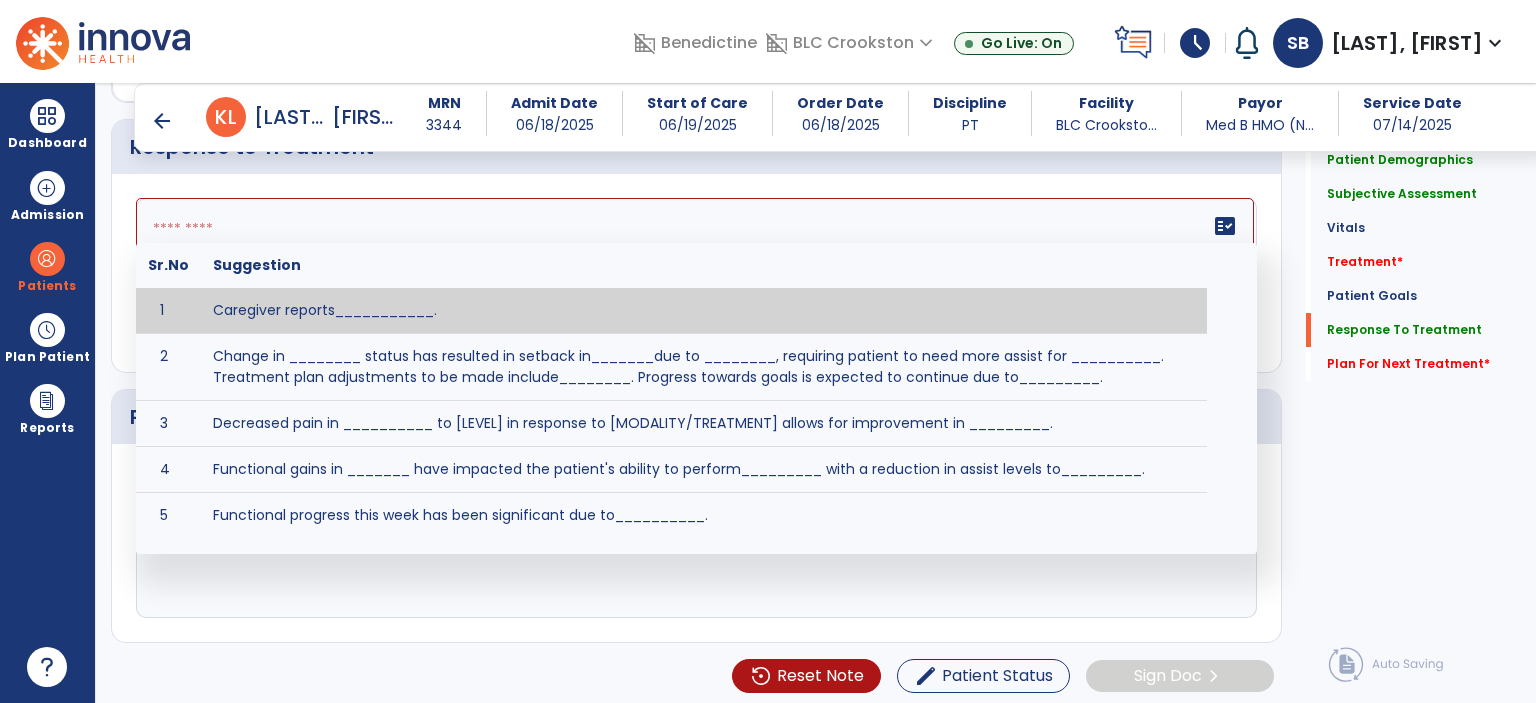 scroll, scrollTop: 2760, scrollLeft: 0, axis: vertical 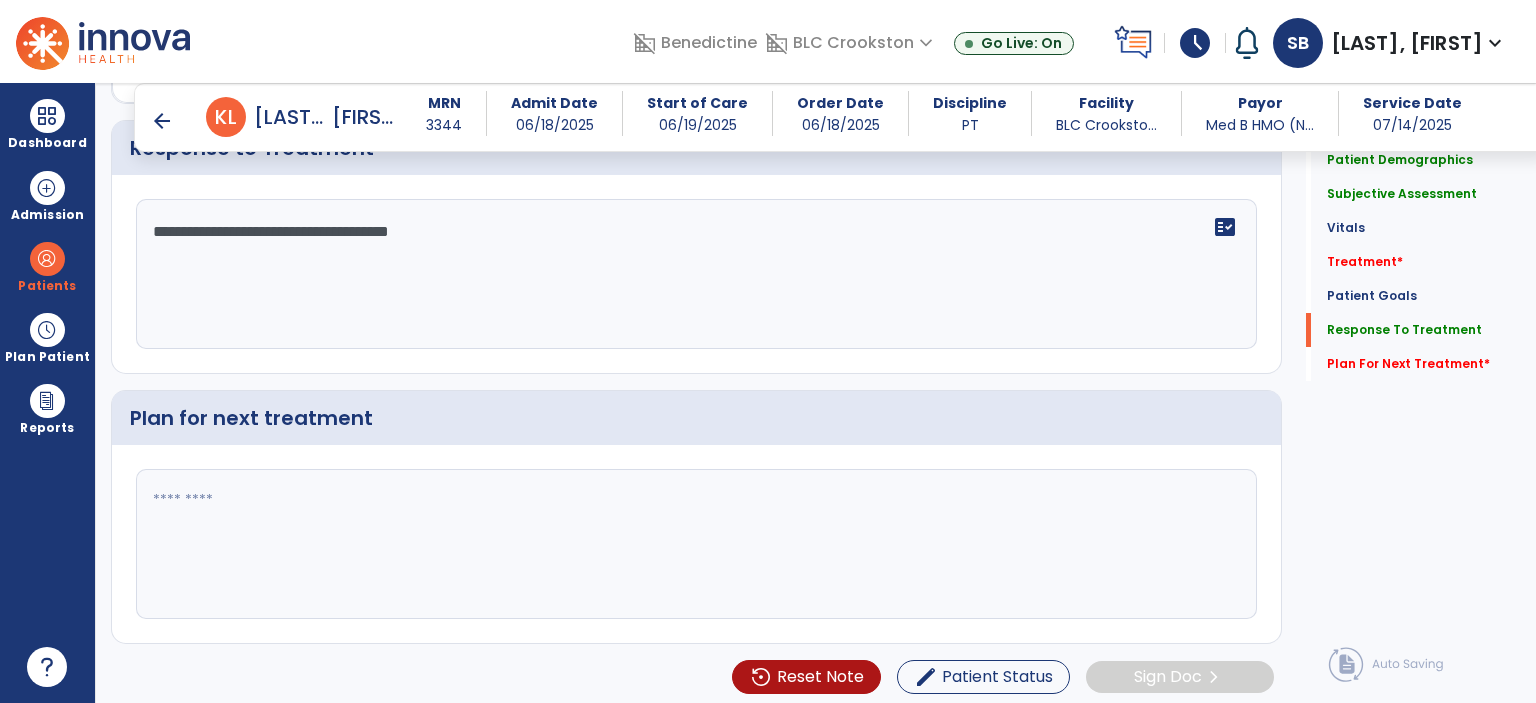 type on "**********" 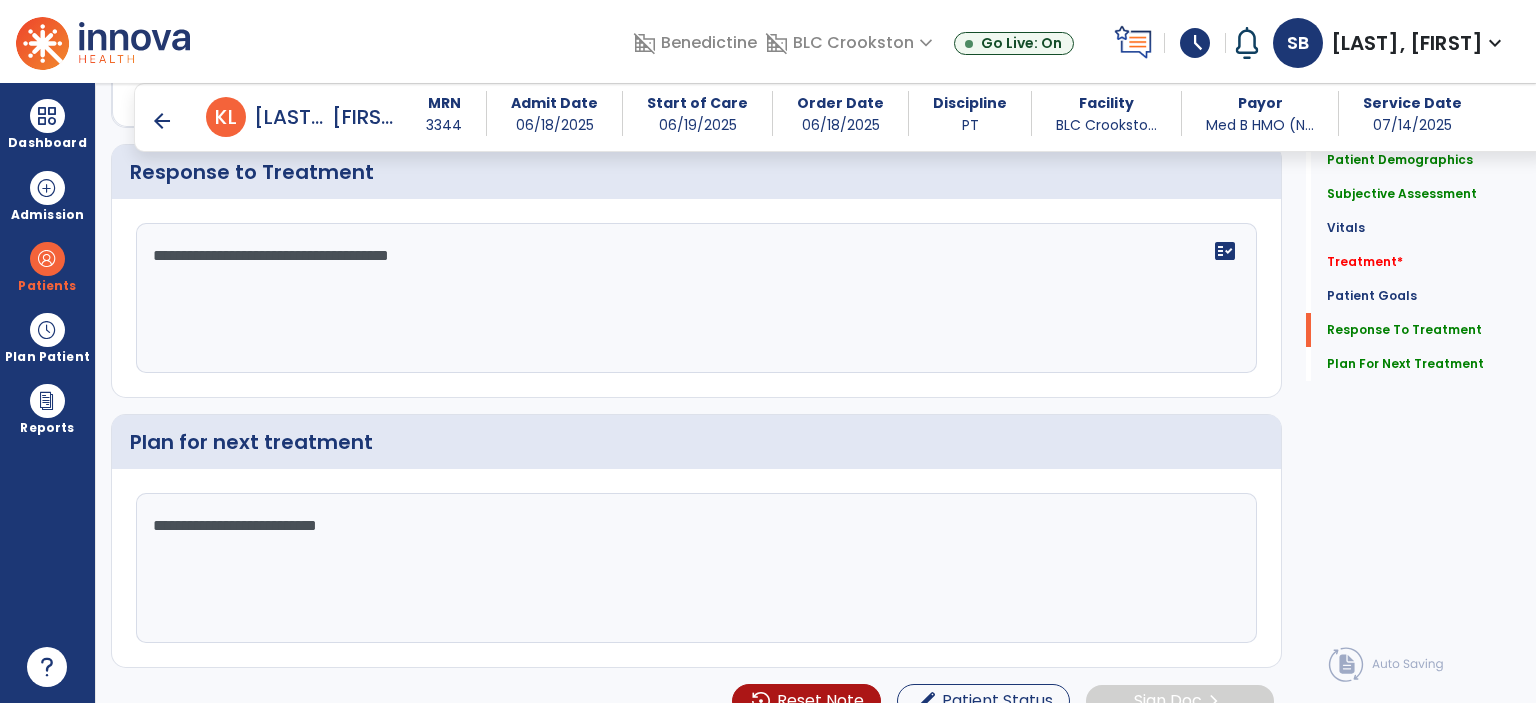 scroll, scrollTop: 2760, scrollLeft: 0, axis: vertical 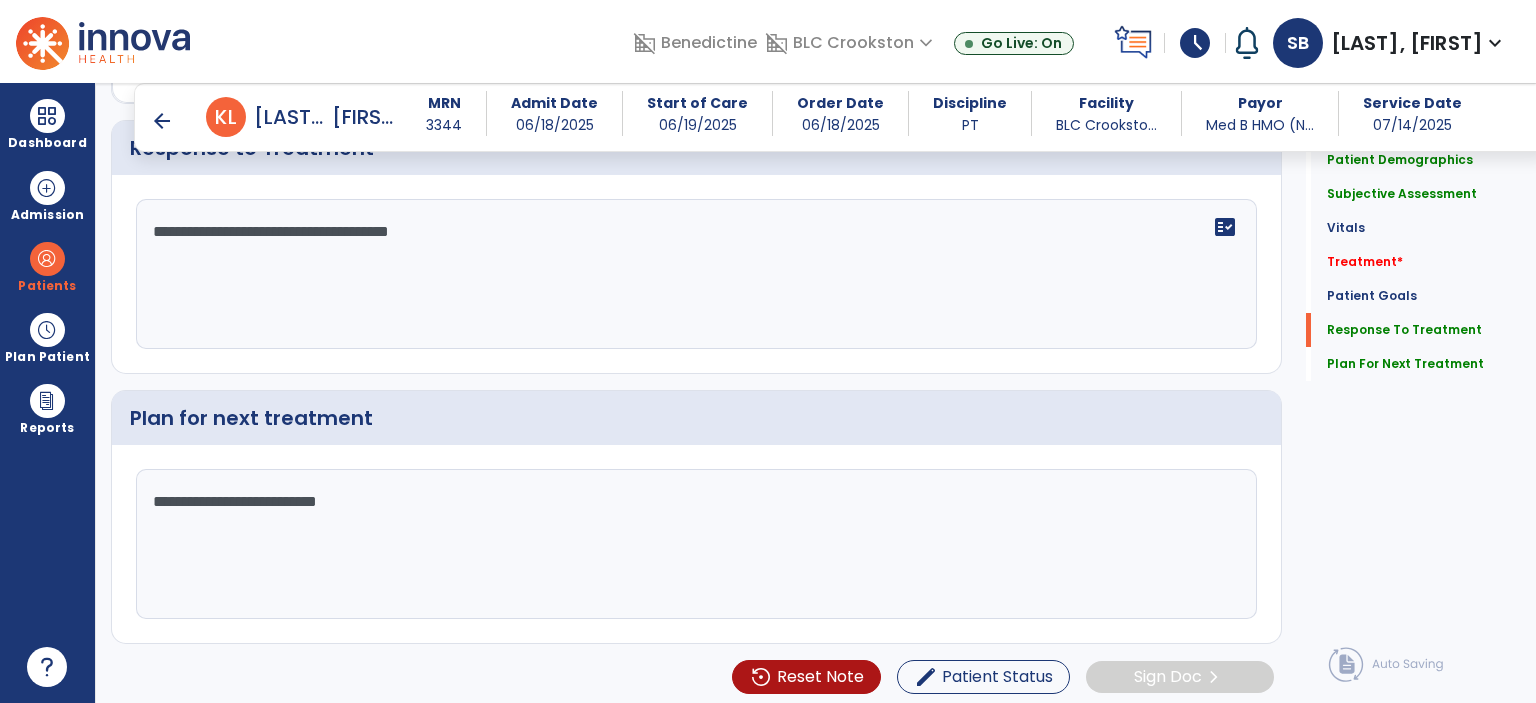 type on "**********" 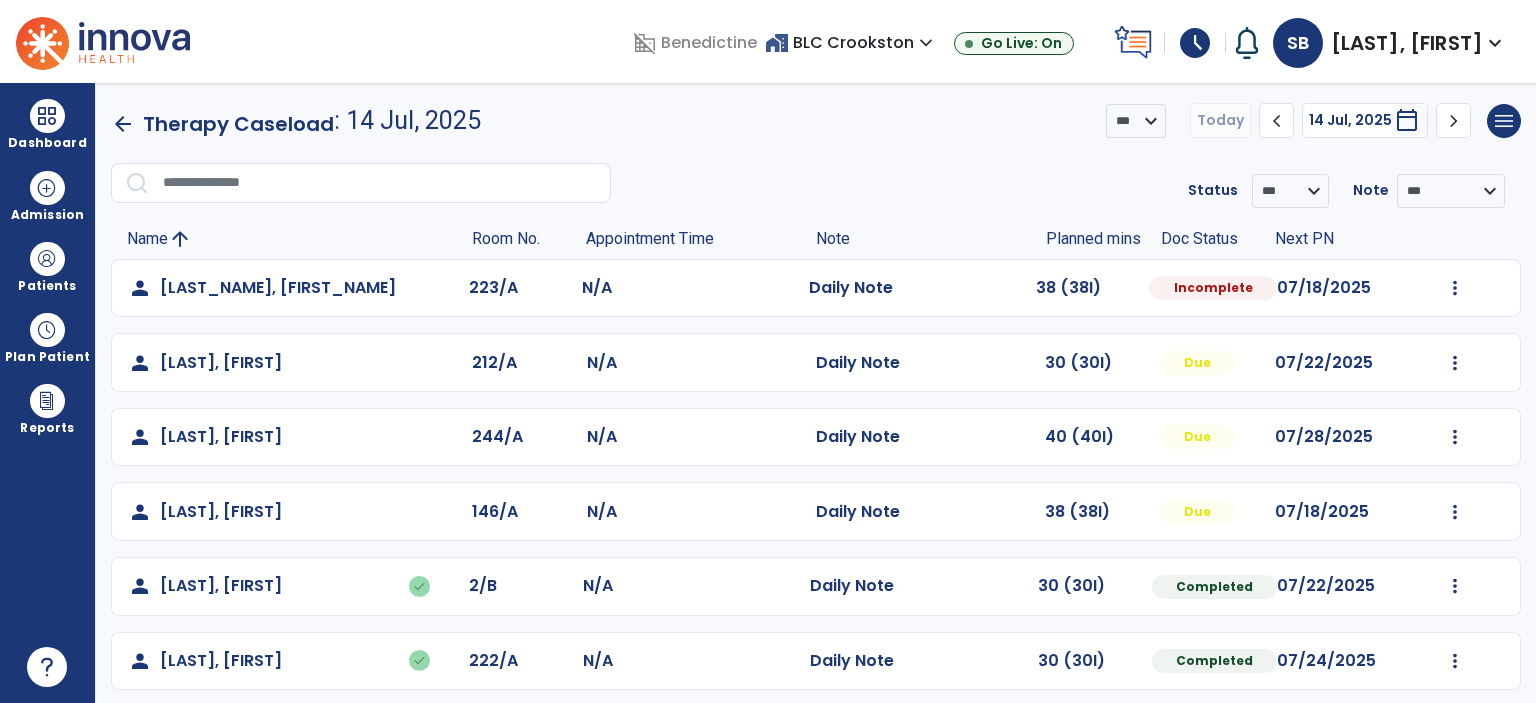 scroll, scrollTop: 86, scrollLeft: 0, axis: vertical 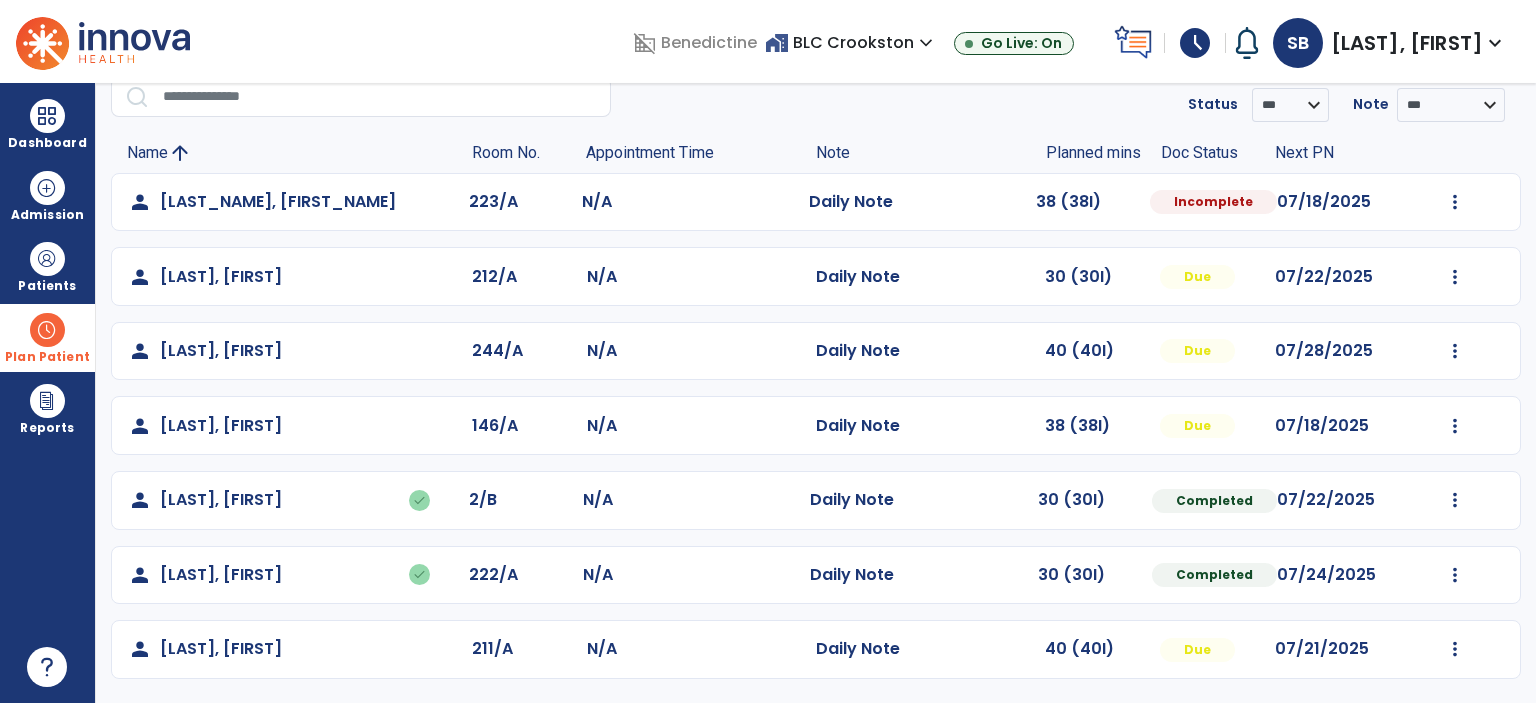 click at bounding box center [47, 330] 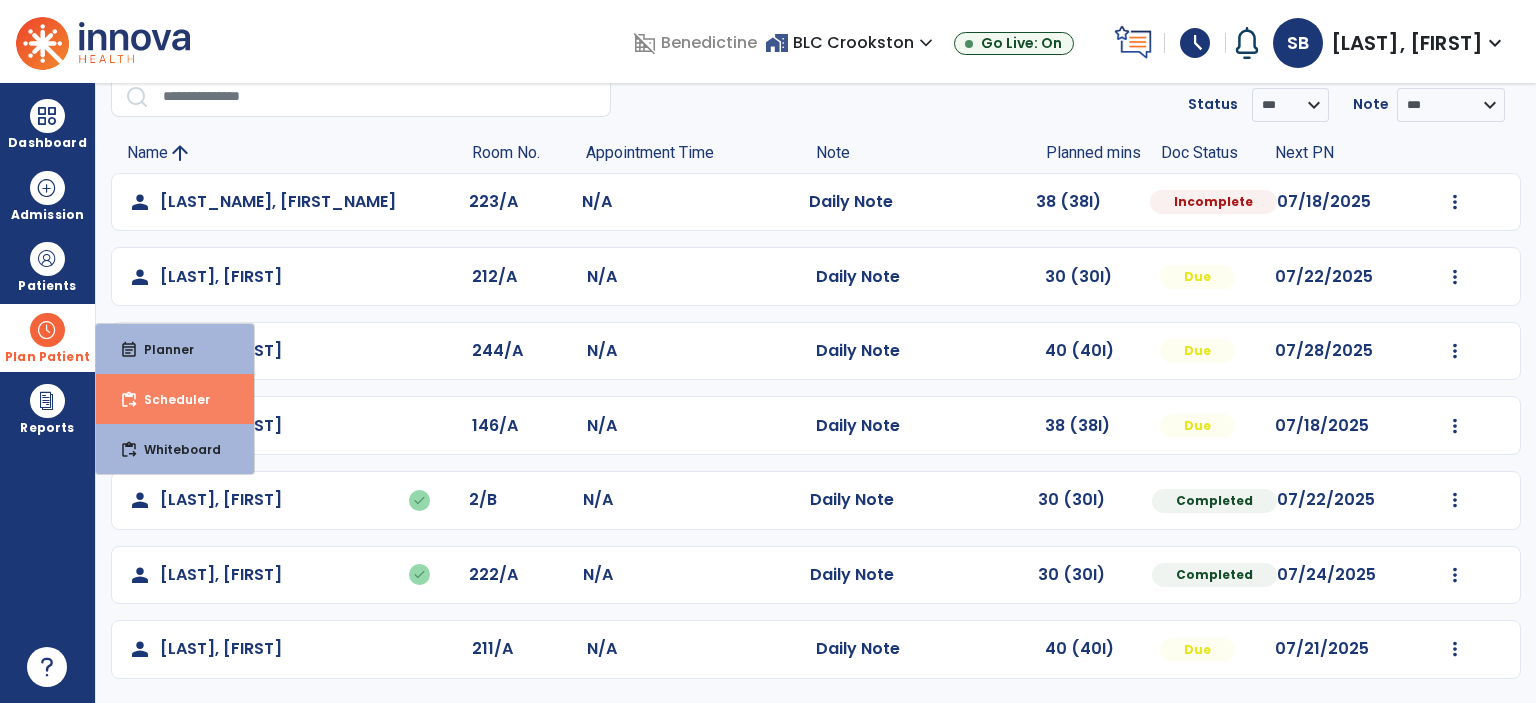 click on "Scheduler" at bounding box center [169, 399] 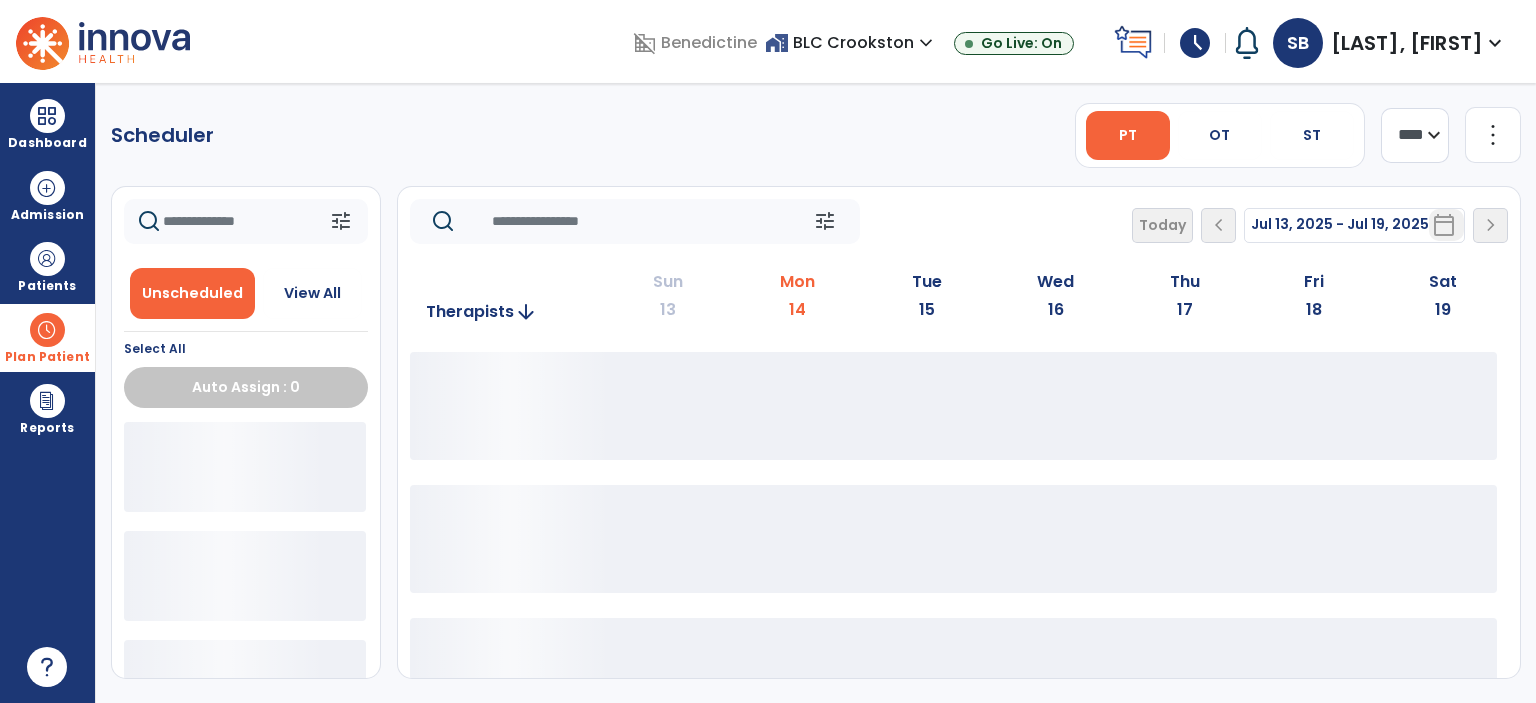 scroll, scrollTop: 0, scrollLeft: 0, axis: both 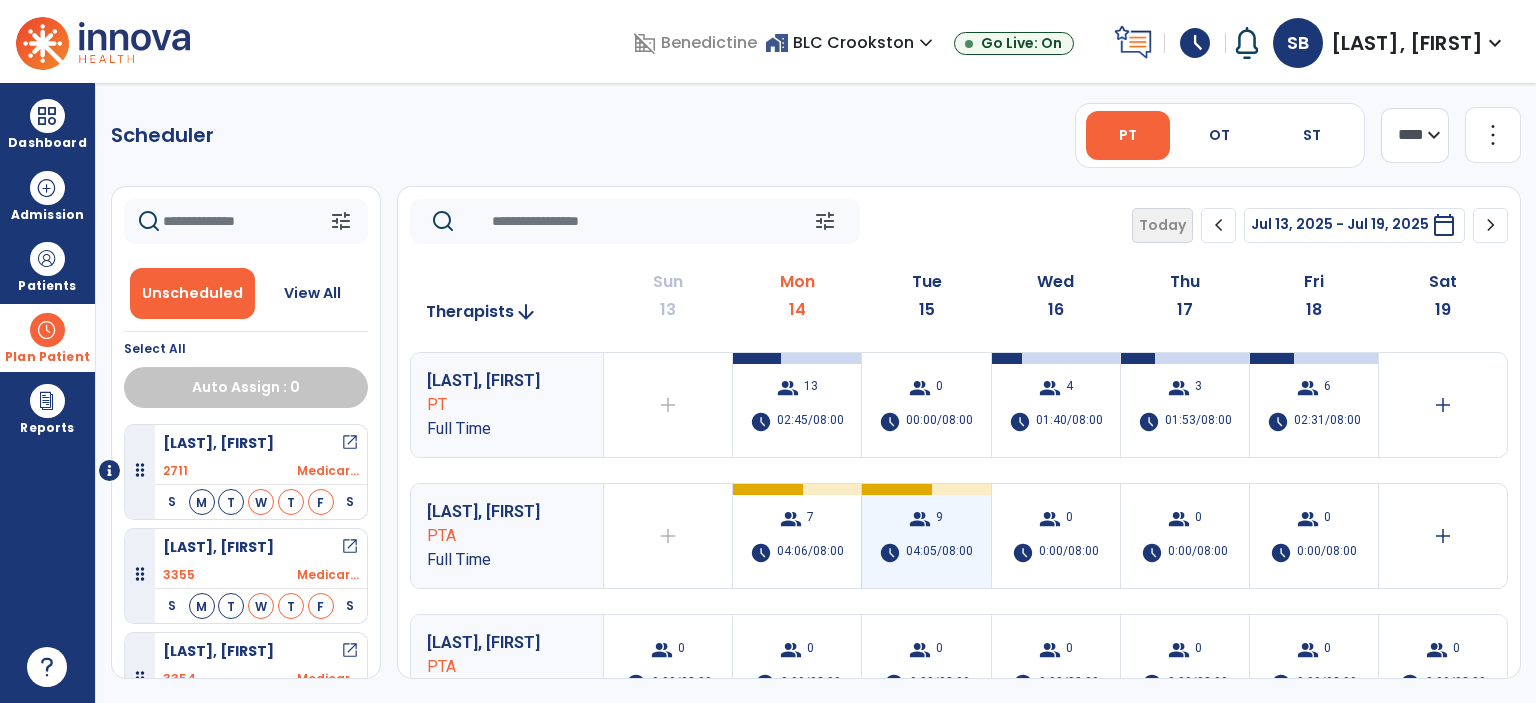 click on "group [NUMBER] schedule [TIME]/[TIME]" at bounding box center [926, 536] 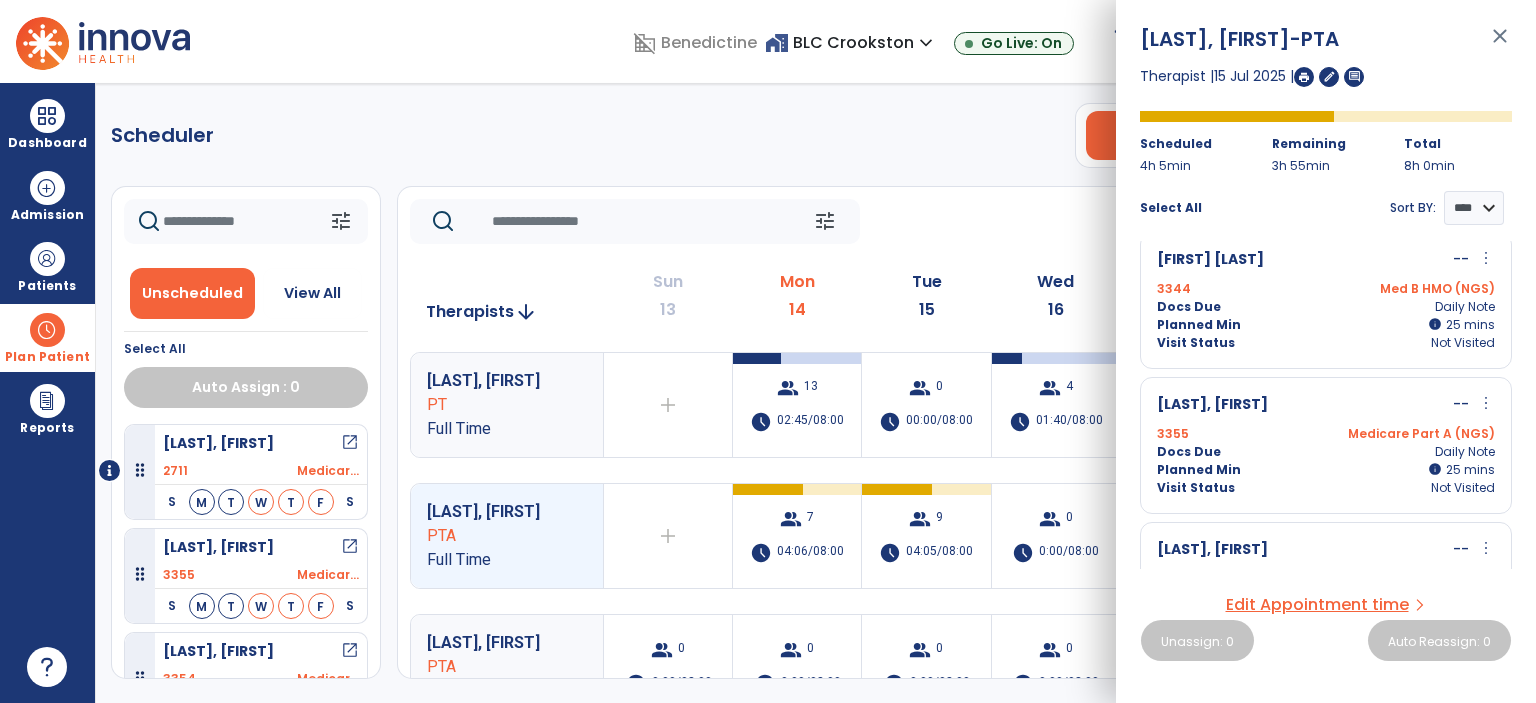 scroll, scrollTop: 595, scrollLeft: 0, axis: vertical 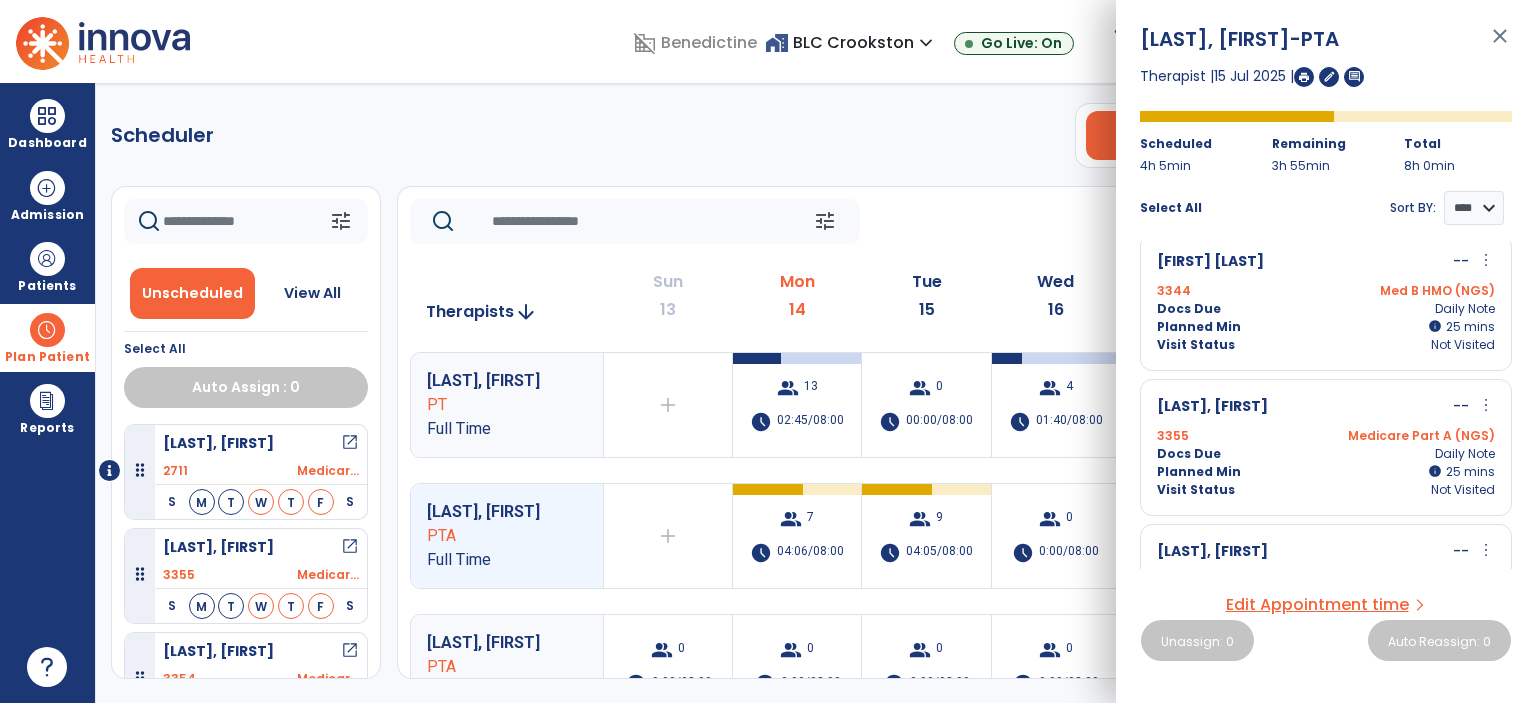 click on "close" at bounding box center [1500, 45] 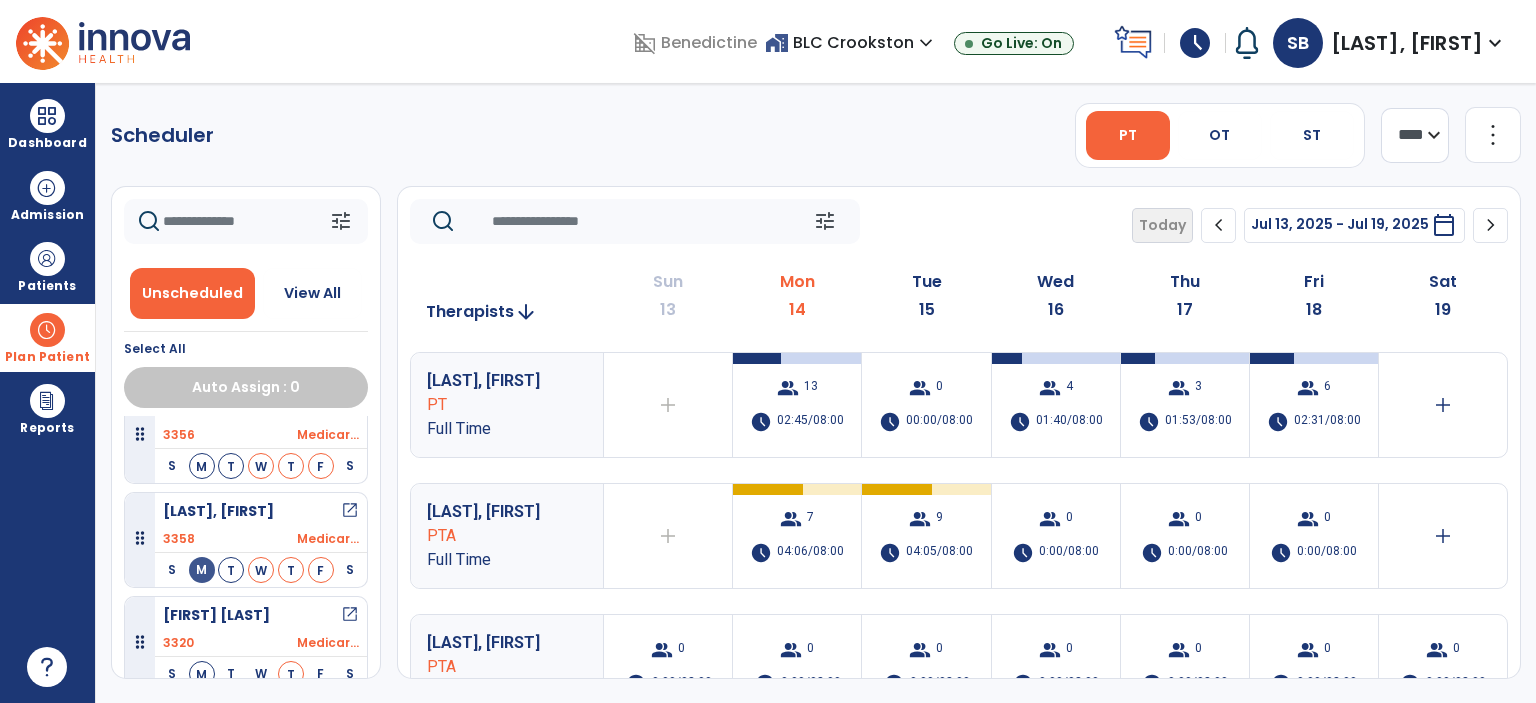scroll, scrollTop: 0, scrollLeft: 0, axis: both 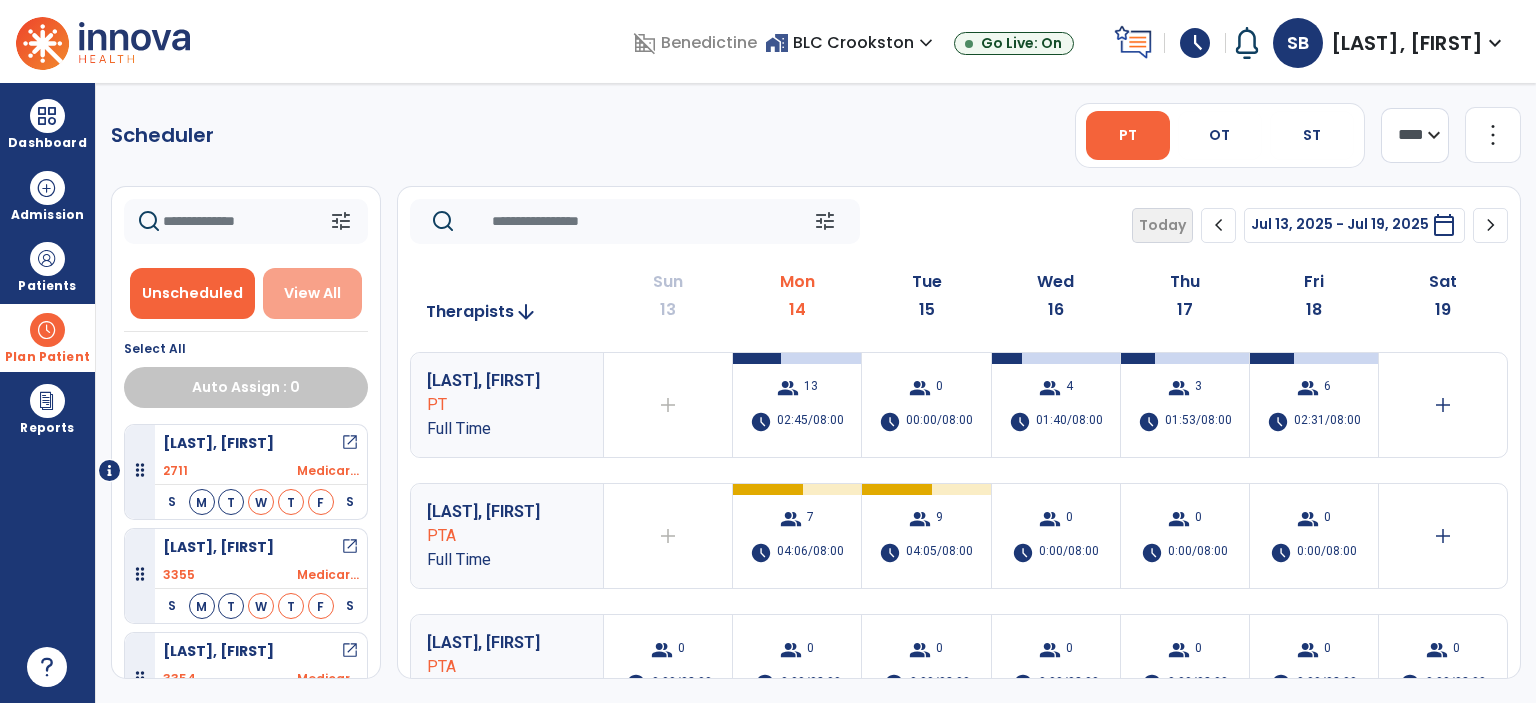click on "View All" at bounding box center (313, 293) 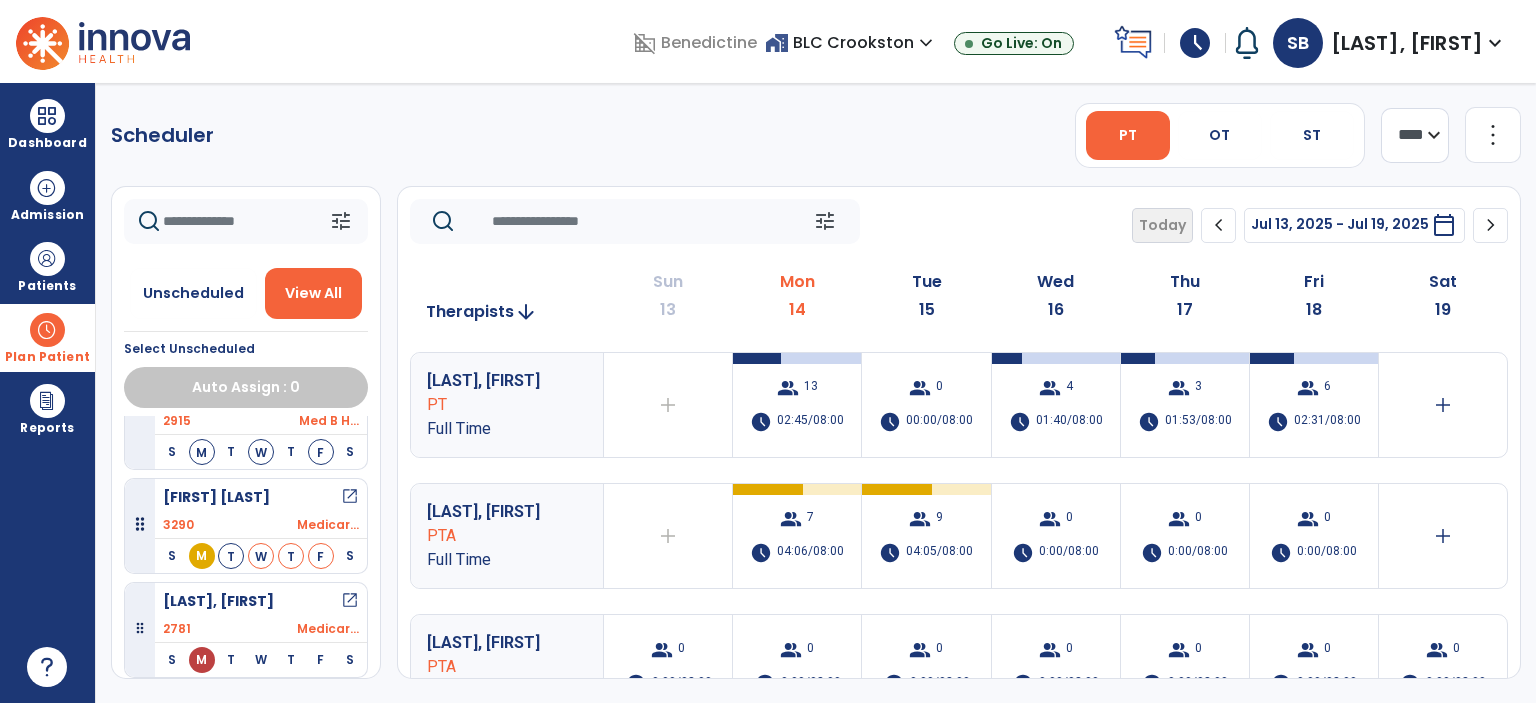 scroll, scrollTop: 802, scrollLeft: 0, axis: vertical 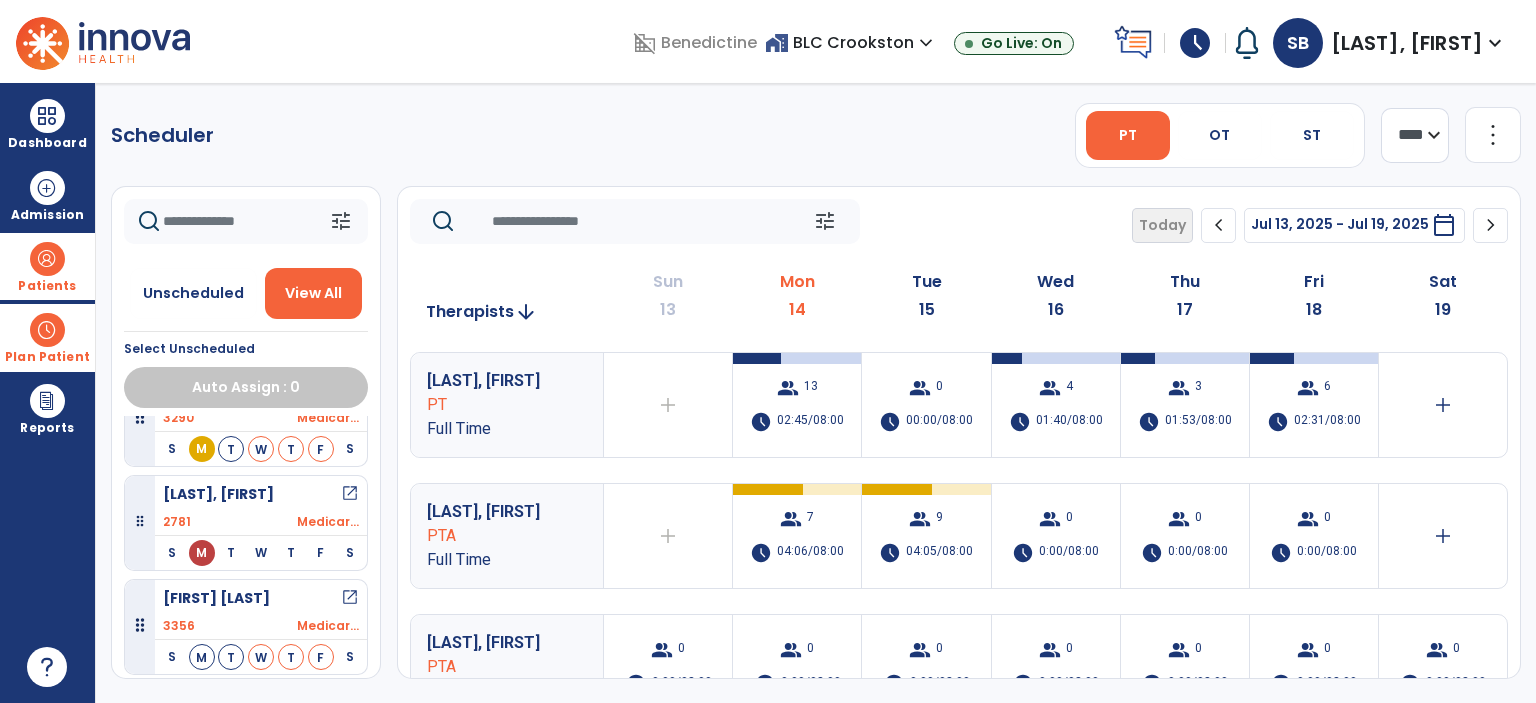 click on "Patients" at bounding box center (47, 286) 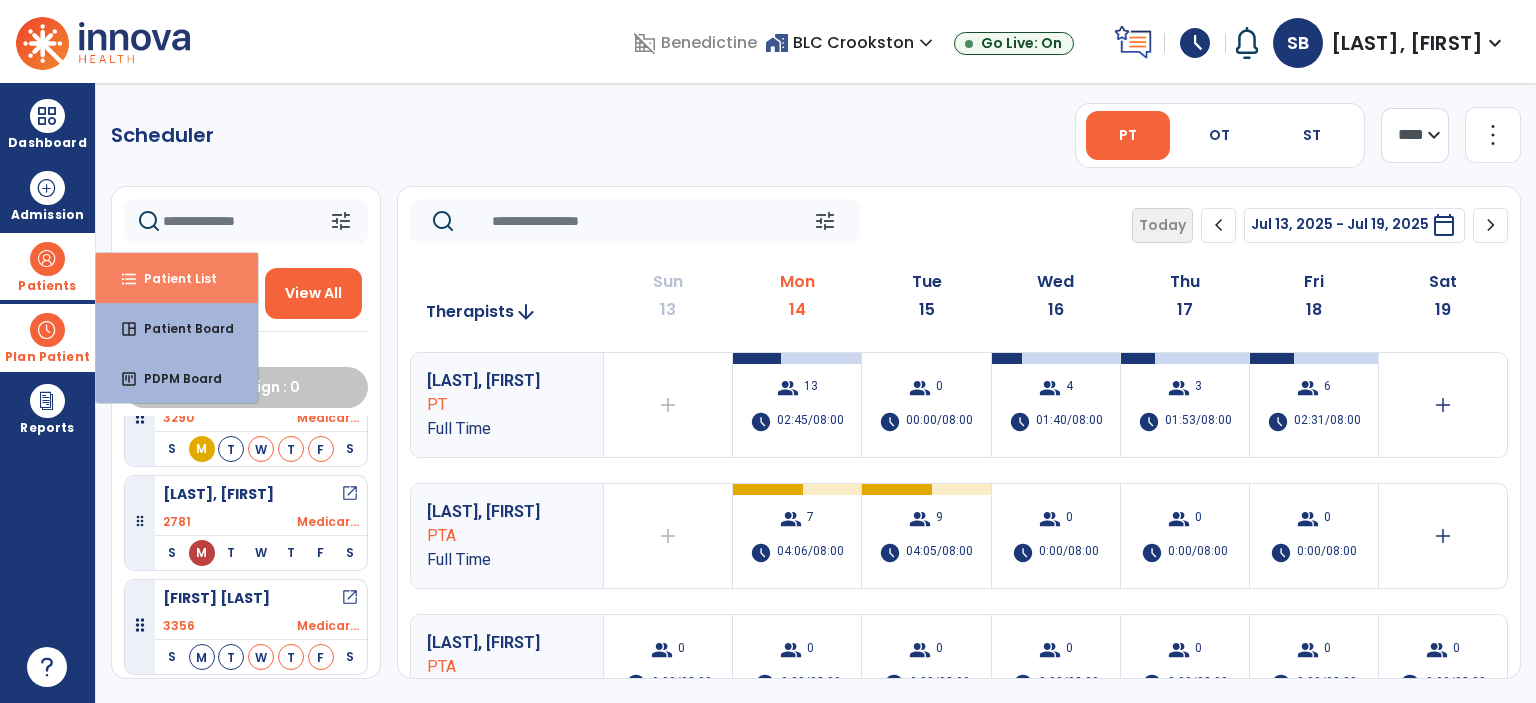 click on "format_list_bulleted  Patient List" at bounding box center (177, 278) 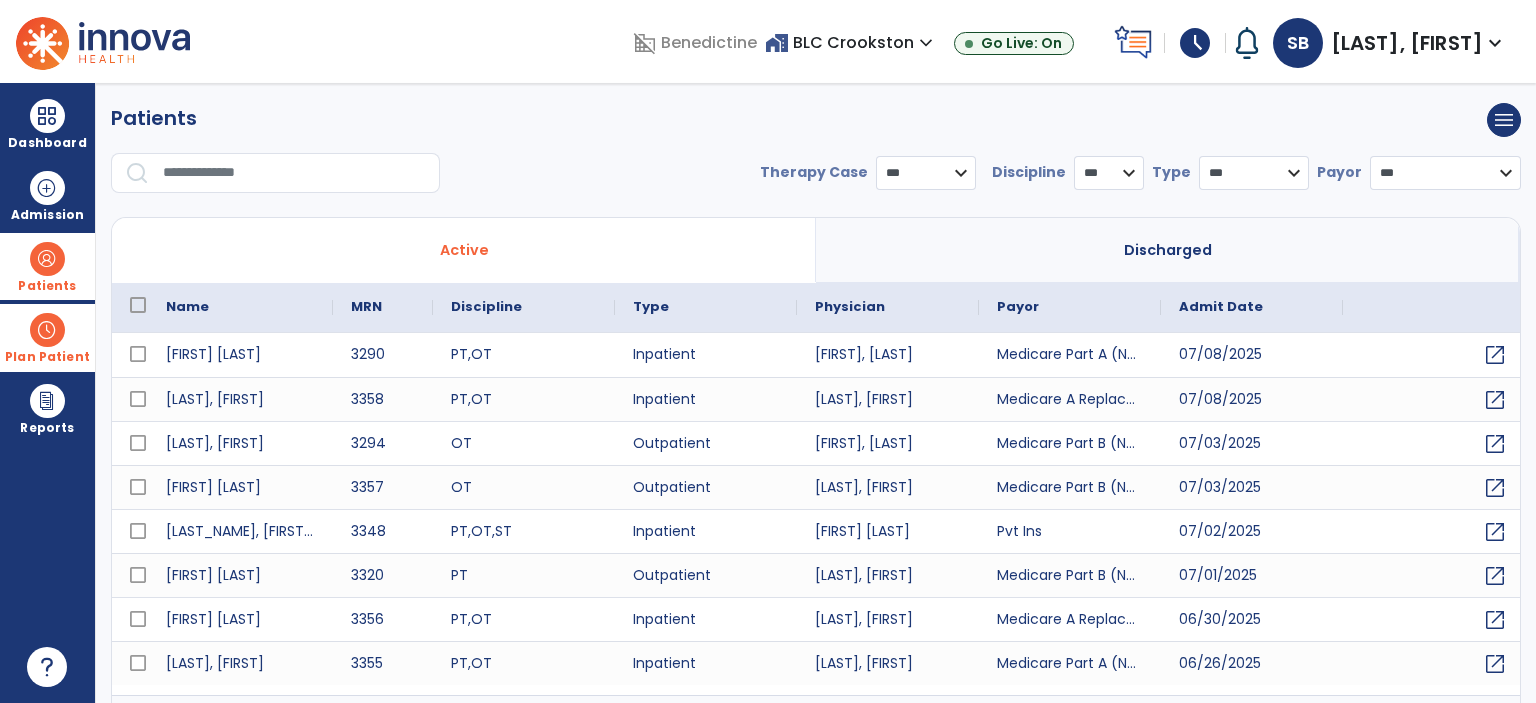 select on "***" 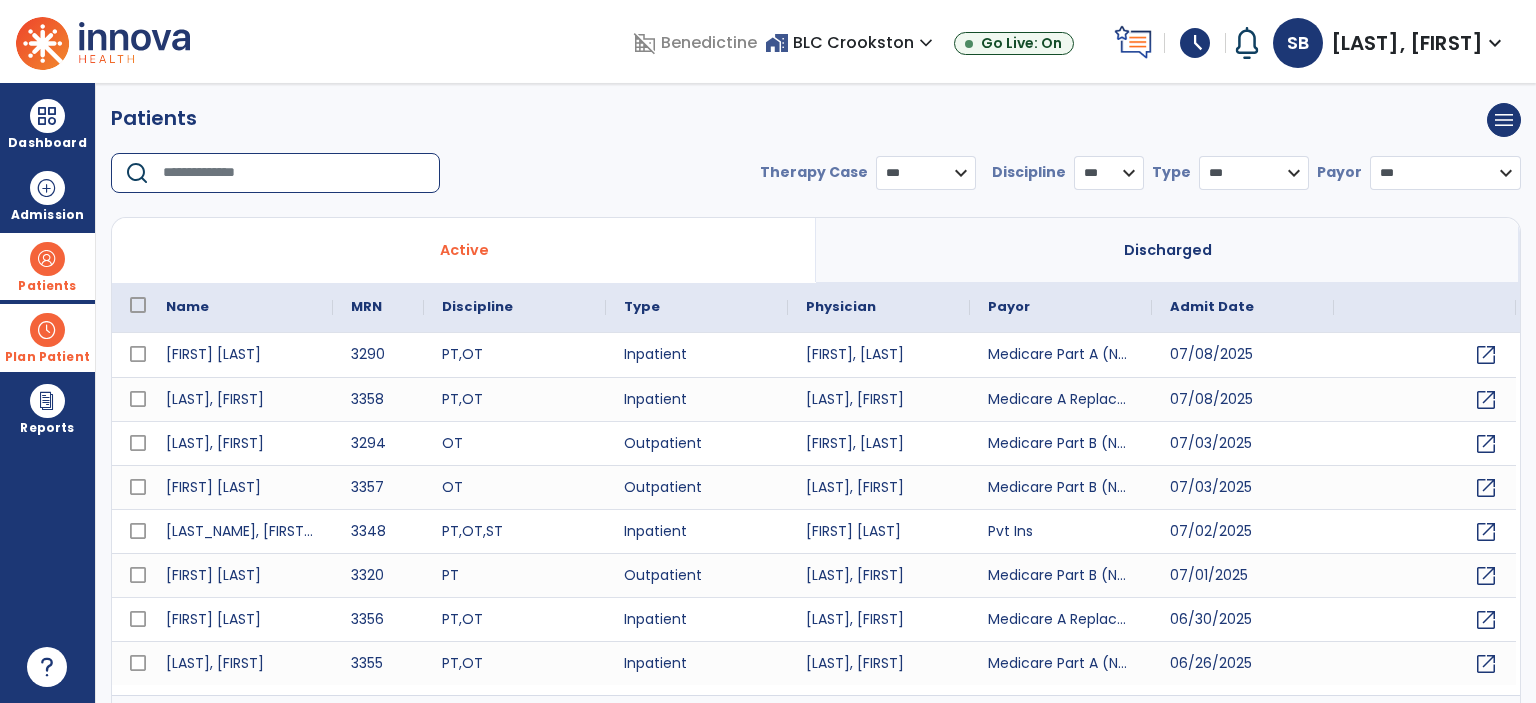 click at bounding box center (294, 173) 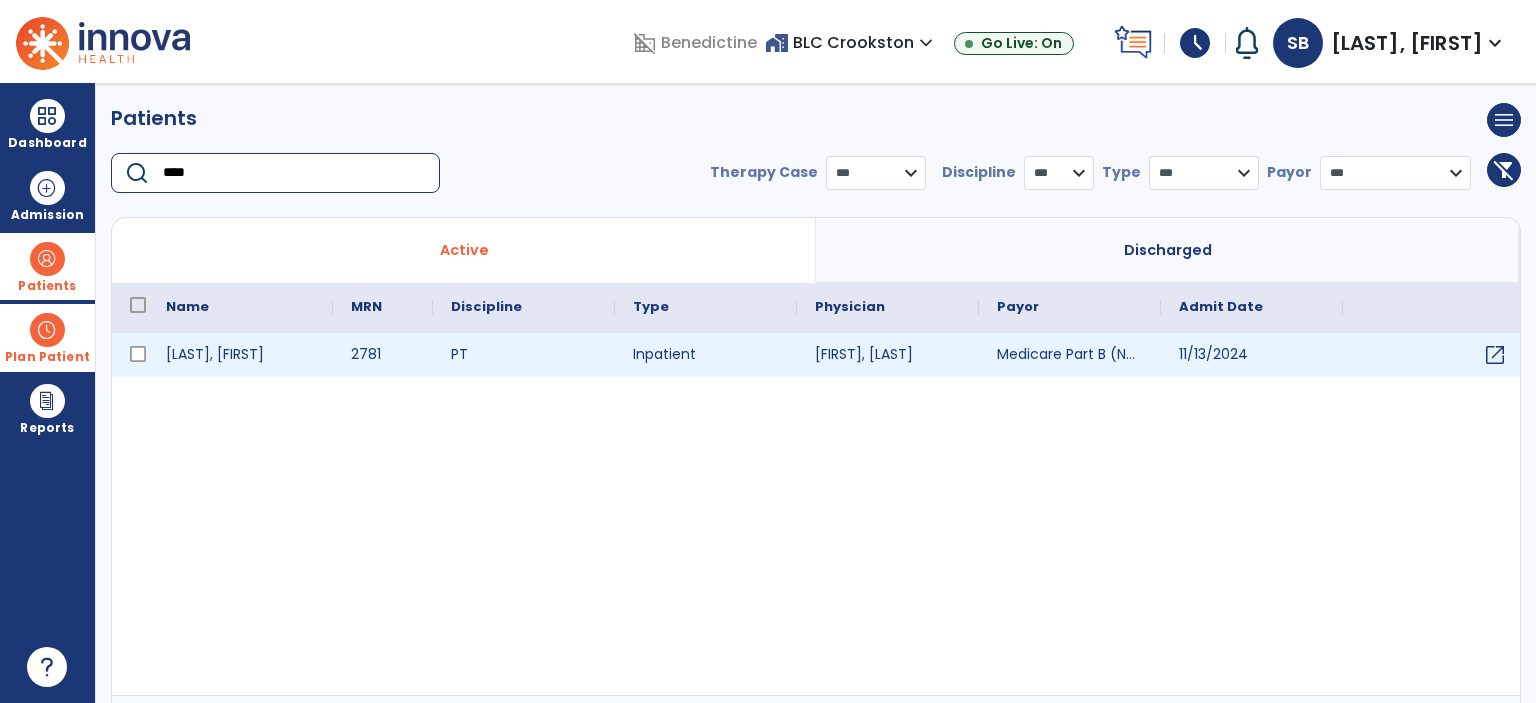 type on "****" 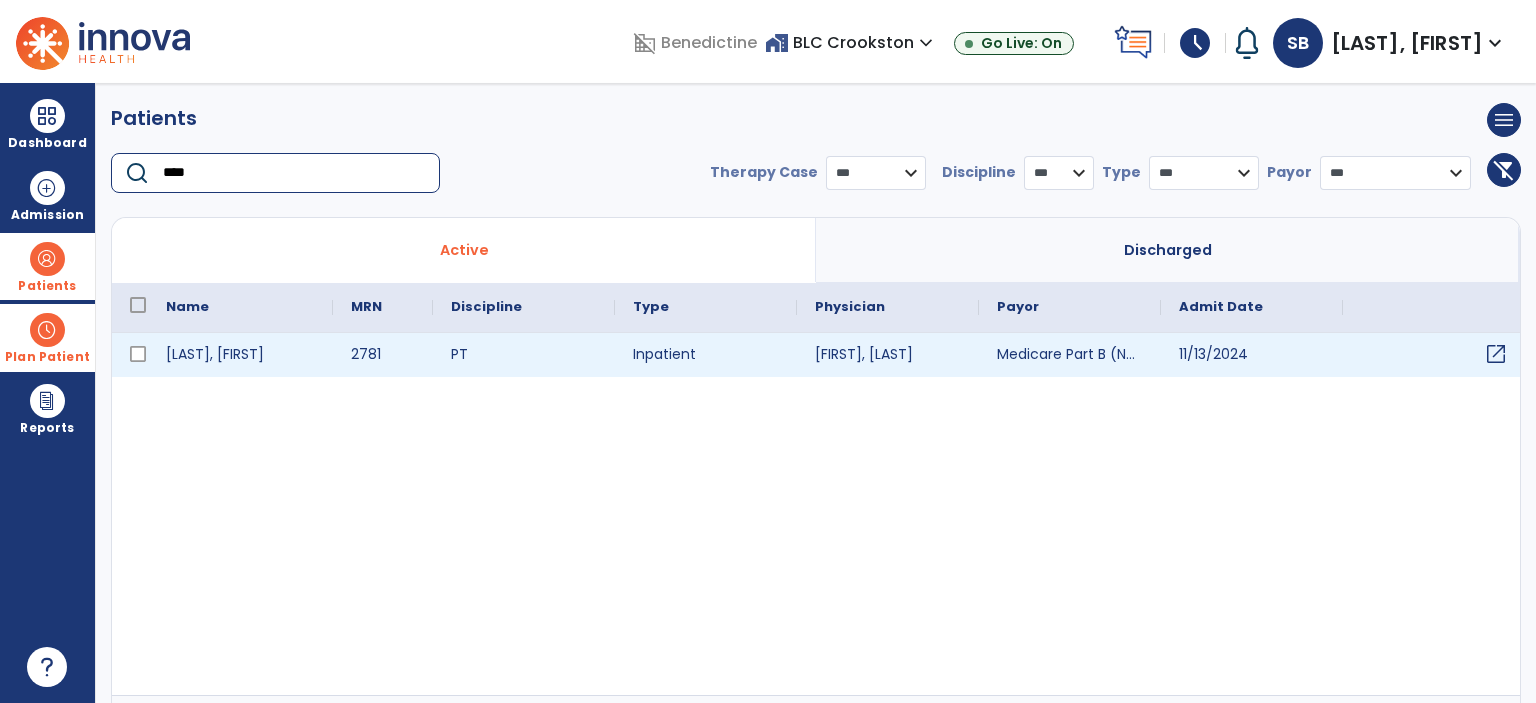 click on "open_in_new" at bounding box center [1496, 354] 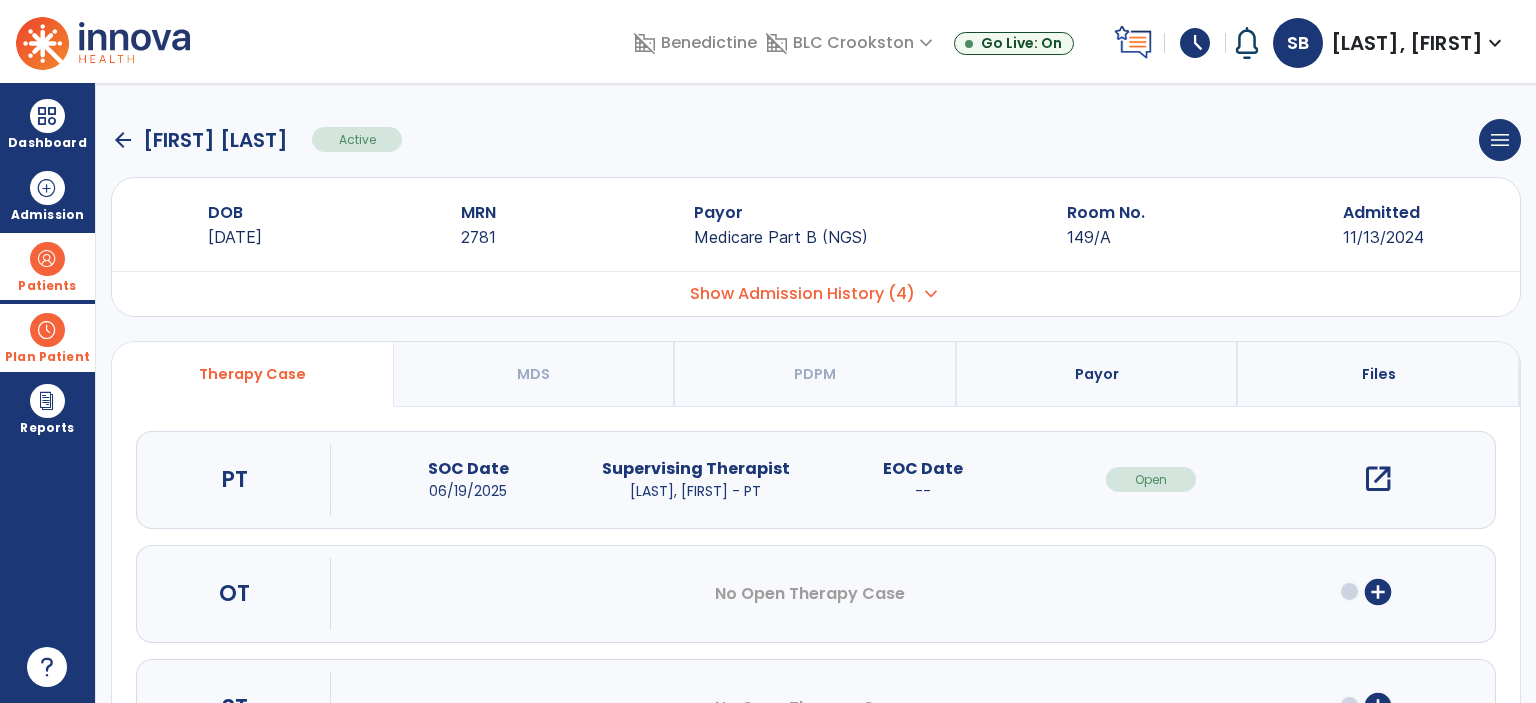 click on "open_in_new" at bounding box center [1378, 479] 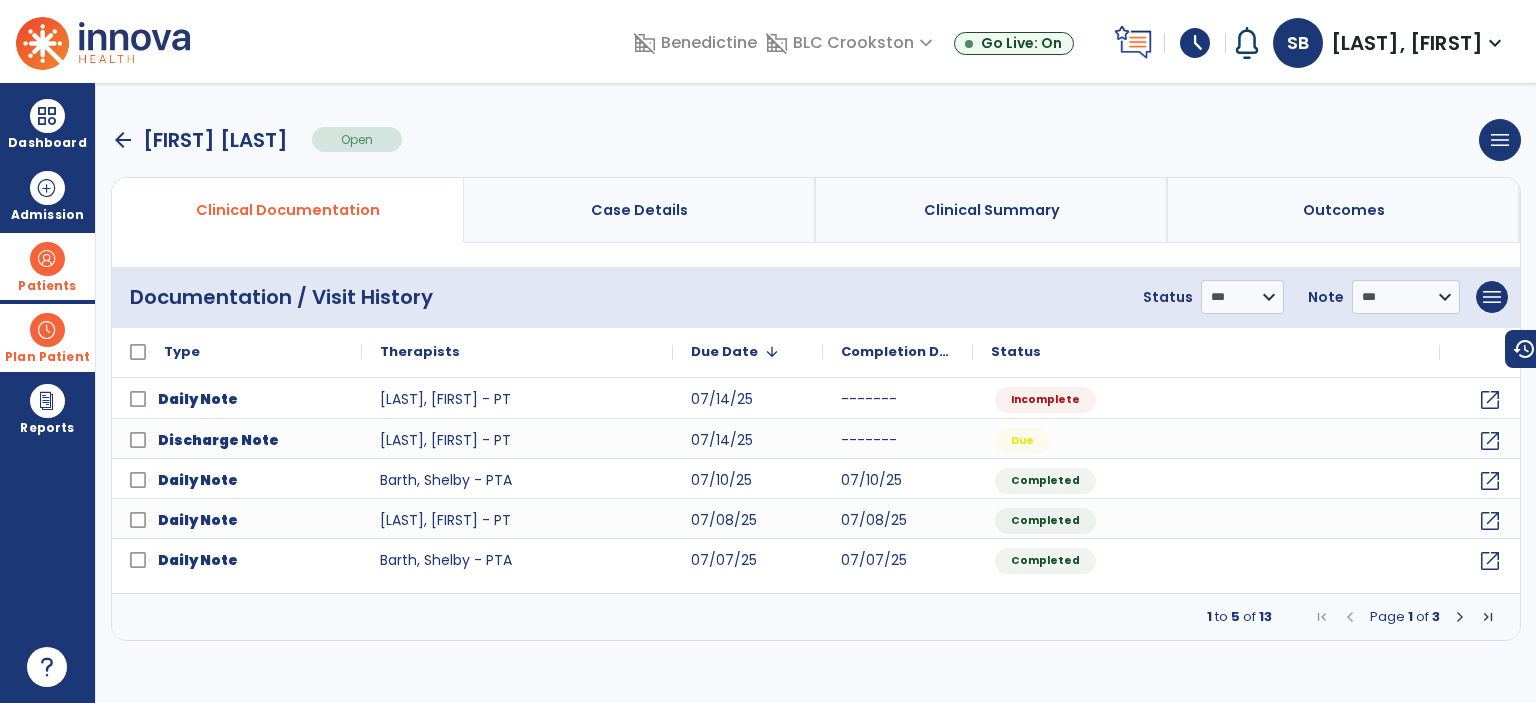 click on "arrow_back" at bounding box center (123, 140) 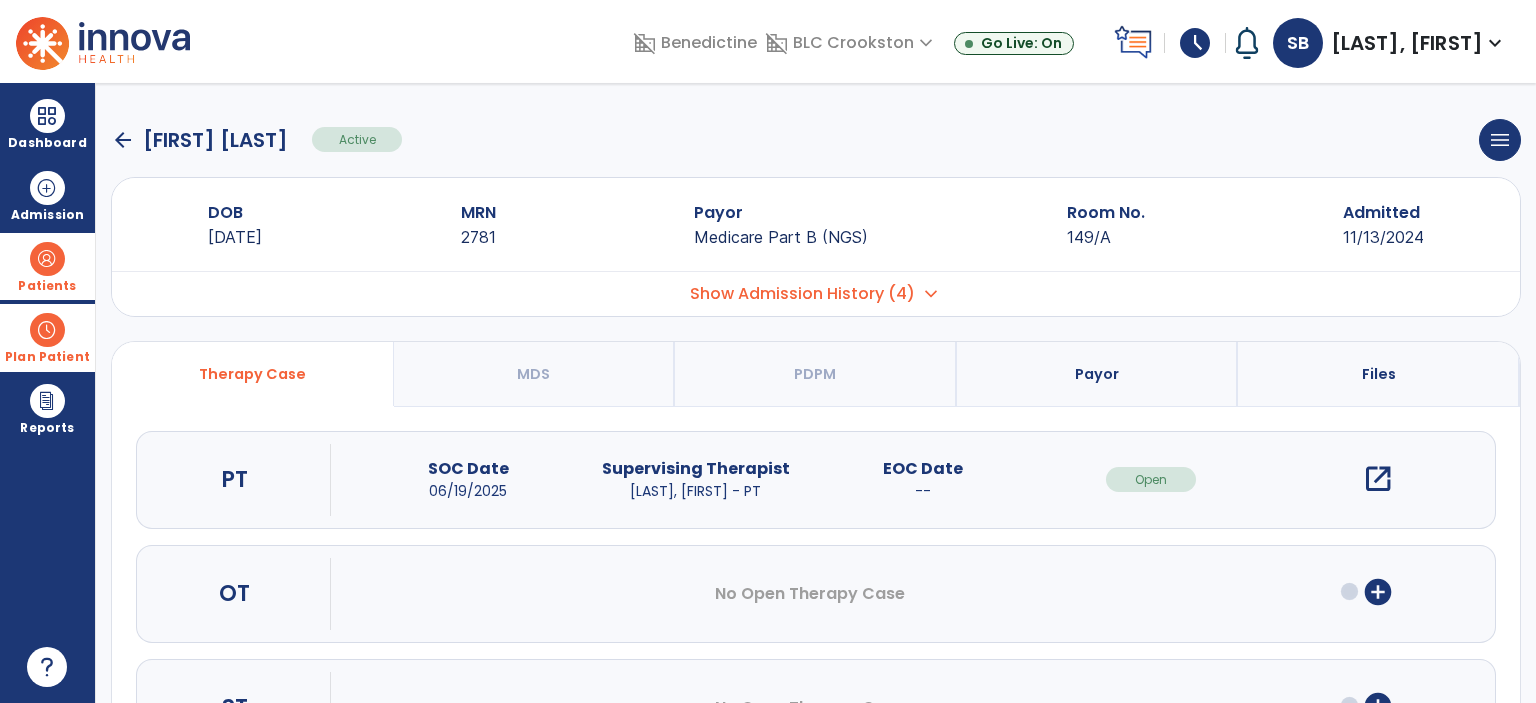 click on "arrow_back" 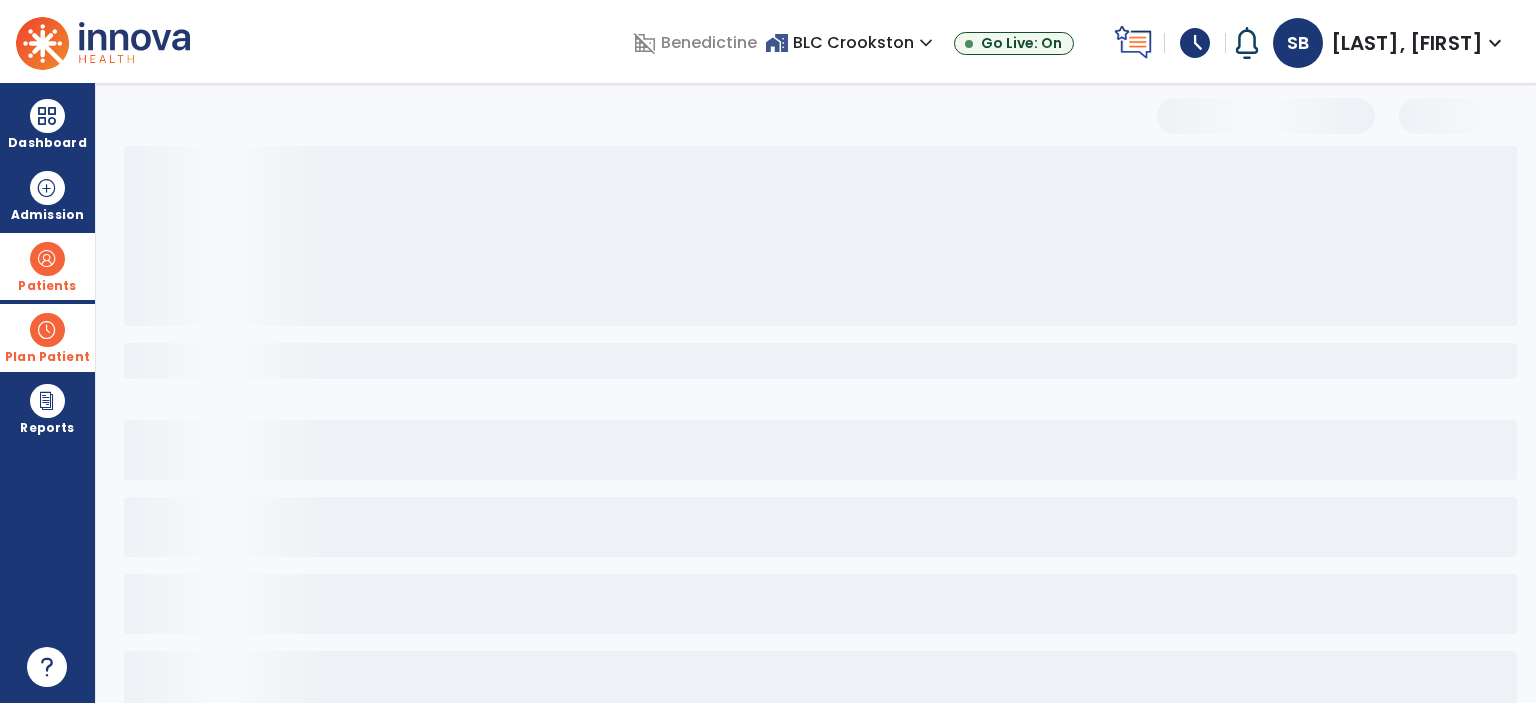 select on "***" 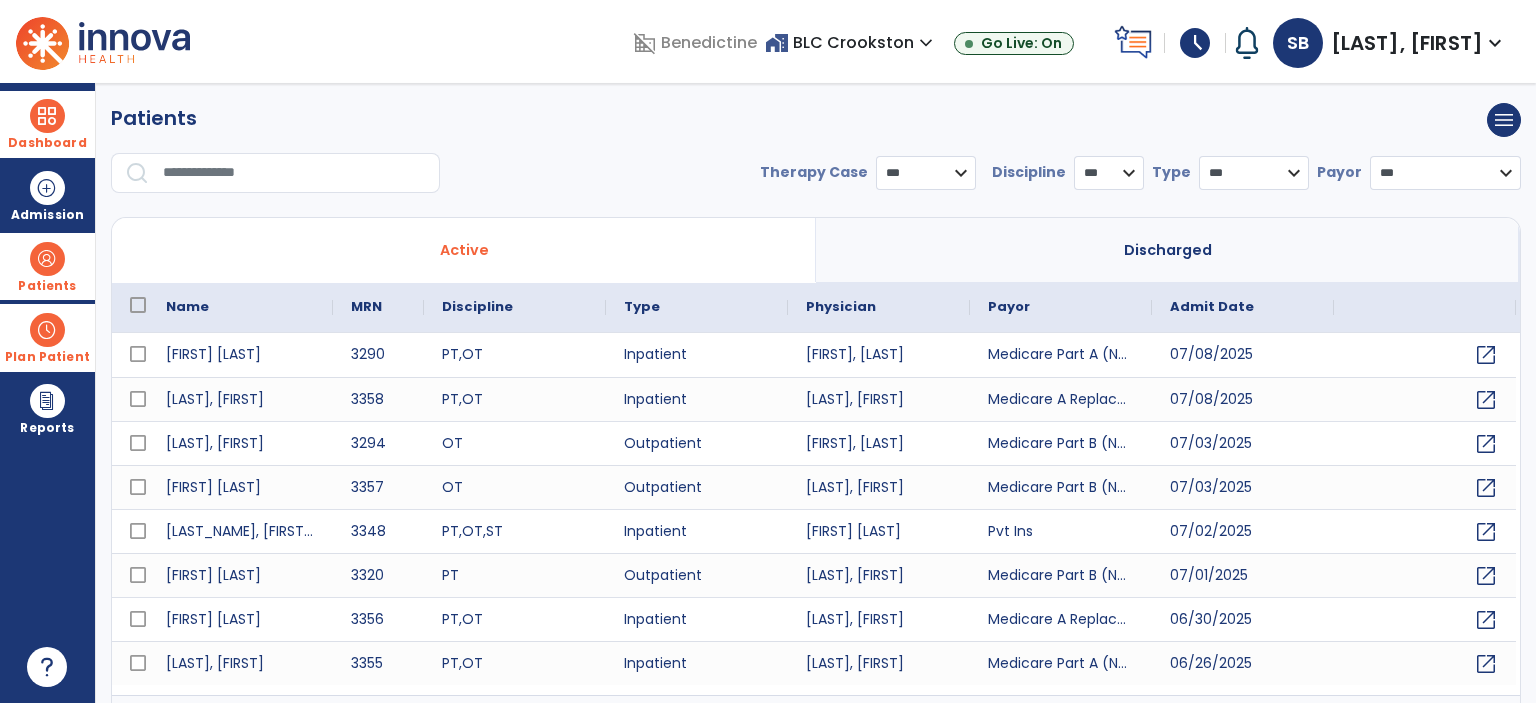 click at bounding box center (47, 116) 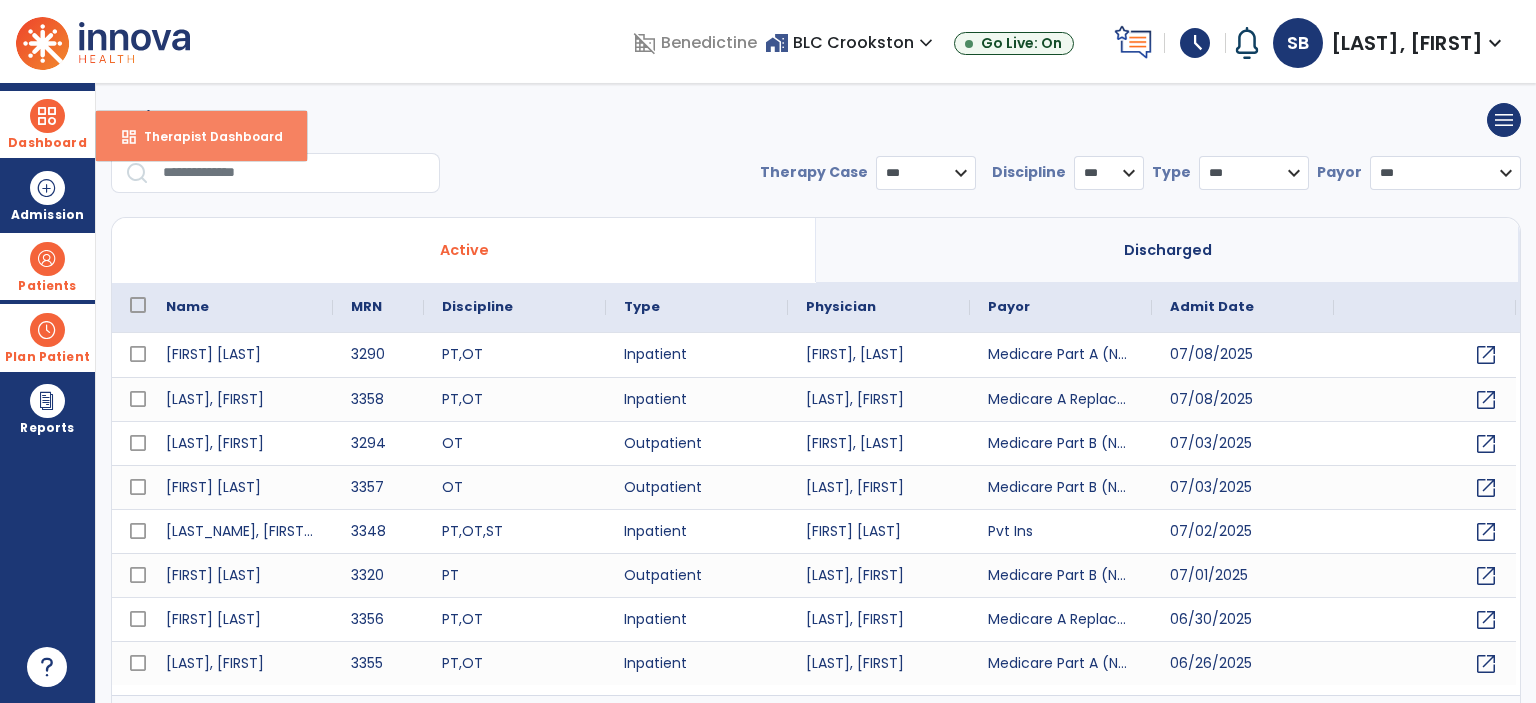 click on "Therapist Dashboard" at bounding box center (205, 136) 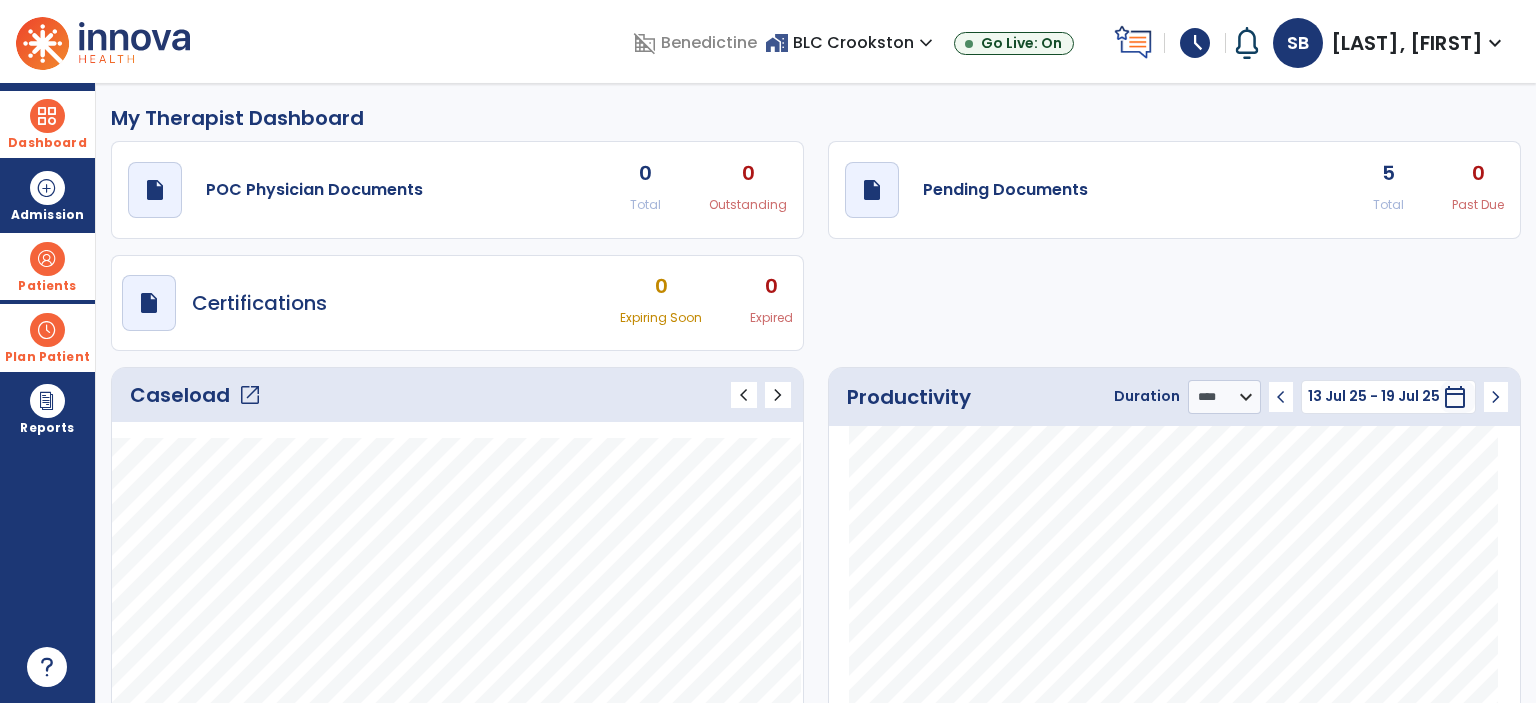 click at bounding box center [47, 330] 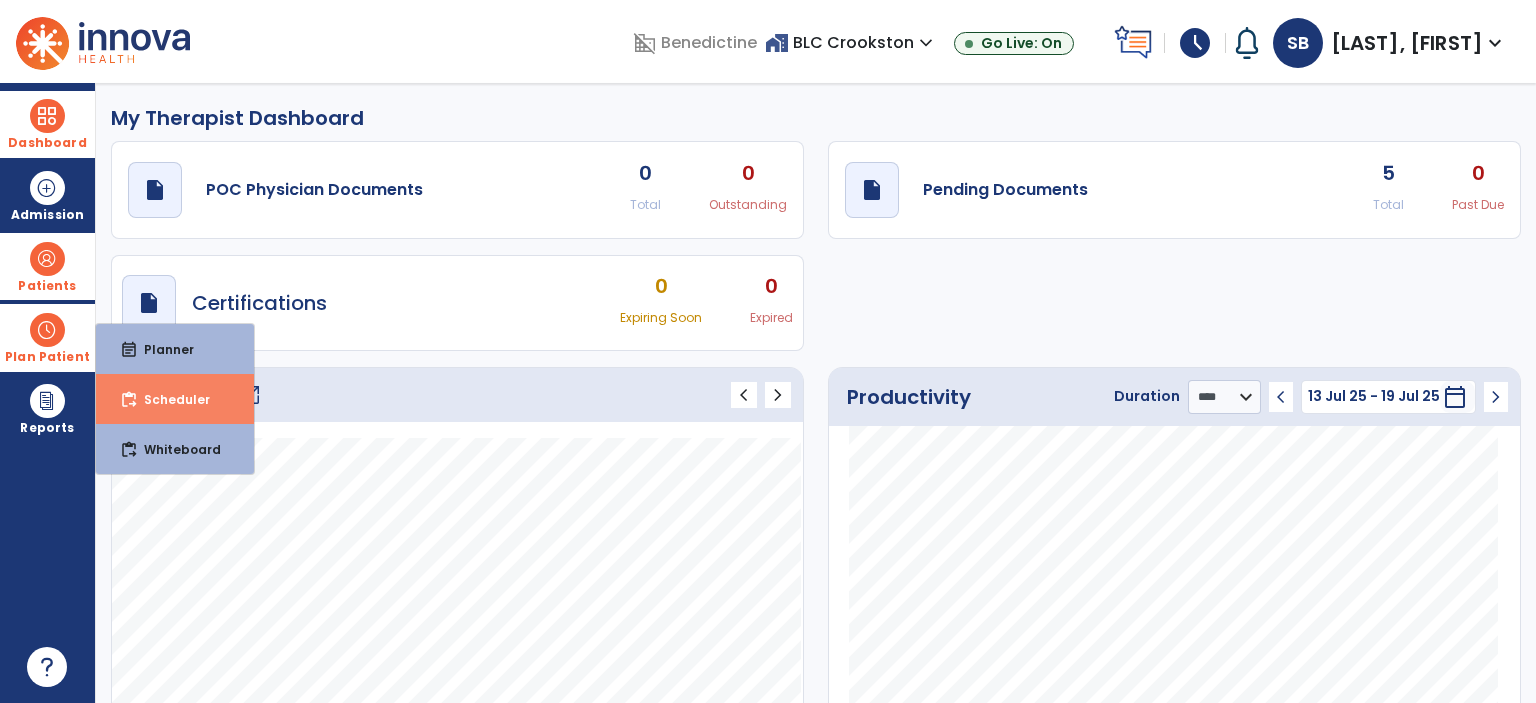click on "content_paste_go  Scheduler" at bounding box center [175, 399] 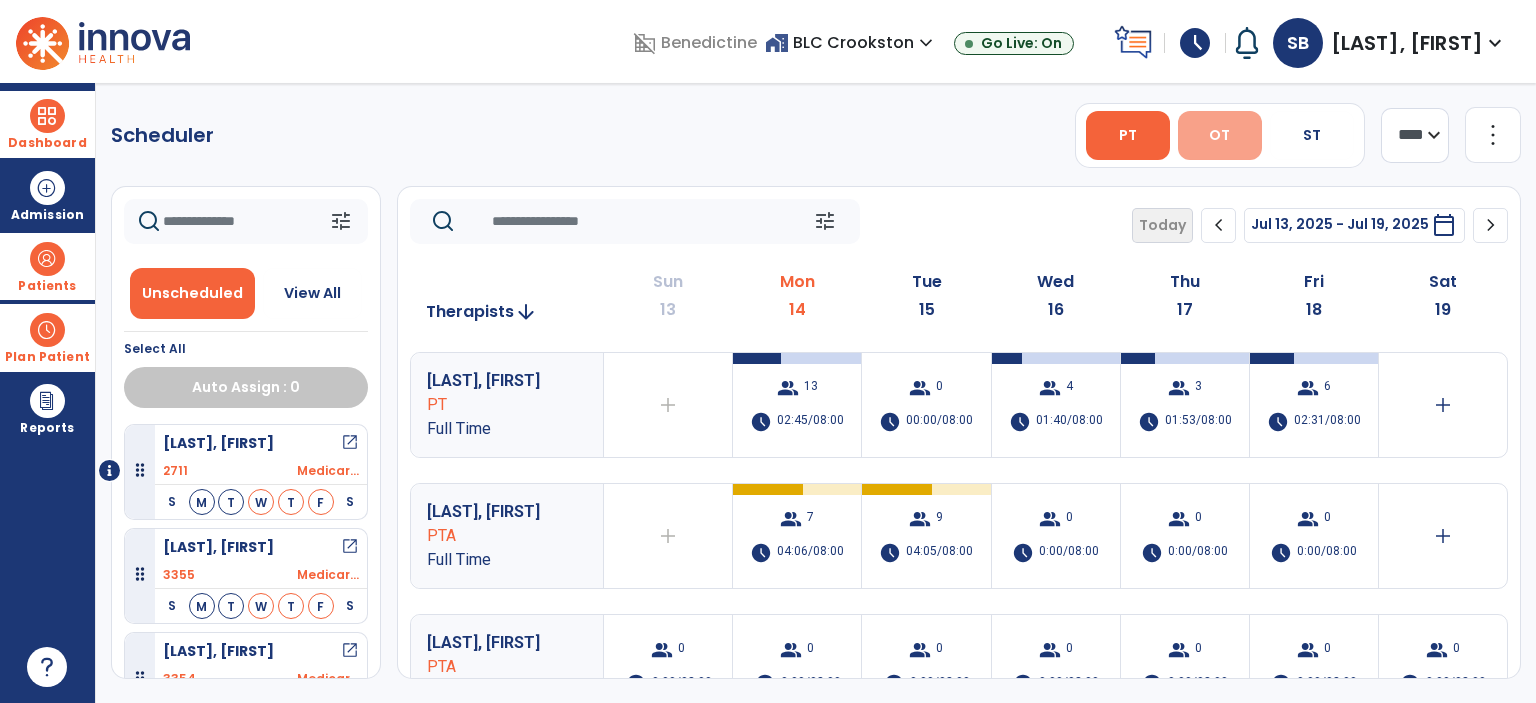 click on "OT" at bounding box center (1220, 135) 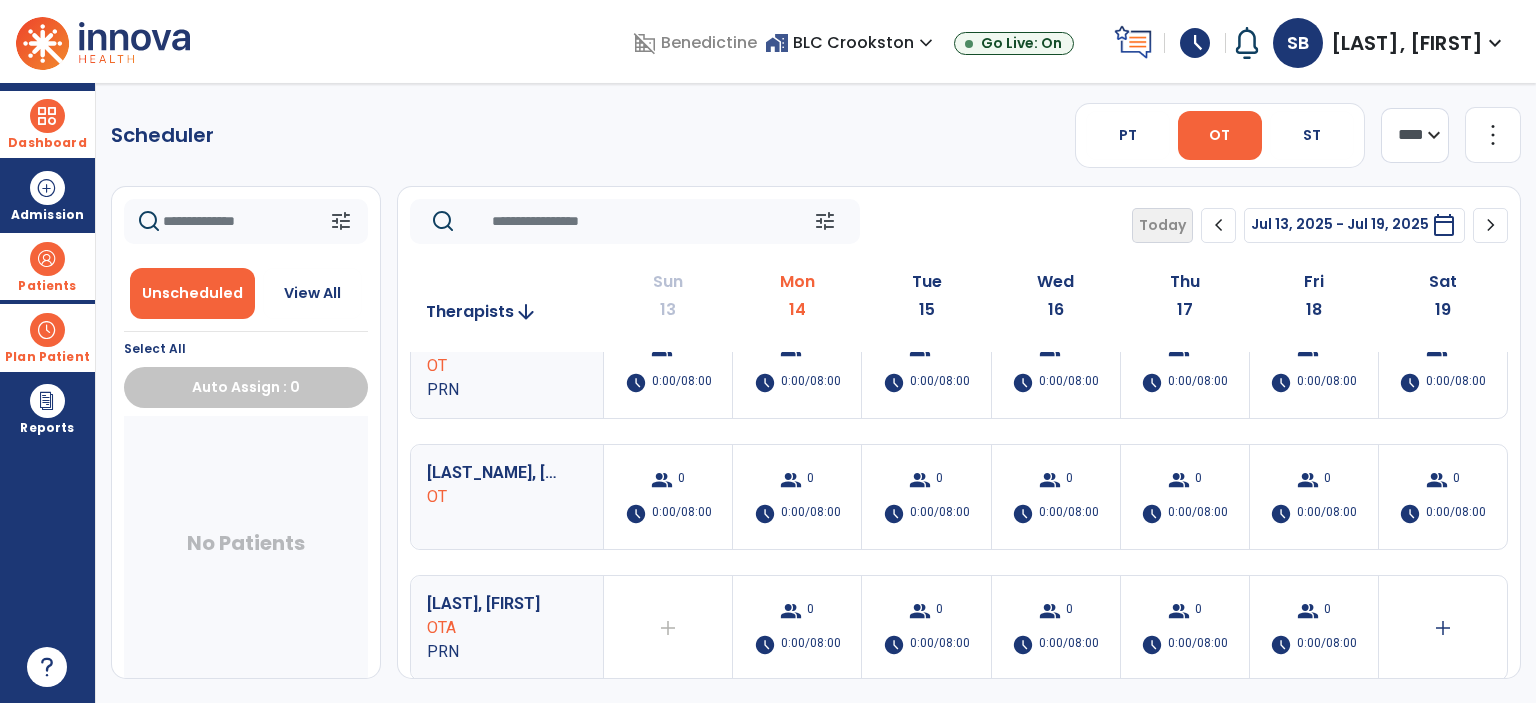 scroll, scrollTop: 0, scrollLeft: 0, axis: both 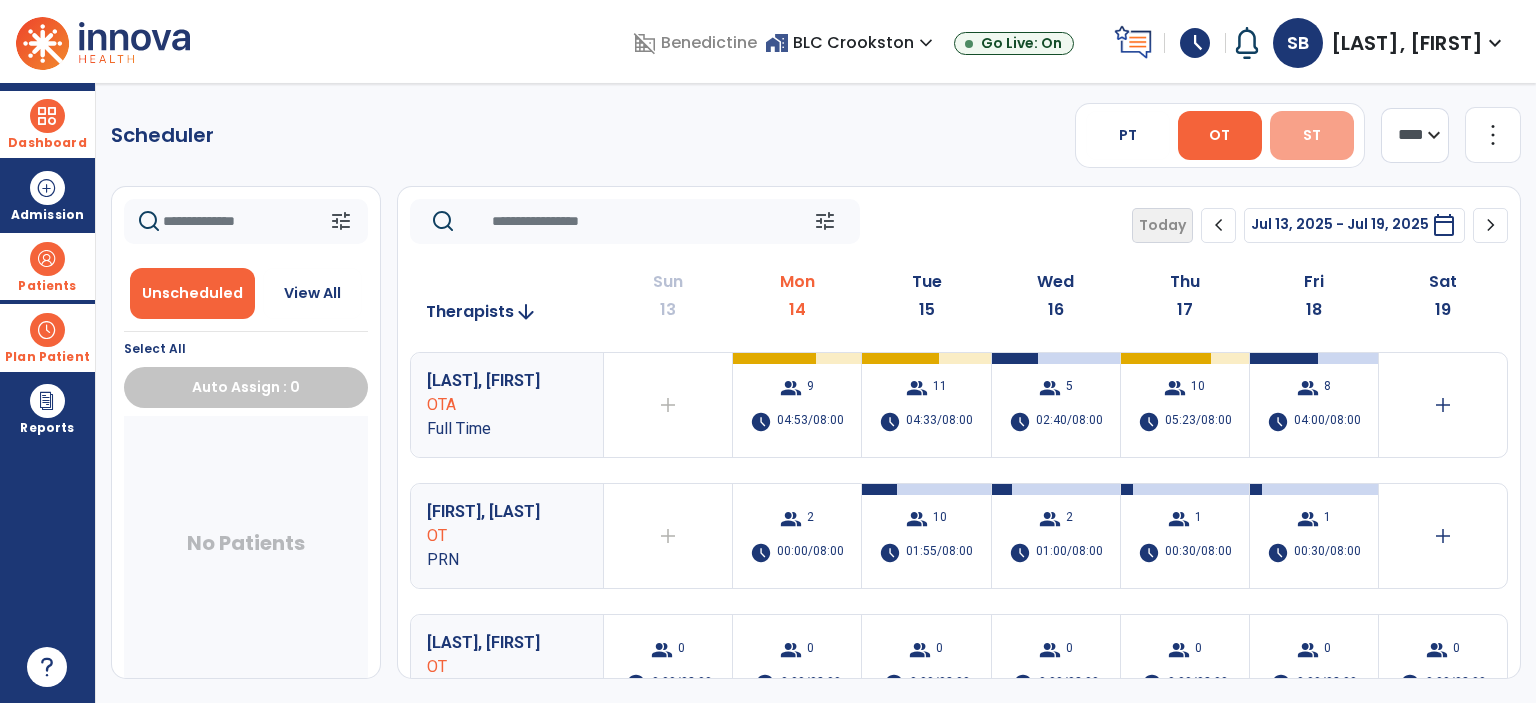 click on "ST" at bounding box center [1312, 135] 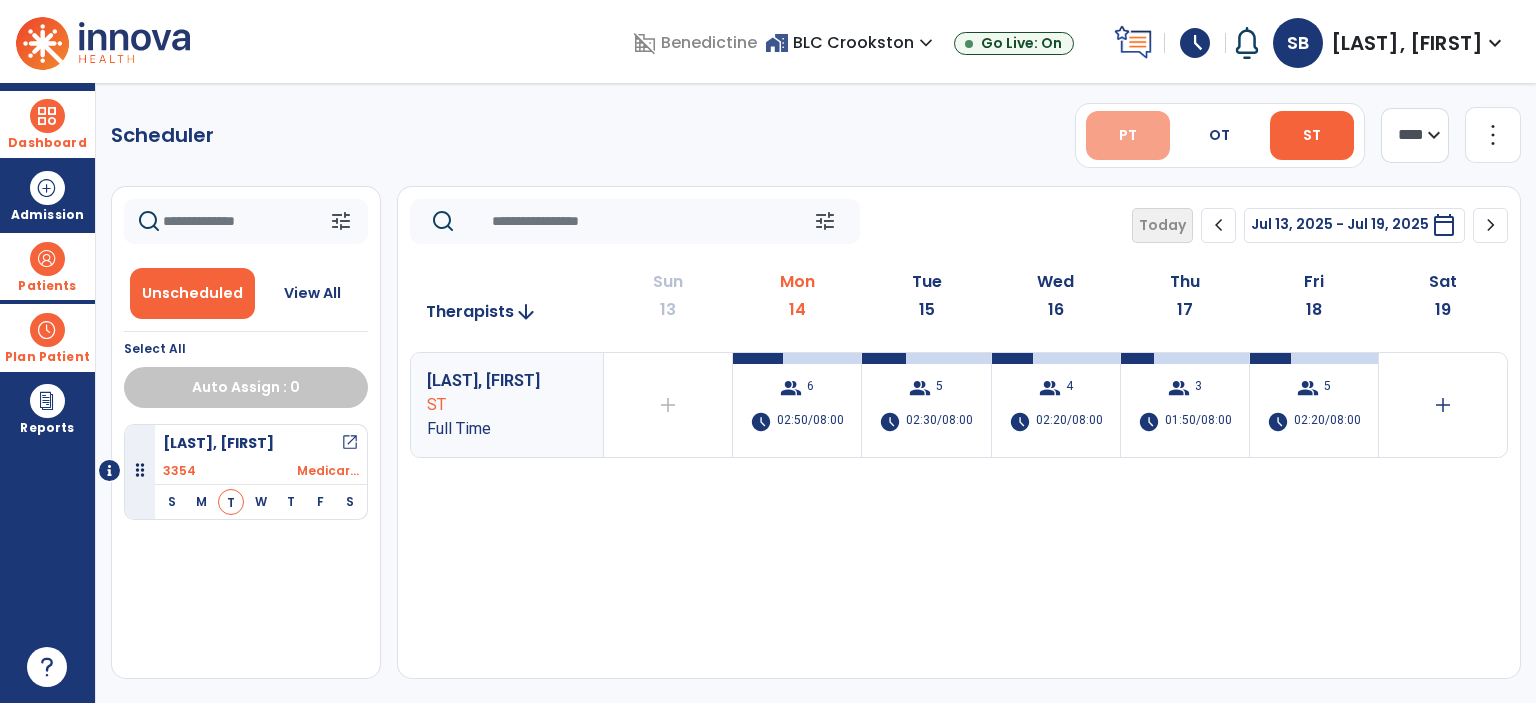 click on "PT" at bounding box center (1128, 135) 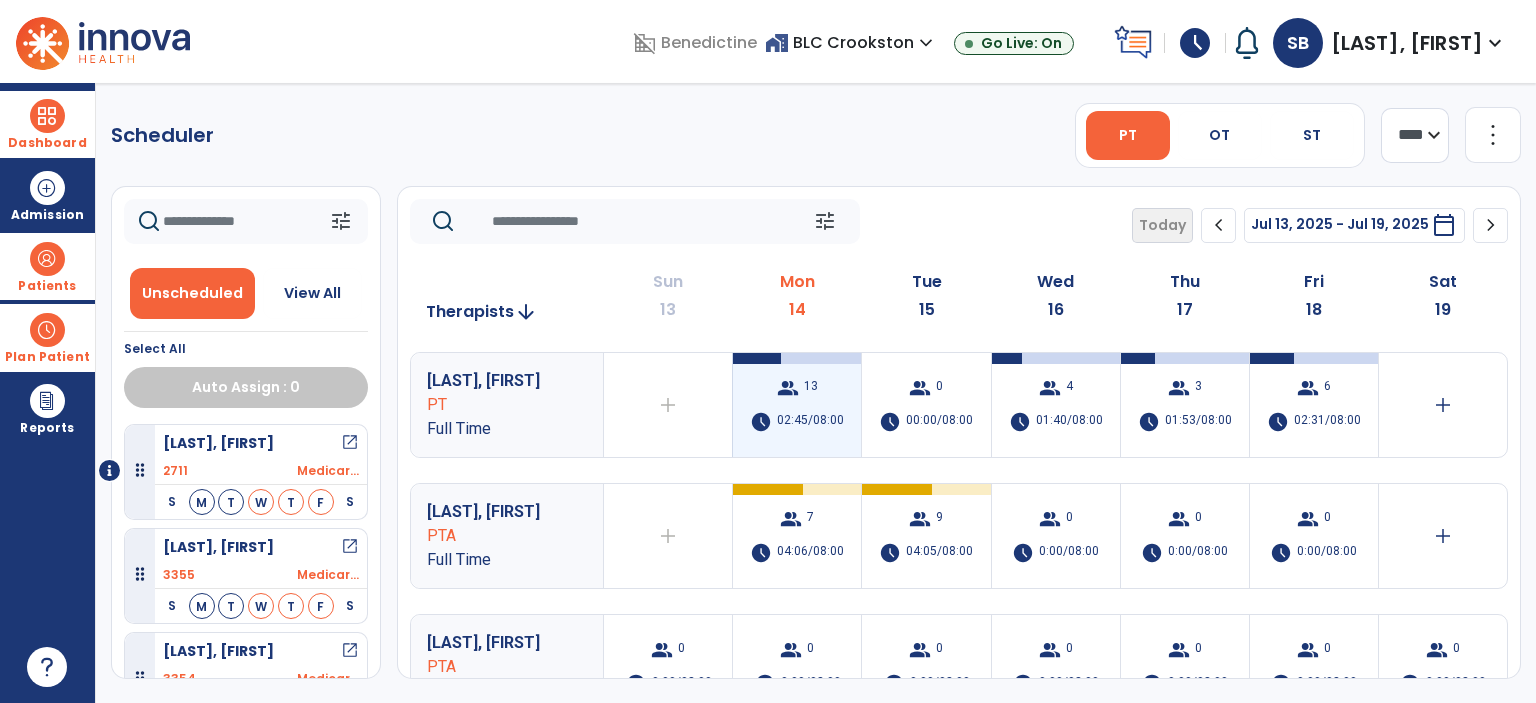 click on "group 13 schedule 02:45/08:00" at bounding box center (797, 405) 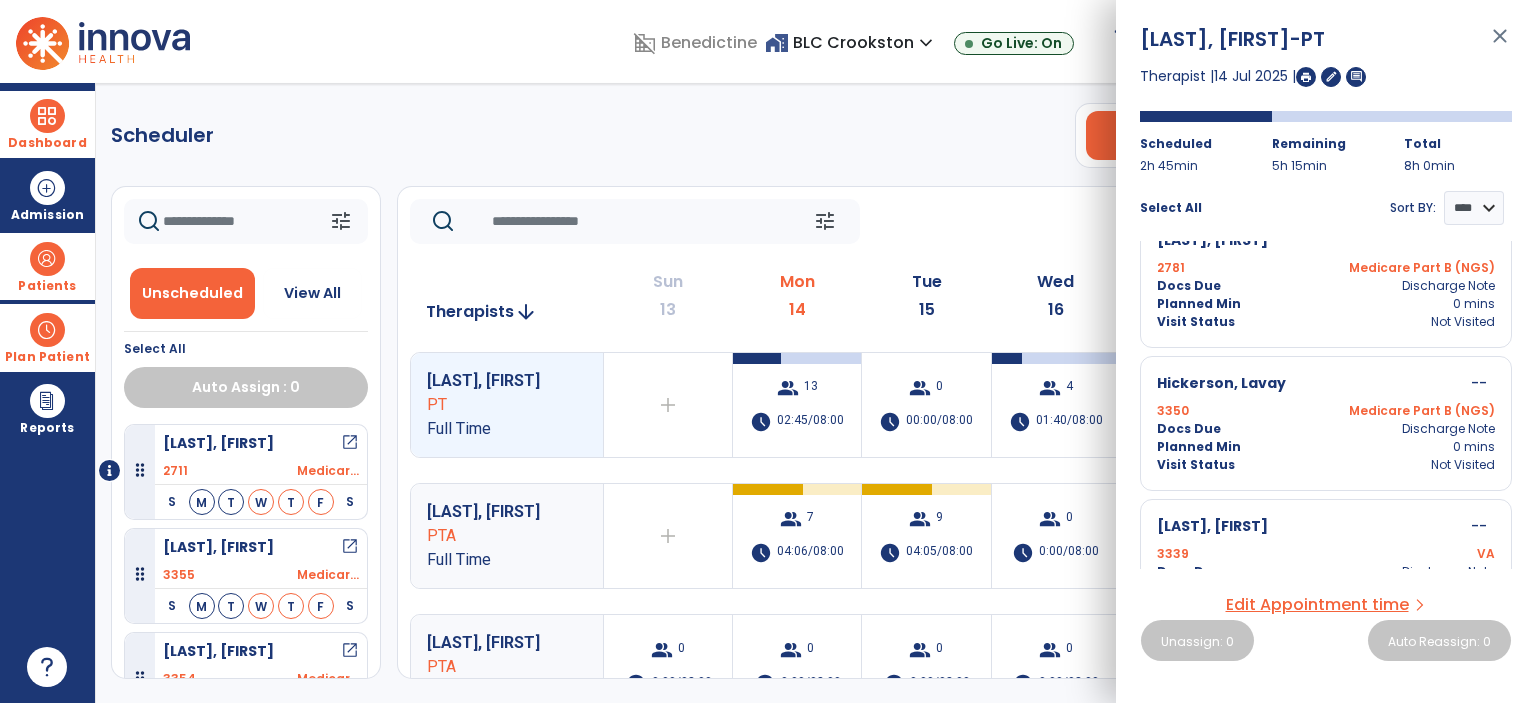 scroll, scrollTop: 1540, scrollLeft: 0, axis: vertical 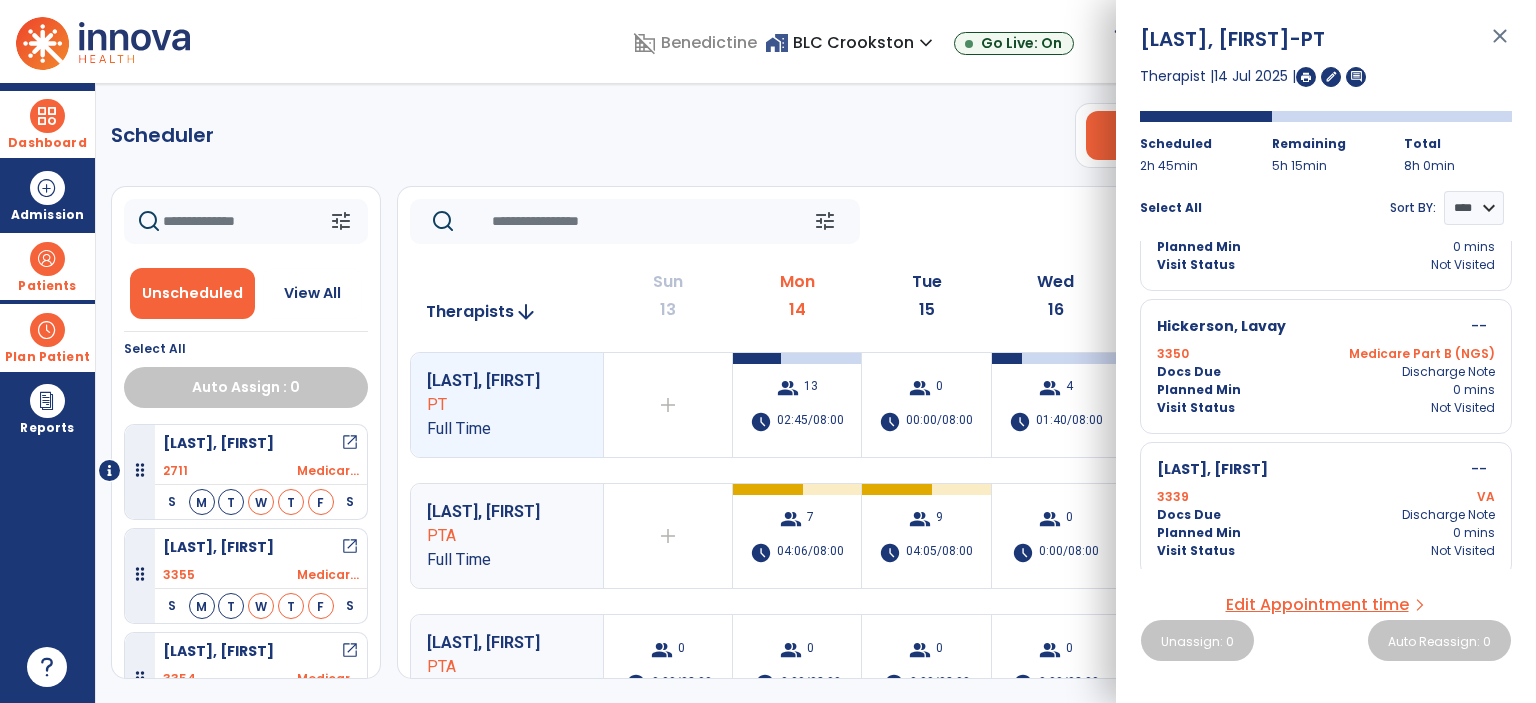 click on "close" at bounding box center [1500, 45] 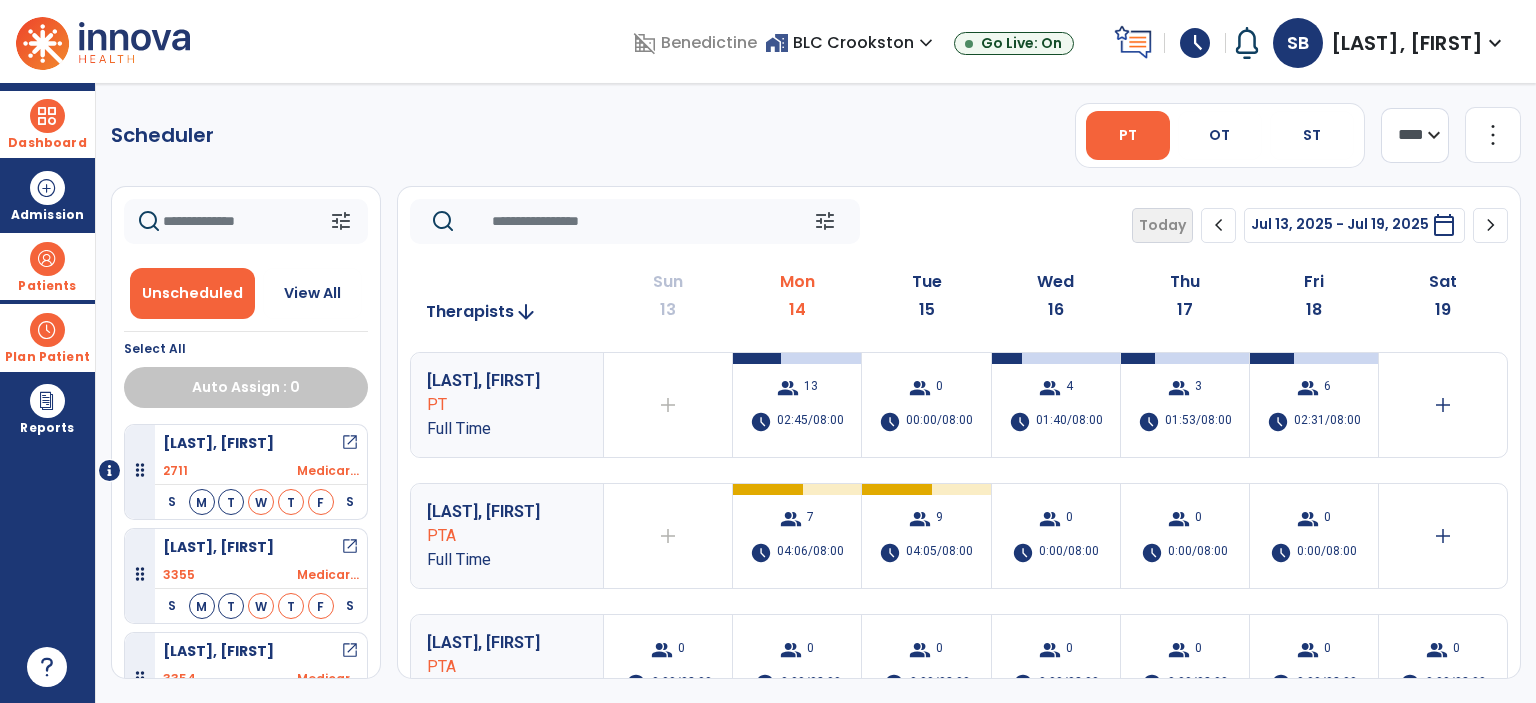 click at bounding box center (47, 116) 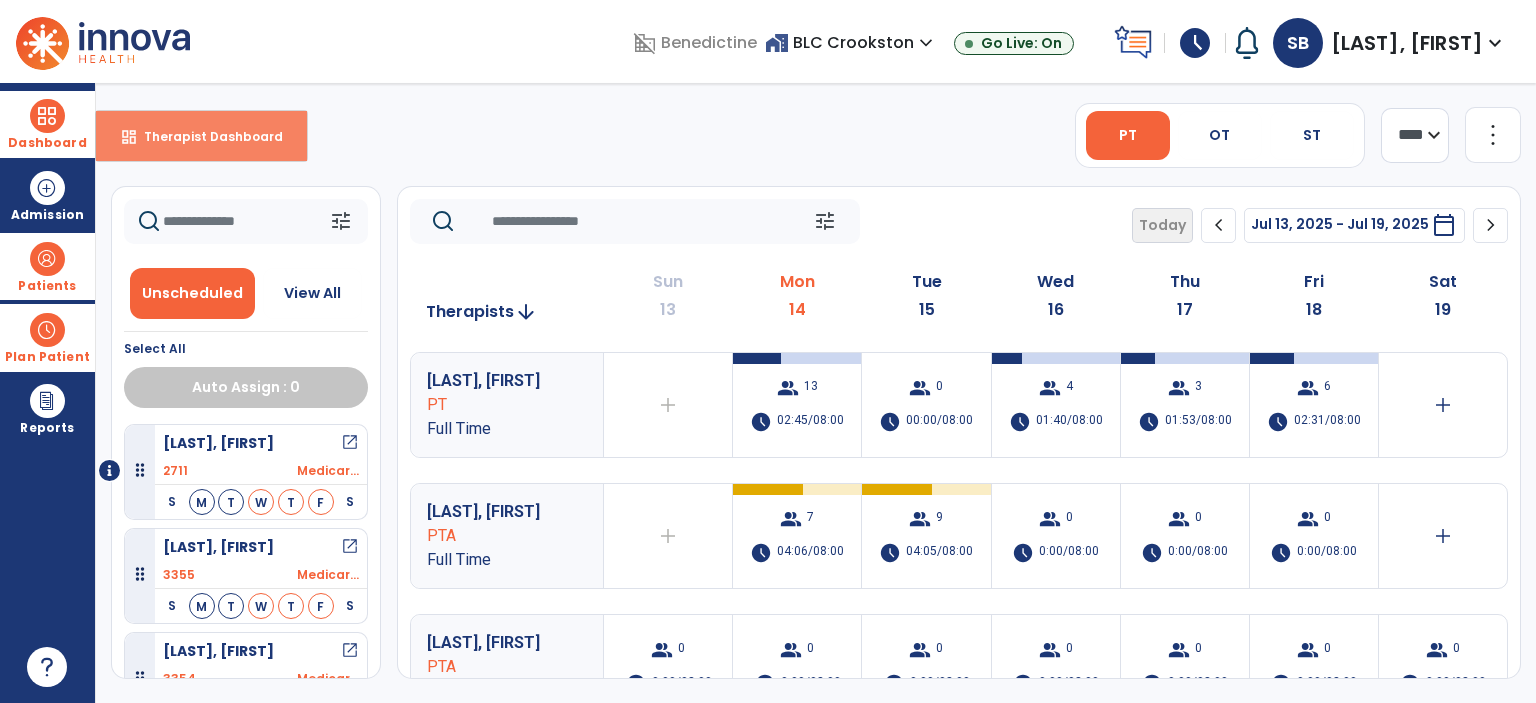 click on "dashboard  Therapist Dashboard" at bounding box center (201, 136) 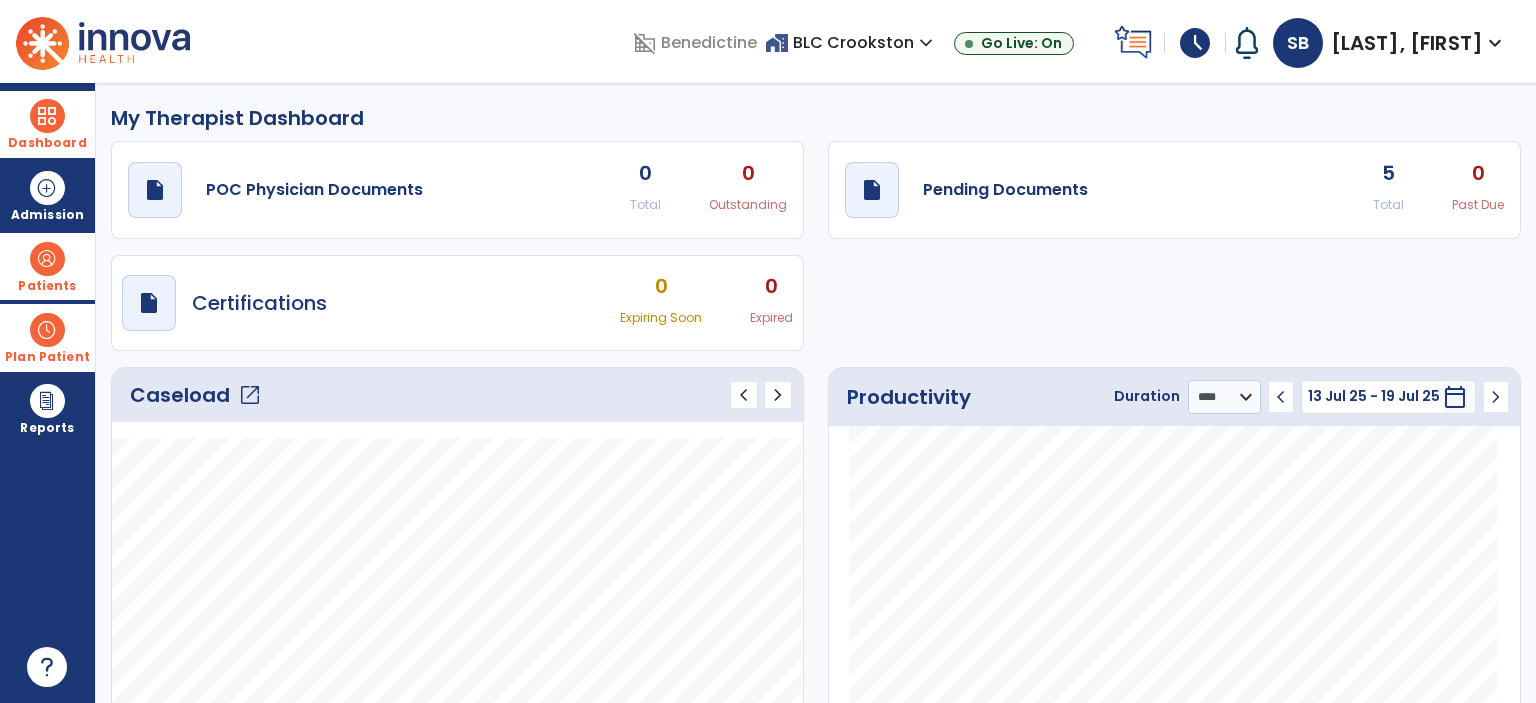 click on "open_in_new" 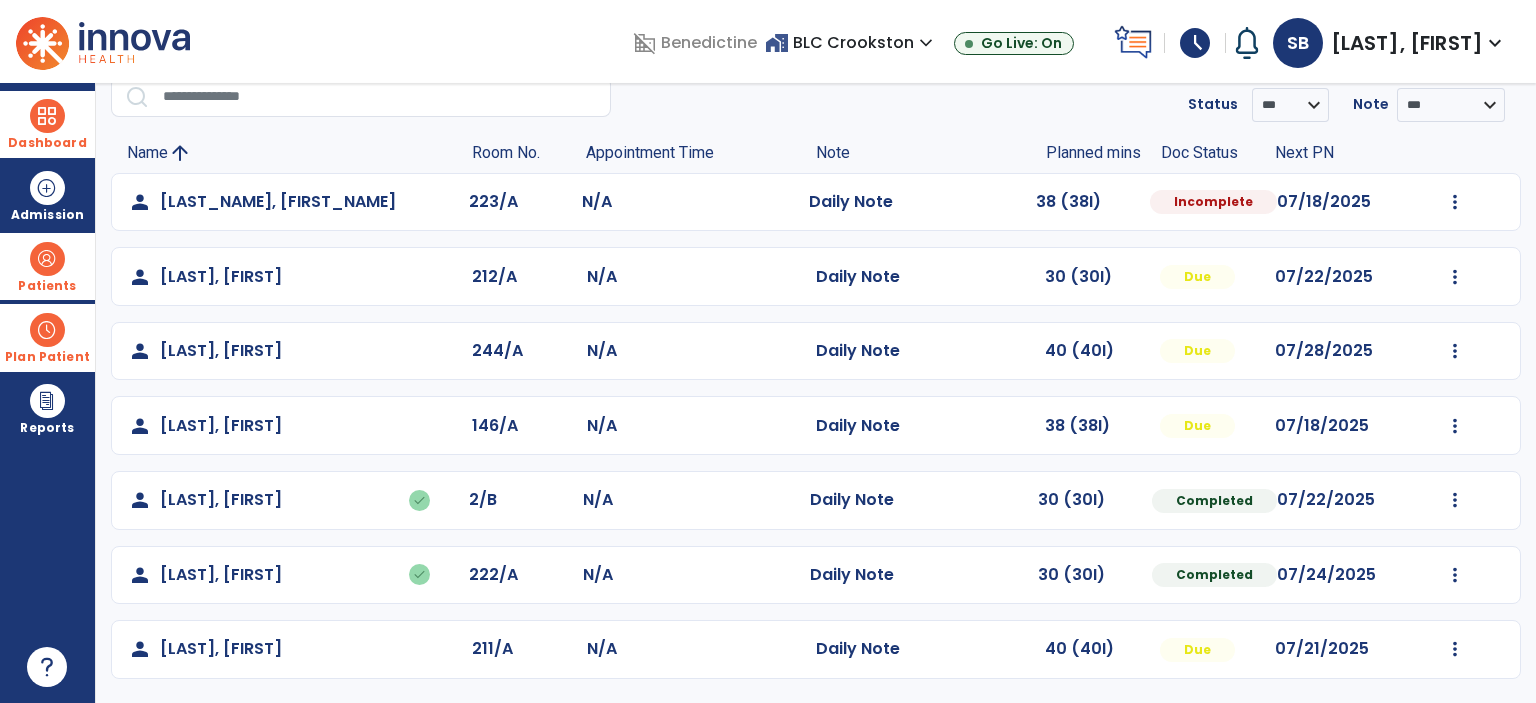 scroll, scrollTop: 0, scrollLeft: 0, axis: both 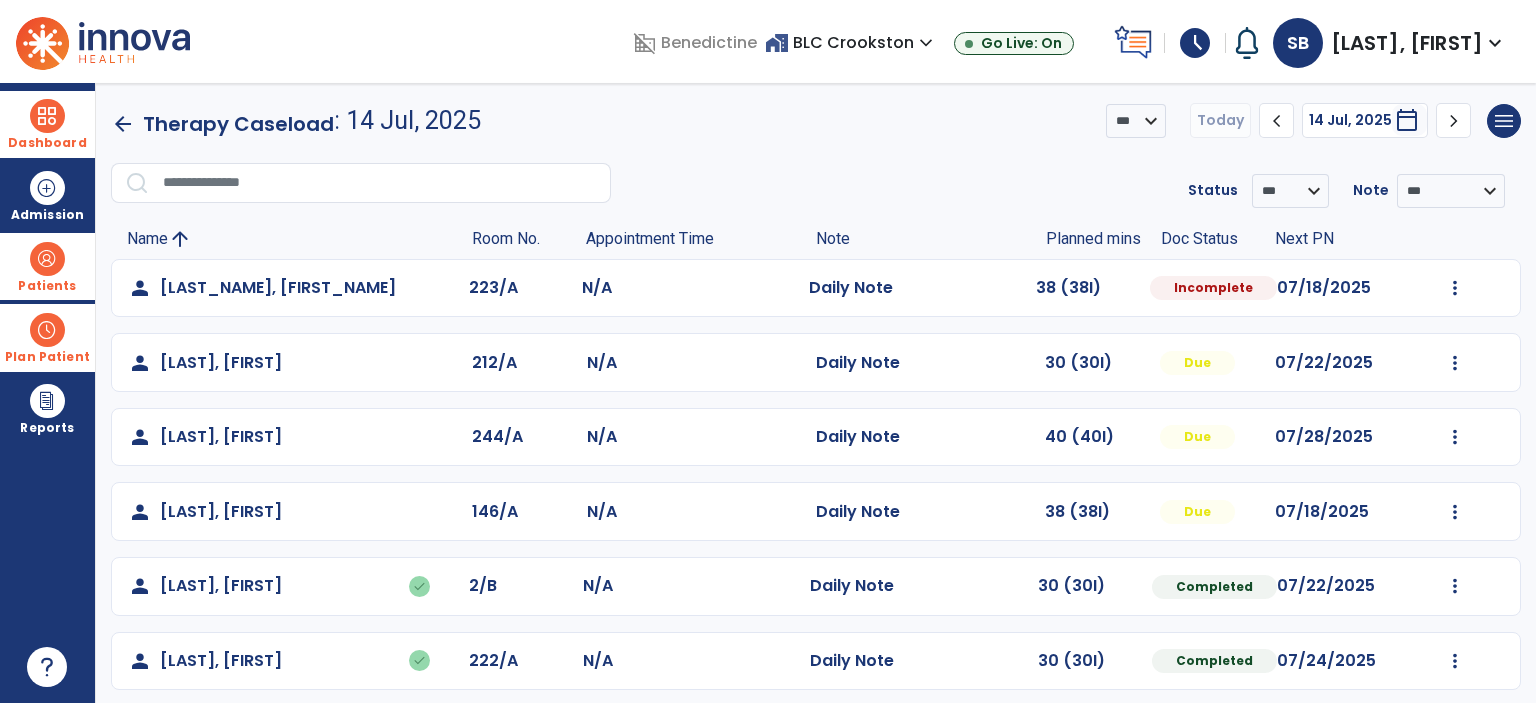 click on "arrow_back" 